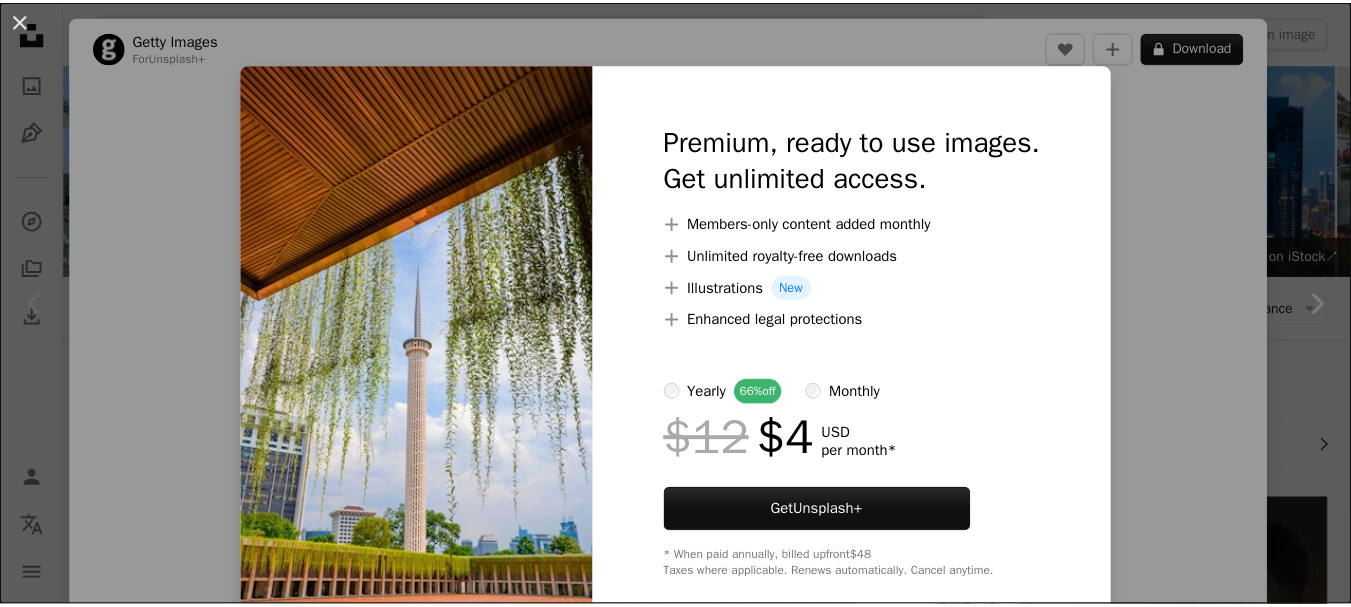 scroll, scrollTop: 500, scrollLeft: 0, axis: vertical 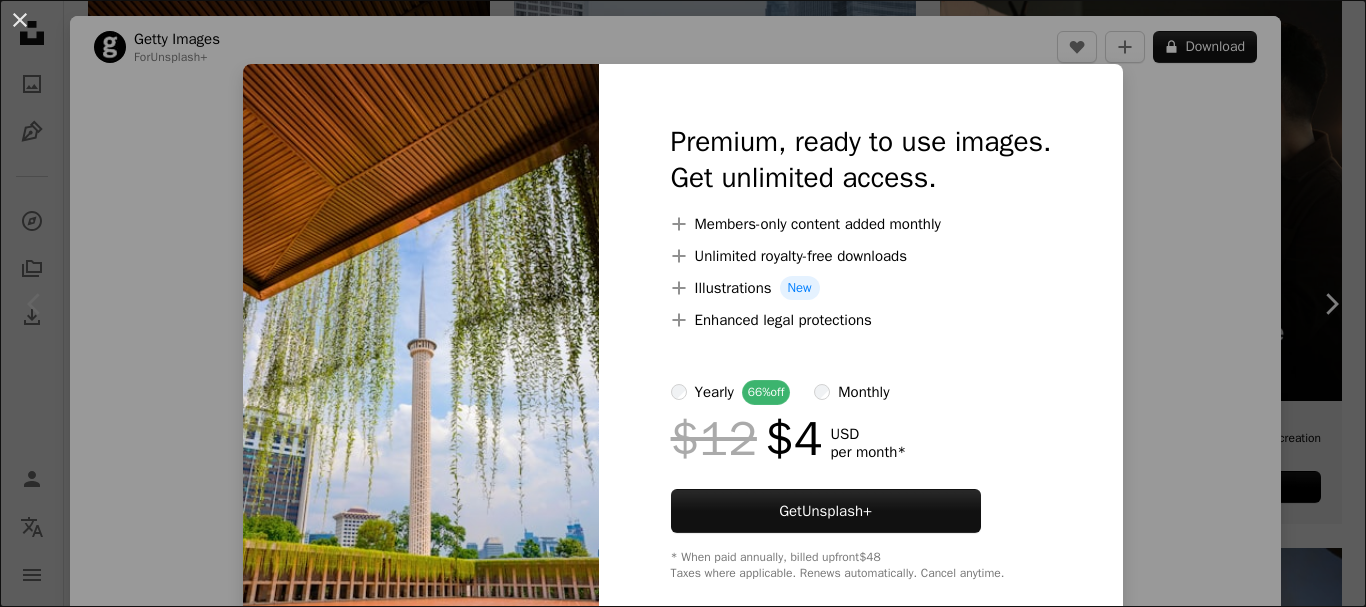 click on "An X shape Premium, ready to use images. Get unlimited access. A plus sign Members-only content added monthly A plus sign Unlimited royalty-free downloads A plus sign Illustrations  New A plus sign Enhanced legal protections yearly 66%  off monthly $12   $4 USD per month * Get  Unsplash+ * When paid annually, billed upfront  $48 Taxes where applicable. Renews automatically. Cancel anytime." at bounding box center (683, 303) 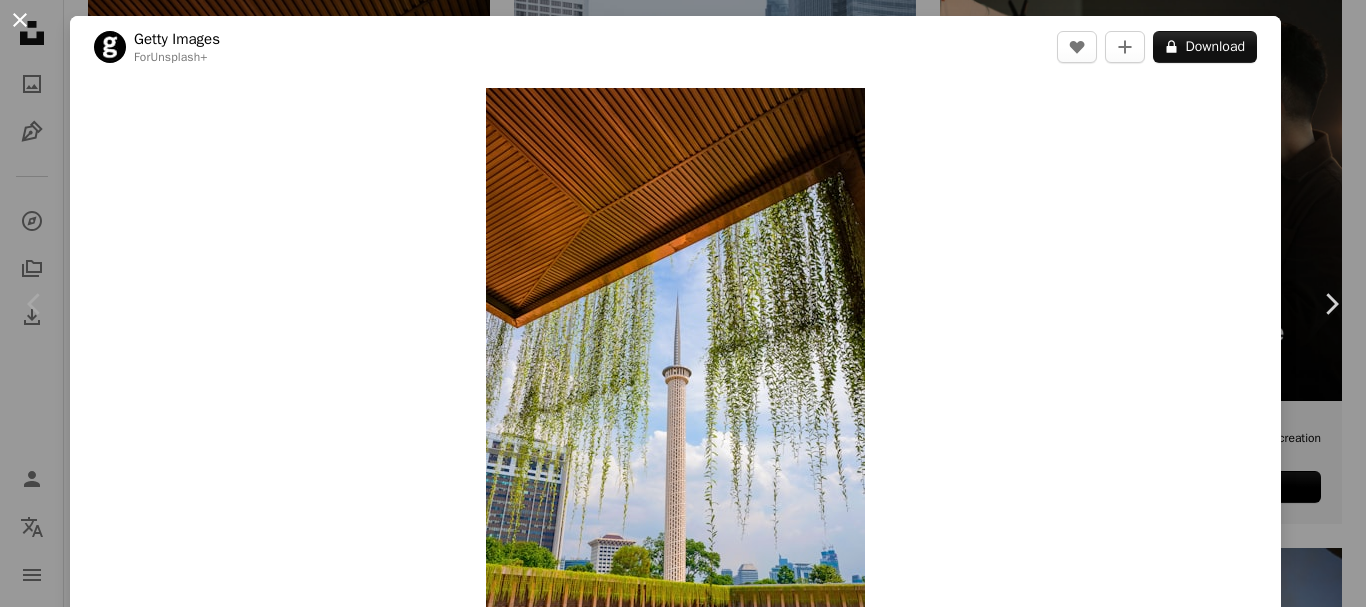 click on "An X shape" at bounding box center [20, 20] 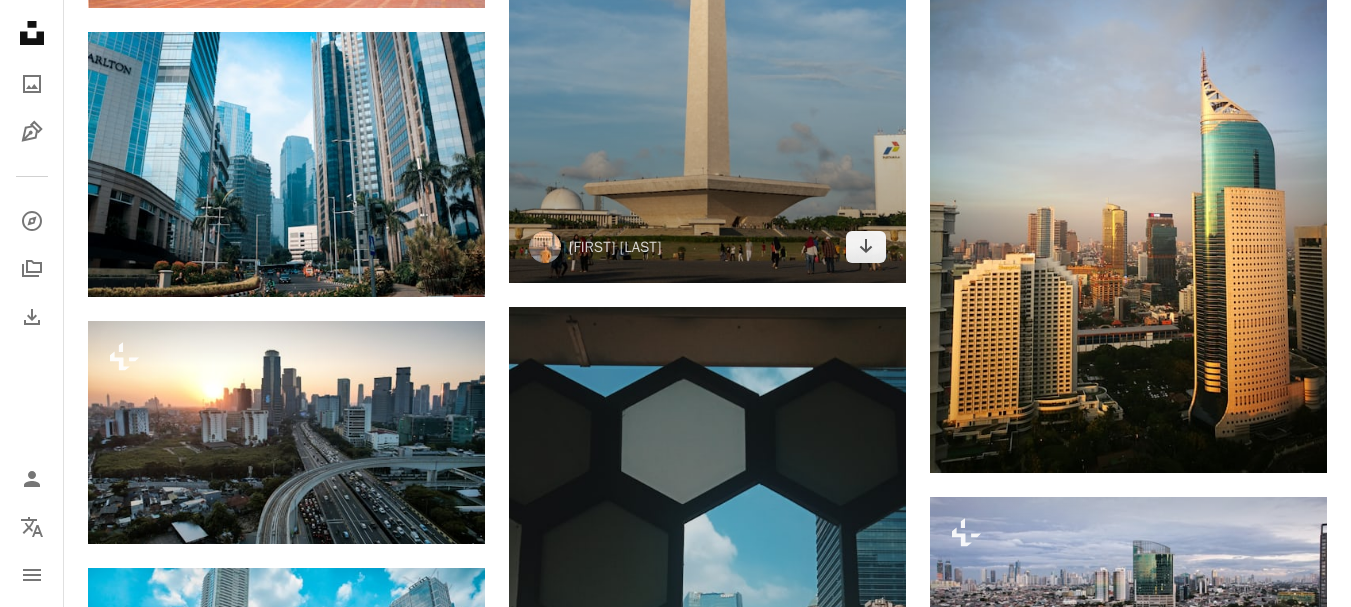 scroll, scrollTop: 1200, scrollLeft: 0, axis: vertical 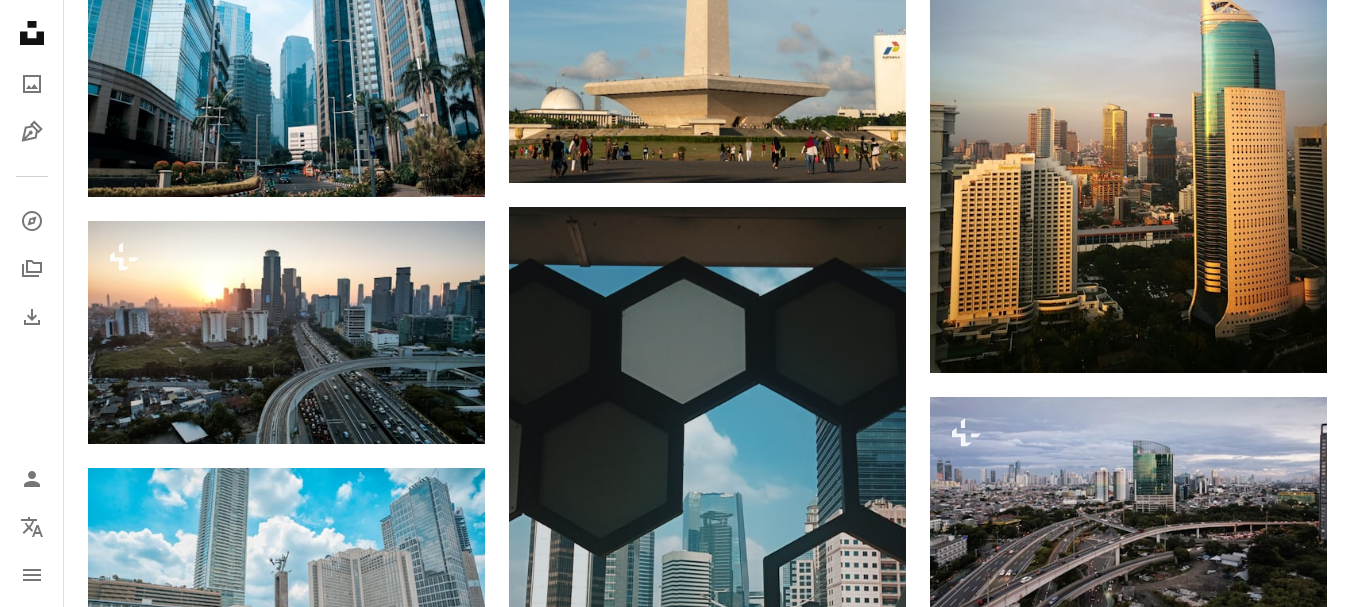 click at bounding box center [1128, 965] 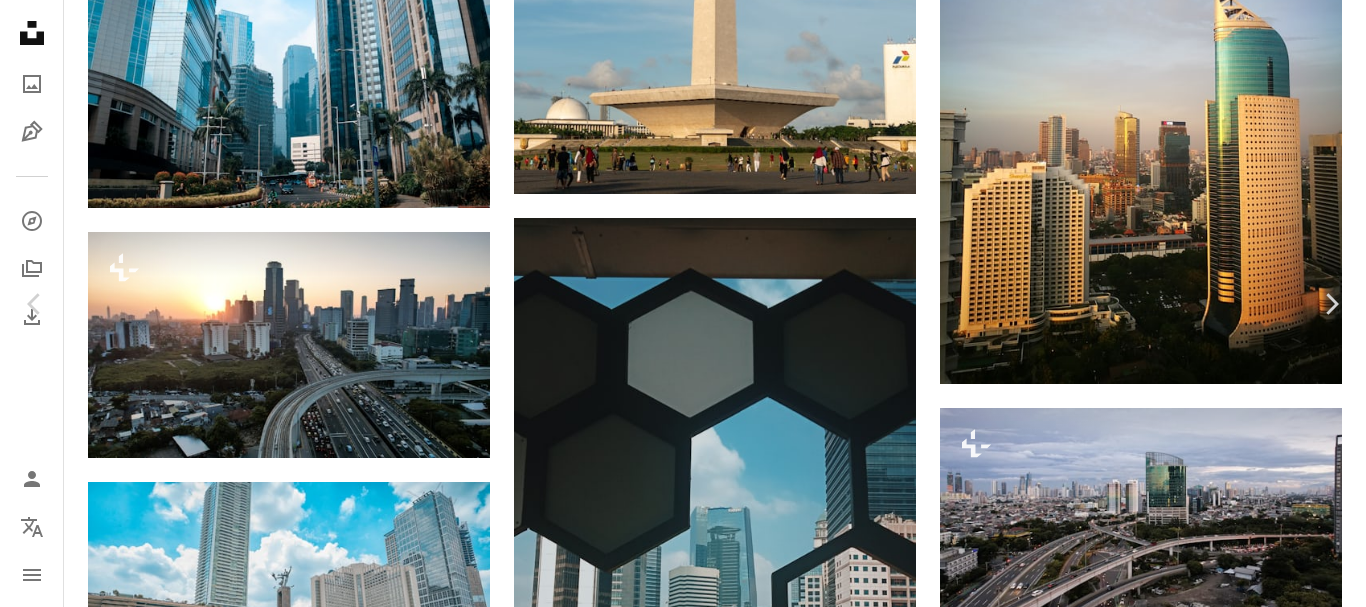 click on "An X shape Chevron left Chevron right [FIRST] Available for hire A checkmark inside of a circle A heart A plus sign Download free Chevron down Zoom in Views 280,135 Downloads 3,076 A forward-right arrow Share Info icon Info More Actions A map marker [STATE], [STATE], [COUNTRY] Calendar outlined Published on  January 29, 2020 Safety Free to use under the  Unsplash License wallpaper city cars street urban jakarta traffic car building road grey indonesia vehicle transportation highway town automobile asphalt traffic jam intersection Public domain images Browse premium related images on iStock  |  Save 20% with code UNSPLASH20 View more on iStock  ↗ Related images A heart A plus sign Rodrigo Rodrigues | WOLF Λ R T Available for hire A checkmark inside of a circle Arrow pointing down A heart A plus sign Lance Asper Available for hire A checkmark inside of a circle Arrow pointing down A heart A plus sign Patrick Tomasso Available for hire A checkmark inside of a circle Arrow pointing down A heart A plus sign" at bounding box center [683, 3988] 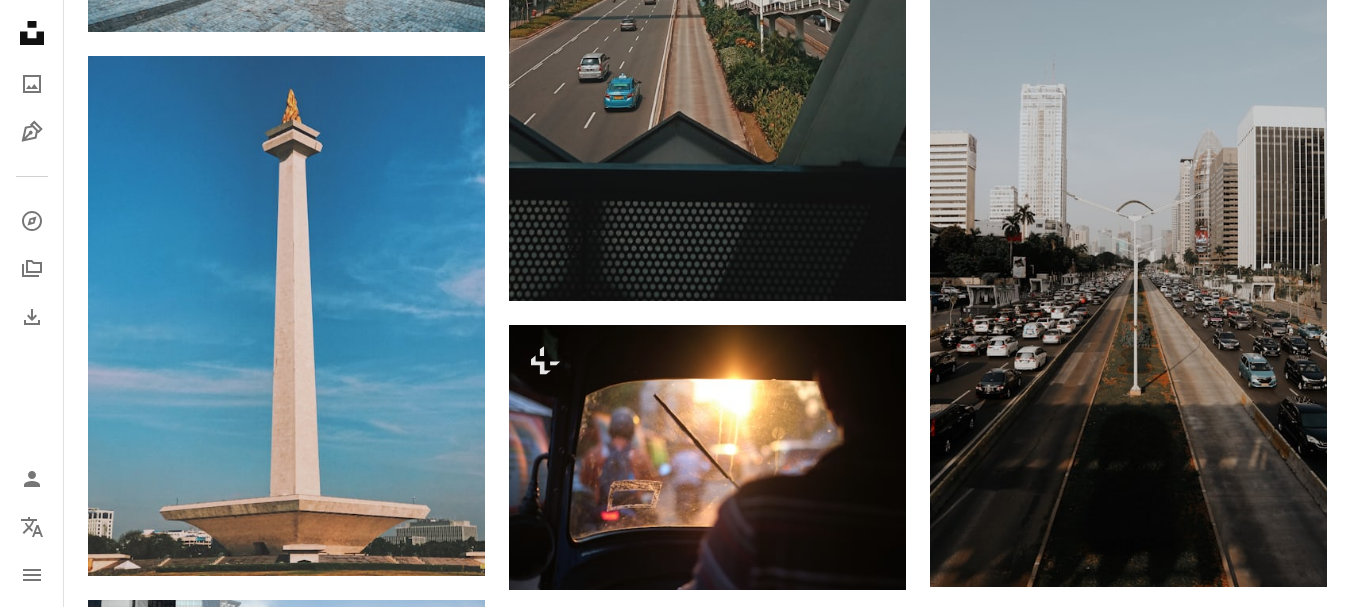 scroll, scrollTop: 2100, scrollLeft: 0, axis: vertical 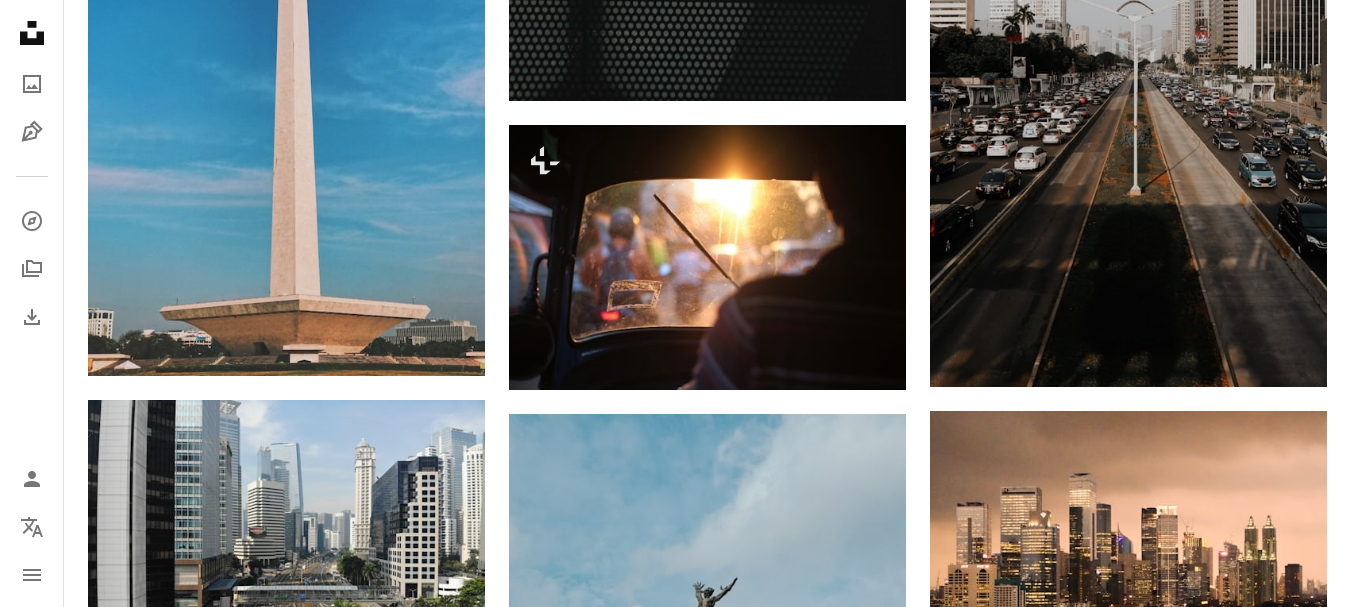 click at bounding box center [1128, 981] 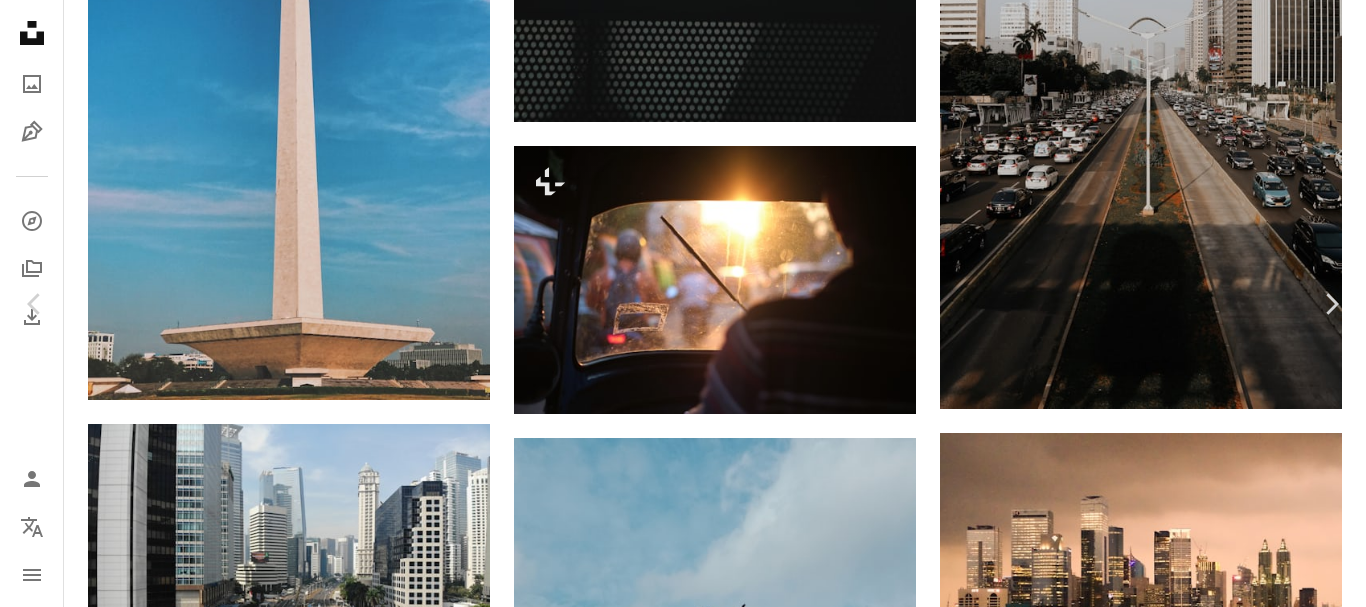 click on "Download free" at bounding box center [1167, 5473] 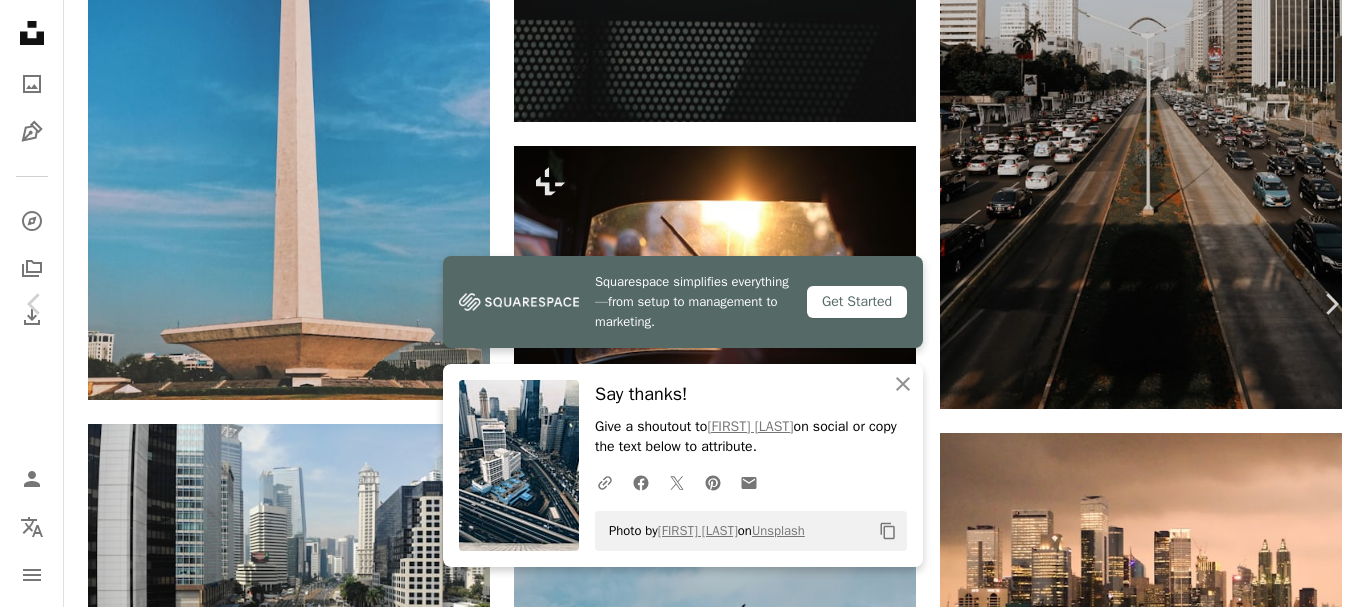 click on "An X shape Chevron left Chevron right Squarespace simplifies everything—from setup to management to marketing. Get Started An X shape Close Say thanks! Give a shoutout to  [FIRST] [LAST]  on social or copy the text below to attribute. A URL sharing icon (chains) Facebook icon X (formerly Twitter) icon Pinterest icon An envelope Photo by  [FIRST] [LAST]  on  Unsplash
Copy content [FIRST] [LAST] Available for hire A checkmark inside of a circle A heart A plus sign Download free Chevron down Zoom in Views 713,491 Downloads 12,057 A forward-right arrow Share Info icon Info More Actions This picture was taken by me on the rooftop Intiland Tower in South [CITY] City, [COUNTRY]
For More photos just Visit on my Instagram @rawvel
#rooftop #urban #city #street A map marker [STATE], [STATE], [COUNTRY] Calendar outlined Published on  December 9, 2019 Camera Canon, EOS 100D Safety Free to use under the  Unsplash License building city road grey scenery urban indonesia office building jakarta outdoors highway  |" at bounding box center (683, 5729) 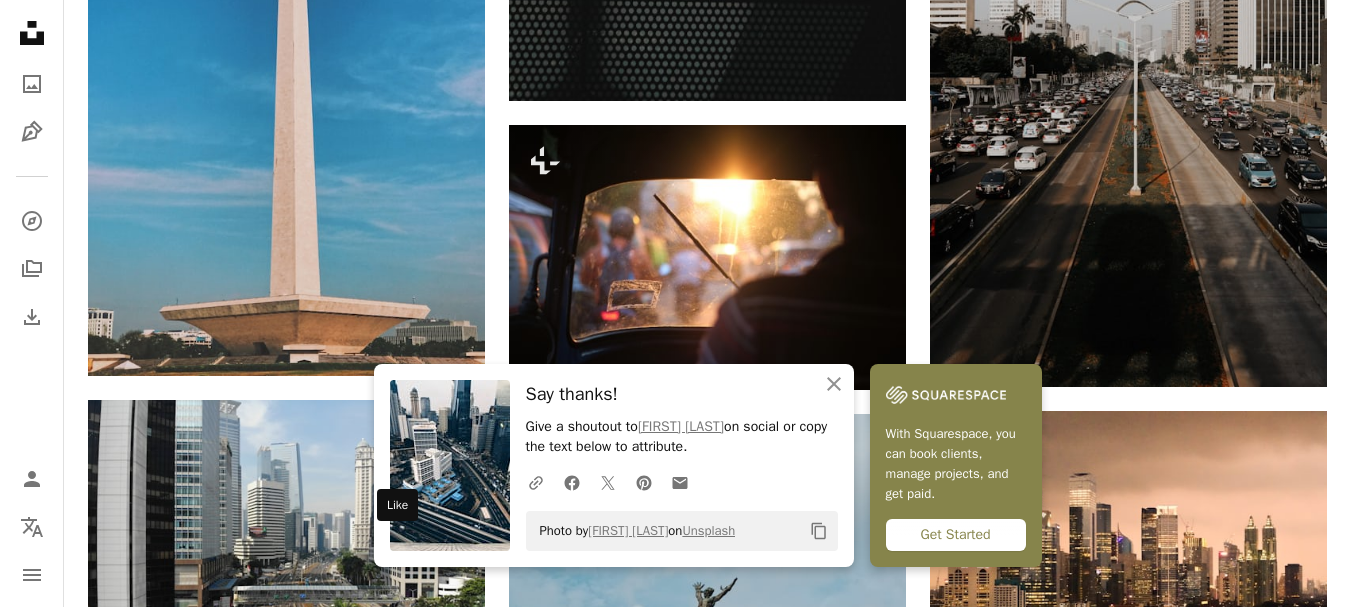 scroll, scrollTop: 2500, scrollLeft: 0, axis: vertical 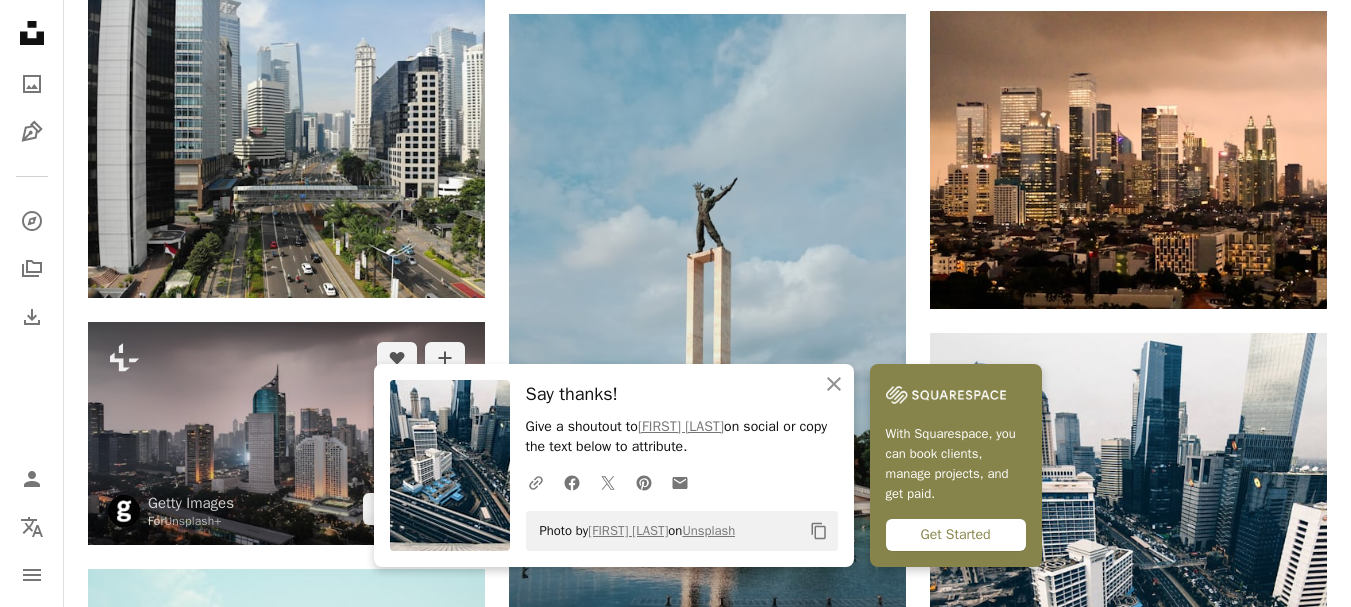 click at bounding box center [286, 433] 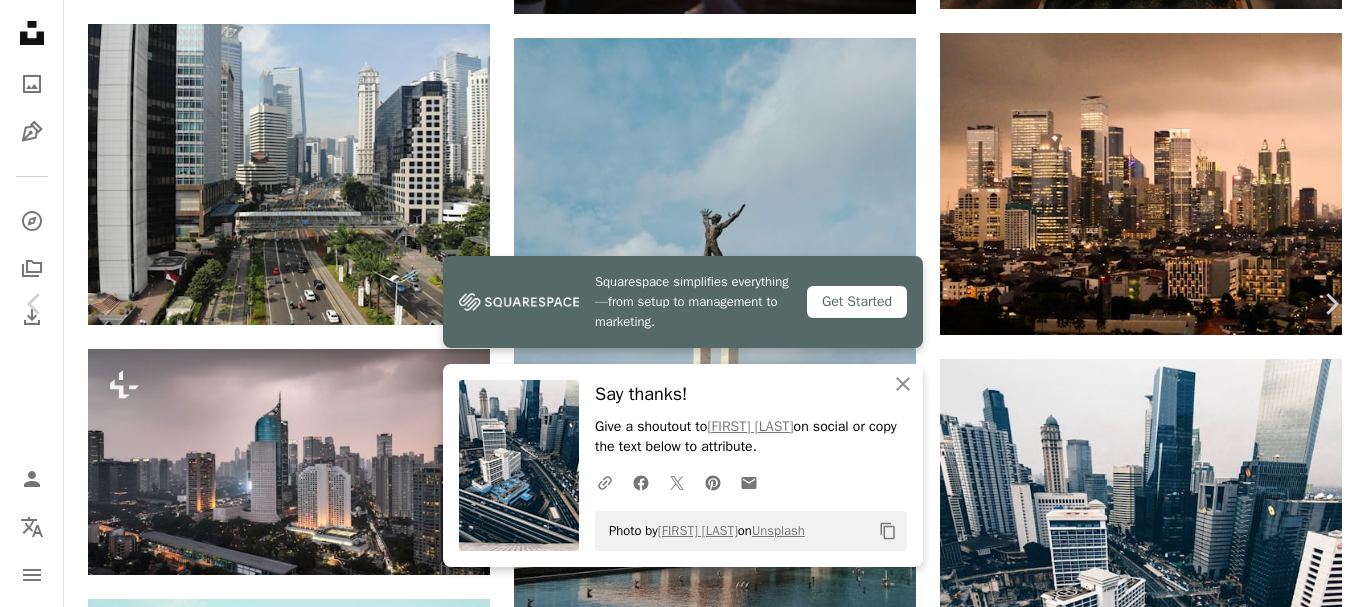 click on "An X shape Chevron left Chevron right Squarespace simplifies everything—from setup to management to marketing. Get Started An X shape Close Say thanks! Give a shoutout to [FIRST] [LAST] on social or copy the text below to attribute. A URL sharing icon (chains) Facebook icon X (formerly Twitter) icon Pinterest icon An envelope Photo by [FIRST] [LAST] on Unsplash
Copy content Getty Images For Unsplash+ A heart A plus sign A lock Download Zoom in A forward-right arrow Share More Actions Calendar outlined Published on December [DAY], [YEAR] Camera Hasselblad, L2D-20c Safety Licensed under the Unsplash+ License office business travel city architecture sunset blue summer road finance night sun photography beauty street [COUNTRY] morning apartment cityscape sunlight Public domain images From this series Chevron right Plus sign for Unsplash+ Plus sign for Unsplash+ Related images Plus sign for Unsplash+ A heart A plus sign [FIRST] [LAST] For Unsplash+ A lock Download Plus sign for Unsplash+ A heart" at bounding box center (683, 5329) 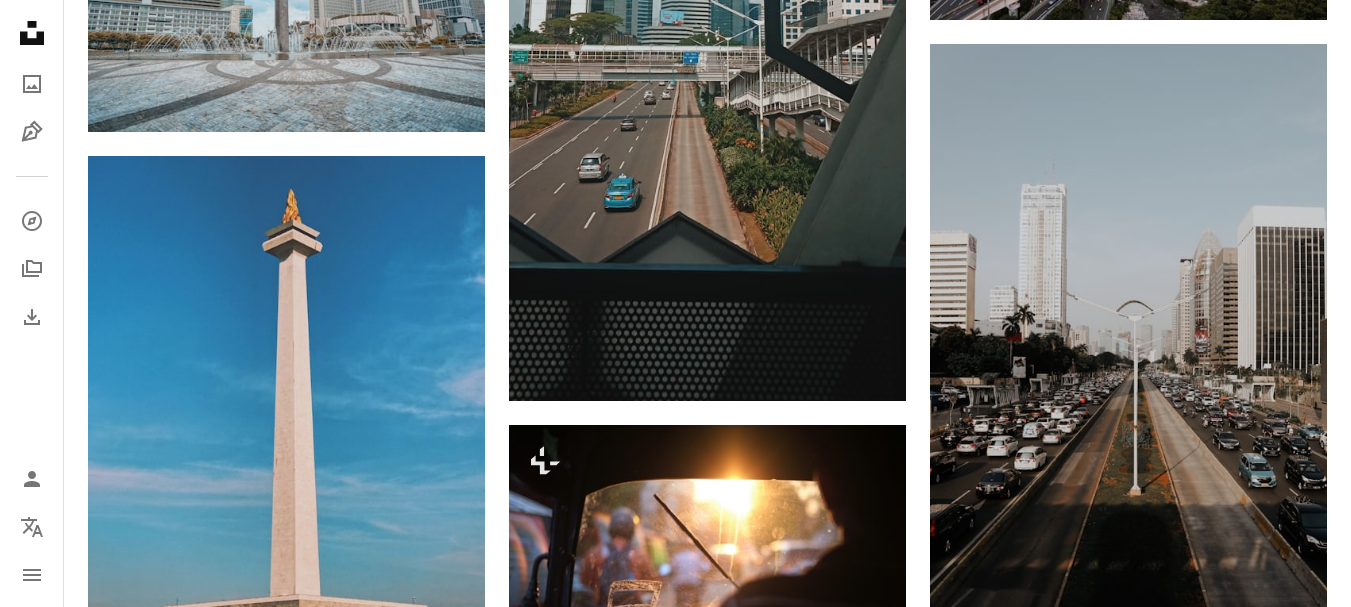 scroll, scrollTop: 1400, scrollLeft: 0, axis: vertical 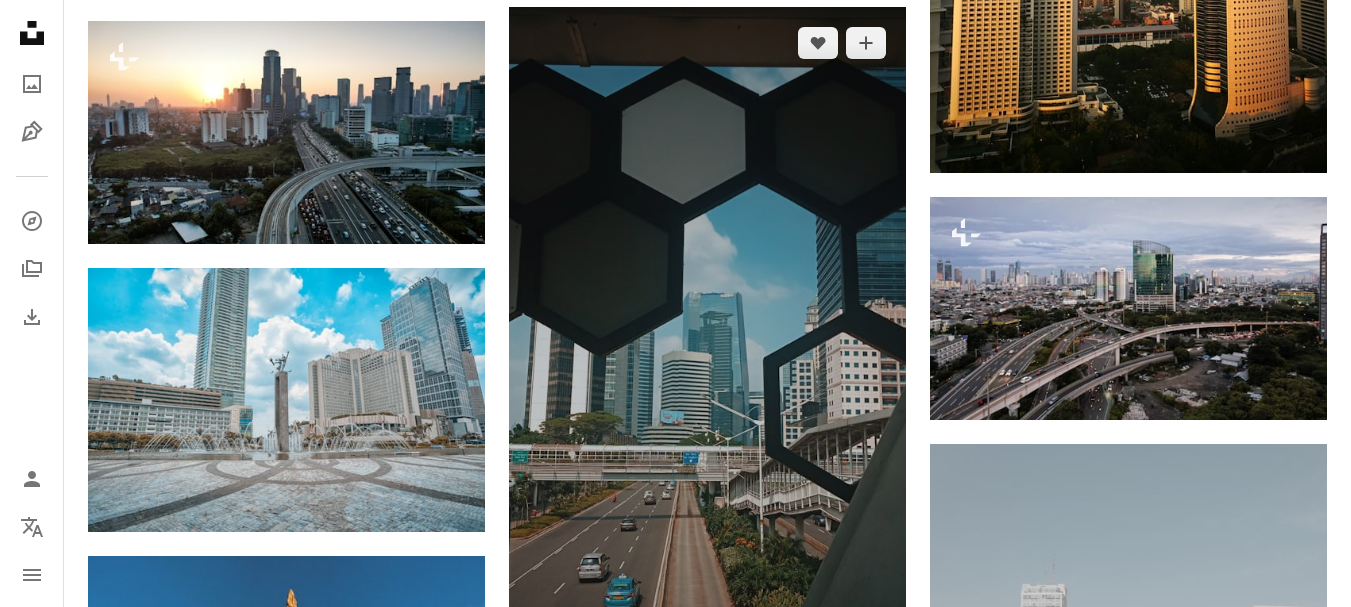 click at bounding box center (707, 404) 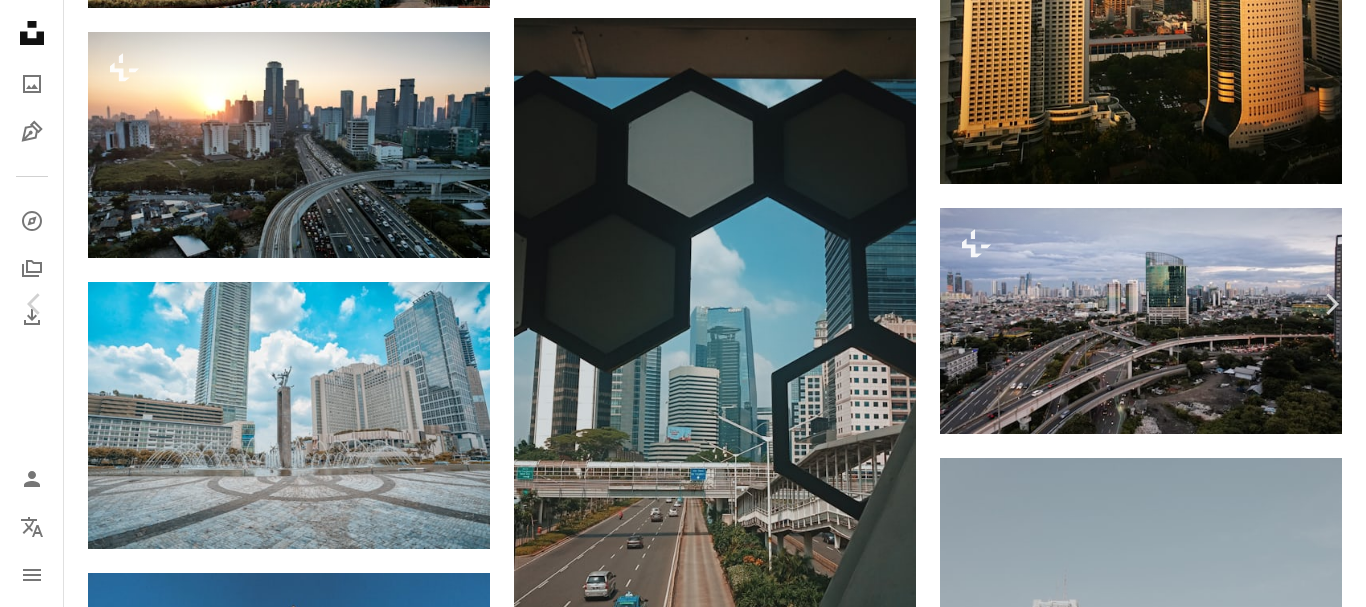 click on "An X shape Chevron left Chevron right [FIRST] [LAST] Available for hire A checkmark inside of a circle A heart A plus sign Download free Chevron down Zoom in Views 680,004 Downloads 8,315 A forward-right arrow Share Info icon Info More Actions jembatan penyebrangan instagrammable A map marker Jakarta, [COUNTRY] Calendar outlined Published on [DATE] Camera OPPO, A83(2018) Safety Free to use under the Unsplash License city street indonesia buildings jakarta economy downtown skyscrapper business district car building blue road grey urban vehicle transportation office building highway town Public domain images Browse premium related images on iStock | Save 20% with code UNSPLASH20 View more on iStock ↗ Related images A heart A plus sign [FIRST] [LAST] Available for hire A checkmark inside of a circle Arrow pointing down A heart A plus sign [FIRST] [LAST] Available for hire A checkmark inside of a circle Arrow pointing down Plus sign for Unsplash+ A heart A plus sign [FIRST] [LAST] For Unsplash+" at bounding box center (683, 6429) 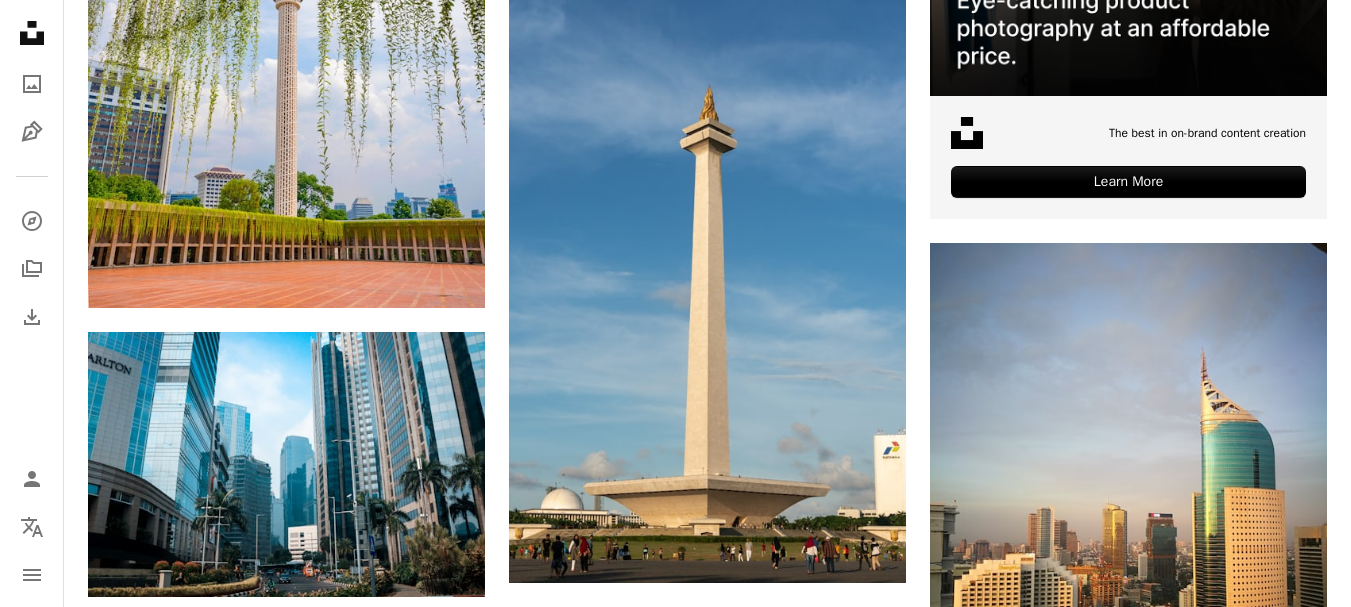 scroll, scrollTop: 700, scrollLeft: 0, axis: vertical 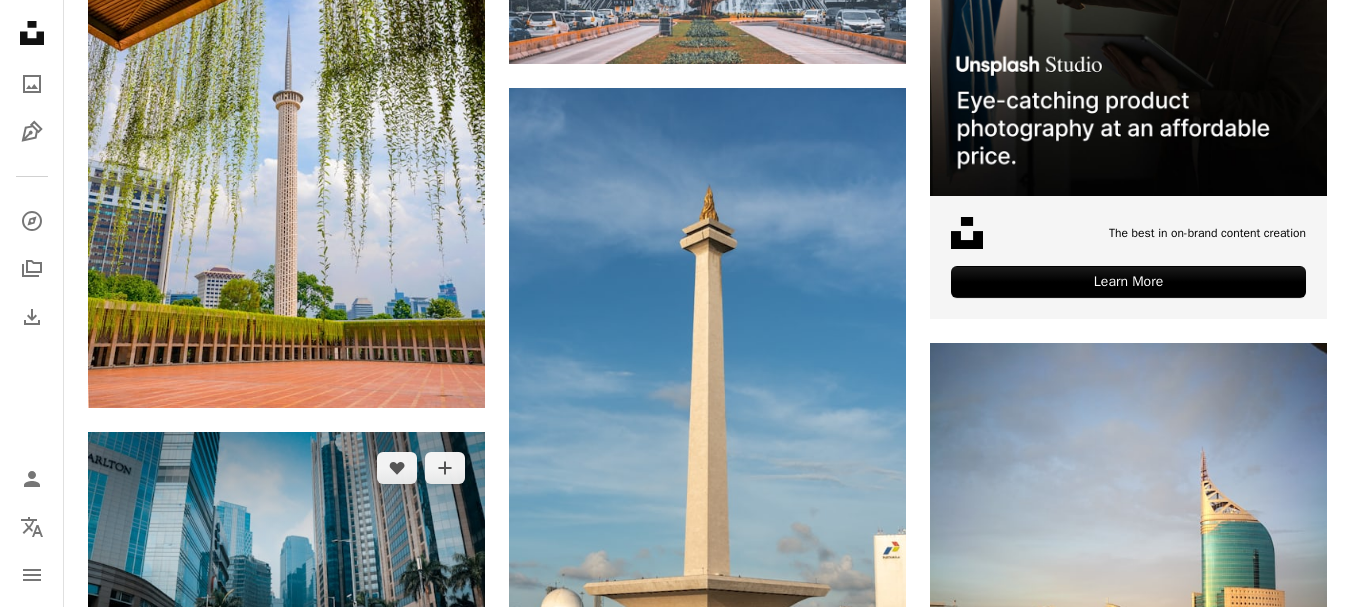 click at bounding box center (286, 564) 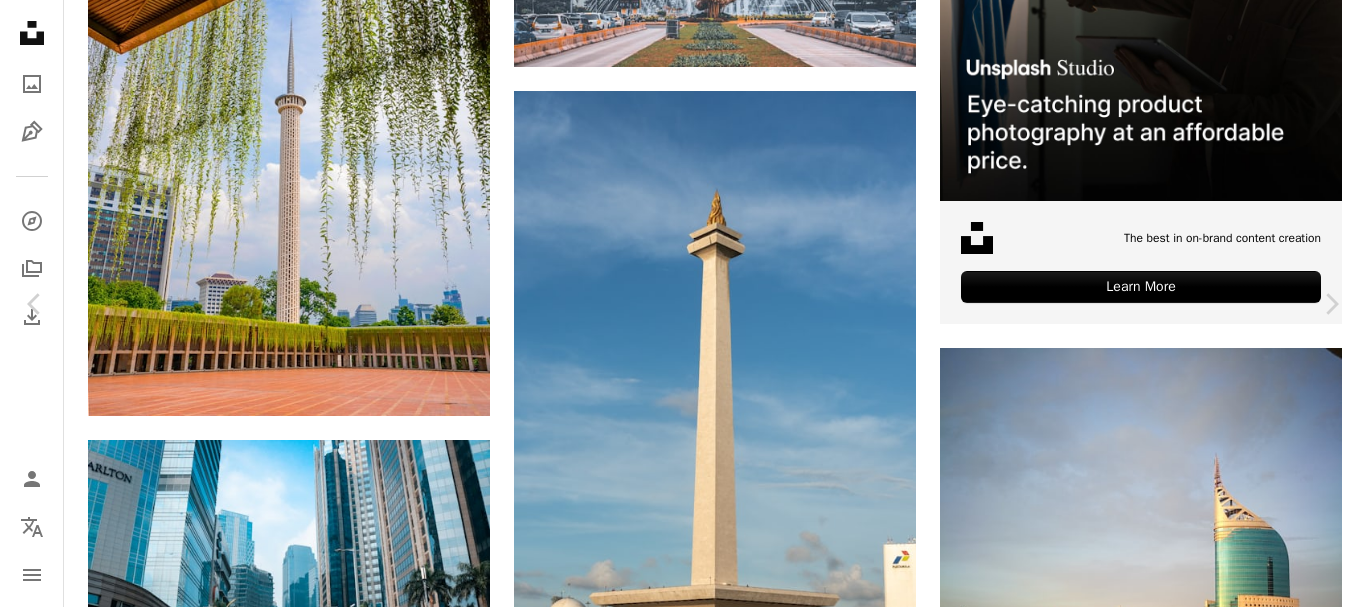 click on "Download free" at bounding box center (1167, 6873) 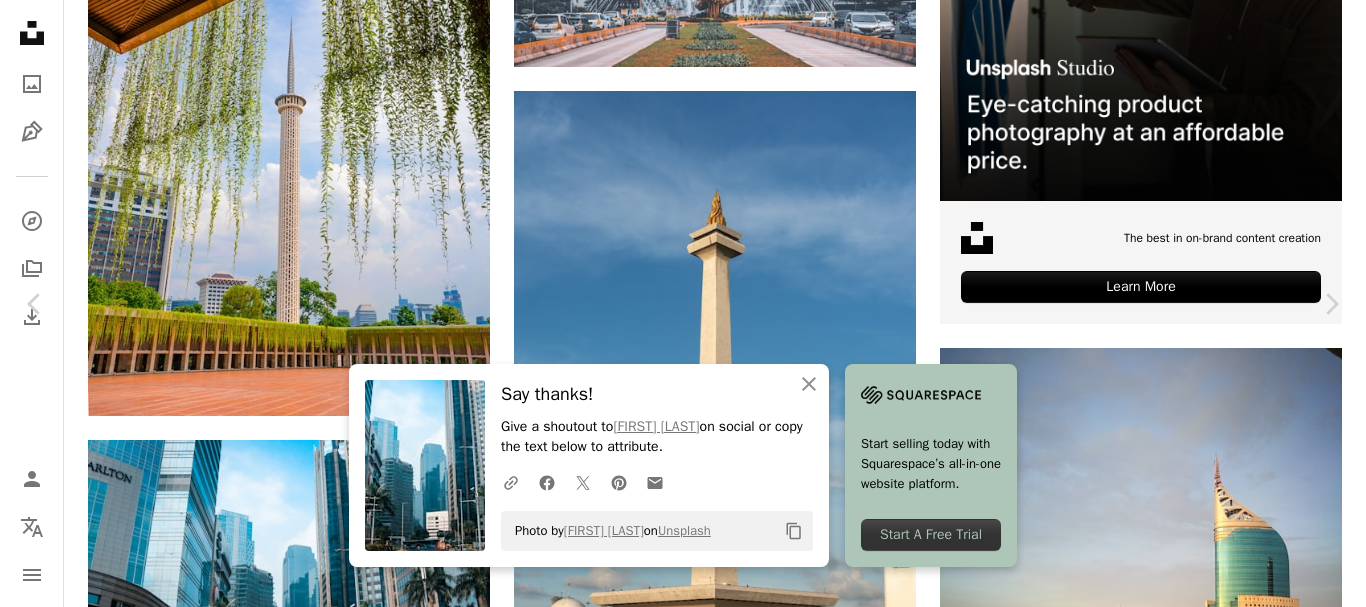 click on "An X shape Chevron left Chevron right An X shape Close Say thanks! Give a shoutout to [FIRST] [LAST] on social or copy the text below to attribute. A URL sharing icon (chains) Facebook icon X (formerly Twitter) icon Pinterest icon An envelope Photo by [FIRST] [LAST] on Unsplash
Copy content Start selling today with Squarespace’s all-in-one website platform. Start A Free Trial [FIRST] [LAST] [USERNAME] A heart A plus sign Download free Chevron down Zoom in Views 1,820,645 Downloads 22,543 A forward-right arrow Share Info icon Info More Actions Beyond The Sky Calendar outlined Published on October 4, 2018 Camera Canon, EOS 750D Safety Free to use under the Unsplash License car travel building city architecture road street urban window glass reflection [CITY] transport tower bussines blue plant palm tree office building Backgrounds Browse premium related images on iStock  |  Save 20% with code UNSPLASH20 View more on iStock  ↗ Related images A heart A plus sign [FIRST] [LAST] A heart" at bounding box center [683, 7129] 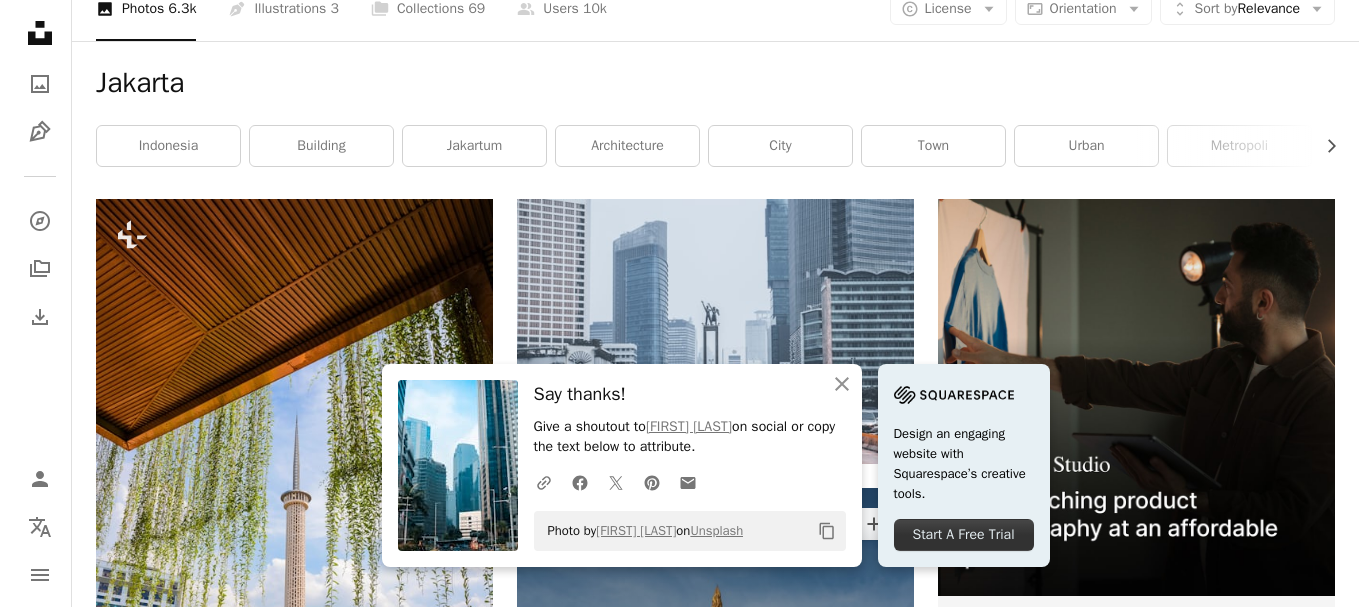 scroll, scrollTop: 200, scrollLeft: 0, axis: vertical 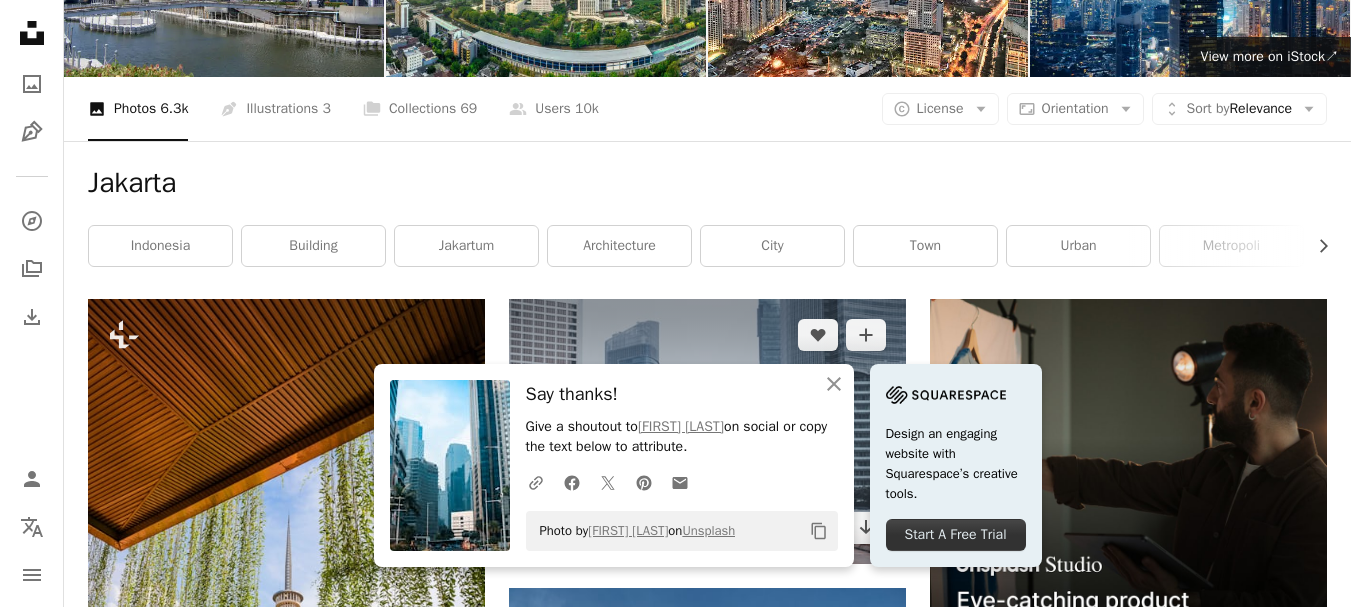 click at bounding box center [707, 431] 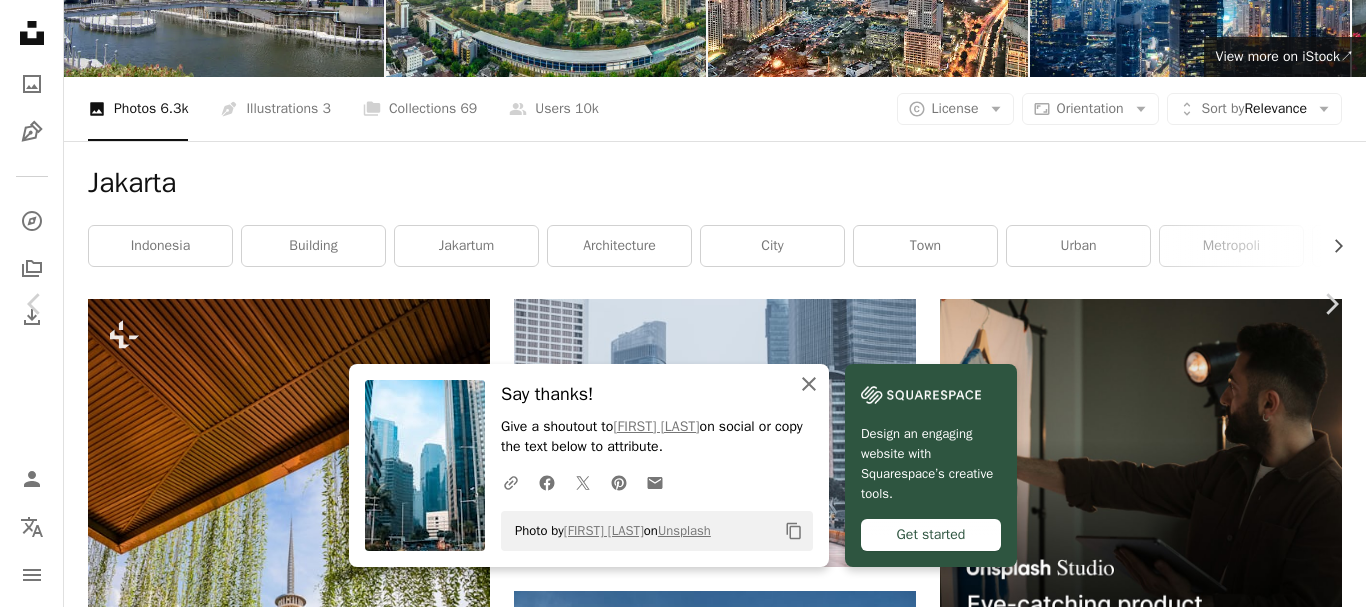 click on "An X shape" 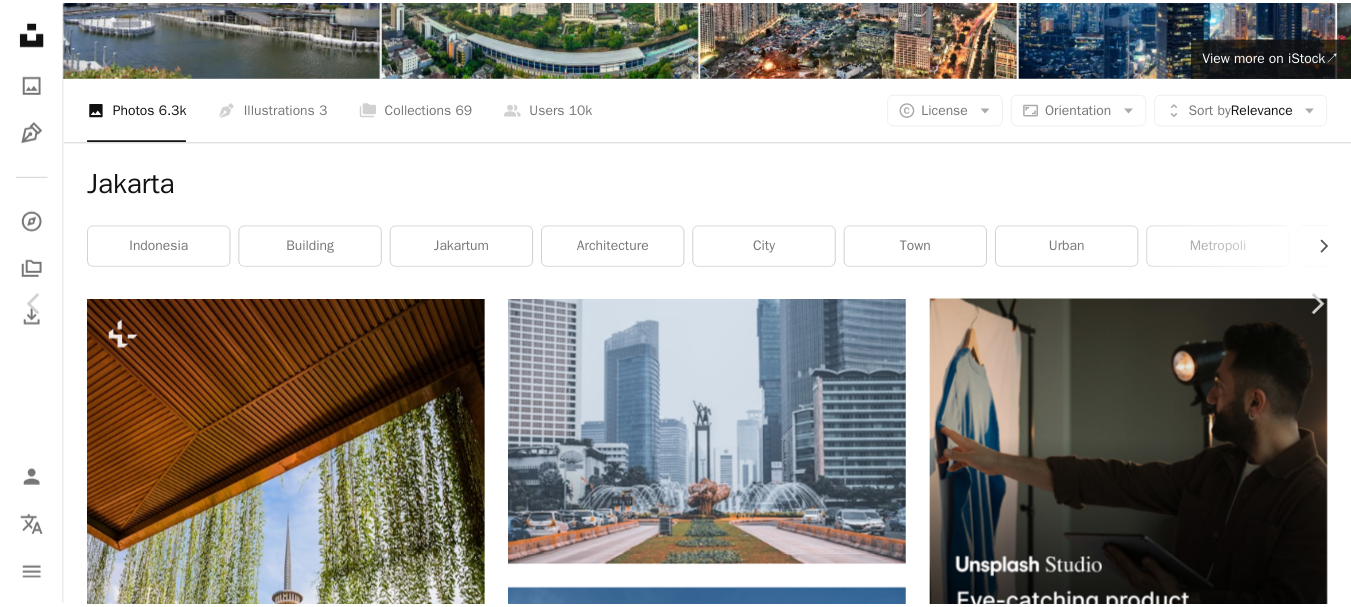 scroll, scrollTop: 0, scrollLeft: 0, axis: both 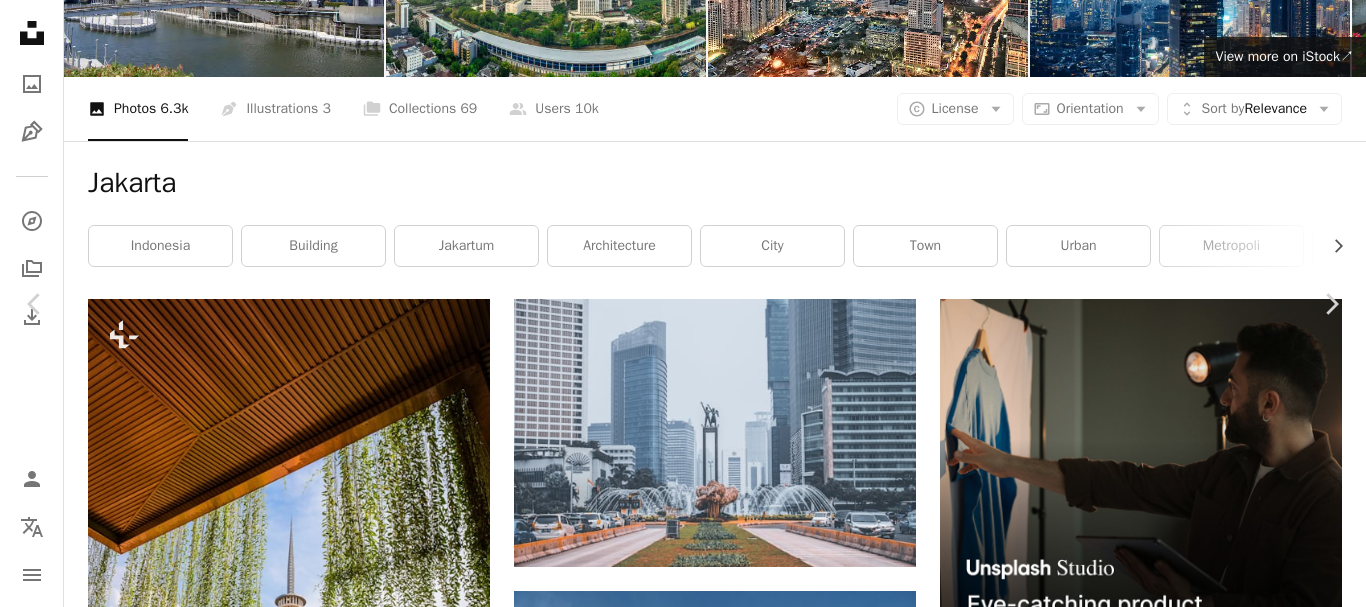 click on "Download free" at bounding box center (1167, 7373) 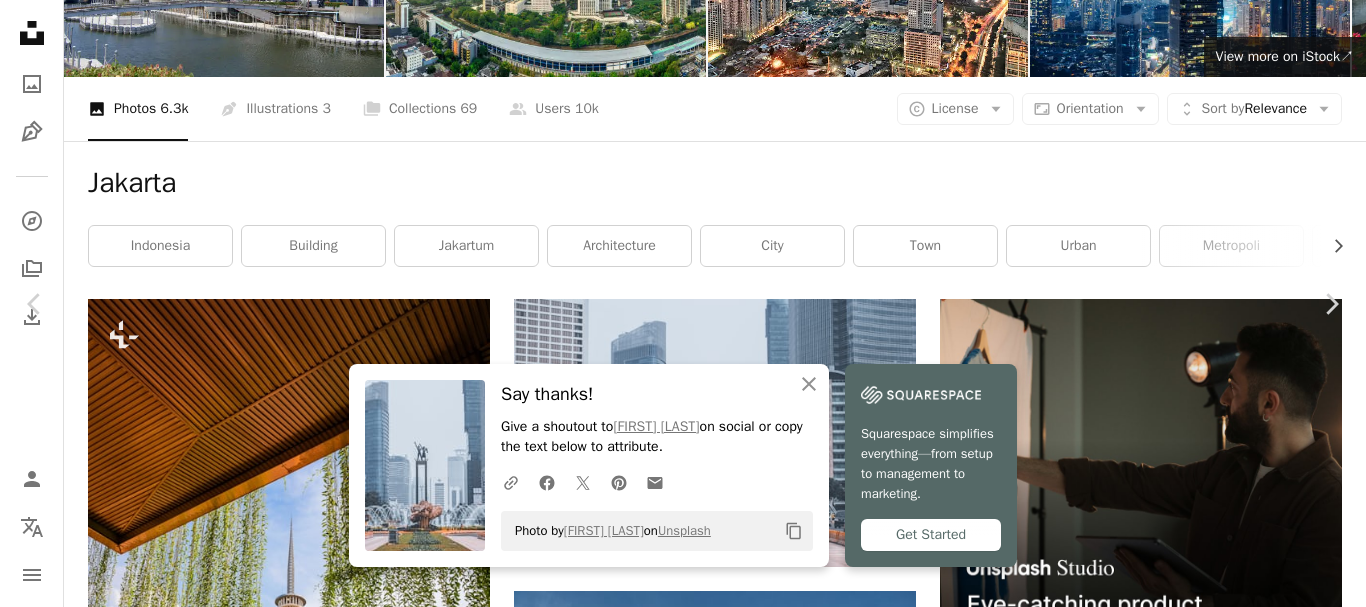 click on "An X shape Chevron left Chevron right An X shape Close Say thanks! Give a shoutout to [FIRST] [LAST] on social or copy the text below to attribute. A URL sharing icon (chains) Facebook icon X (formerly Twitter) icon Pinterest icon An envelope Photo by [FIRST] [LAST] on Unsplash
Copy content Squarespace simplifies everything—from setup to management to marketing. Get Started [FIRST] [LAST] [USERNAME] A heart A plus sign Download free Chevron down Zoom in Views 1,526,487 Downloads 38,865 A forward-right arrow Share Info icon Info More Actions crowded traffic around welcoming statue Calendar outlined Published on April 22, 2019 Camera SONY, ILCE-6000 Safety Free to use under the Unsplash License [CITY] car building city architecture grey urban vehicle transportation office building town high rise fountain metropolis Free pictures Browse premium related images on iStock  |  Save 20% with code UNSPLASH20 View more on iStock  ↗ Related images A heart A heart" at bounding box center [683, 7629] 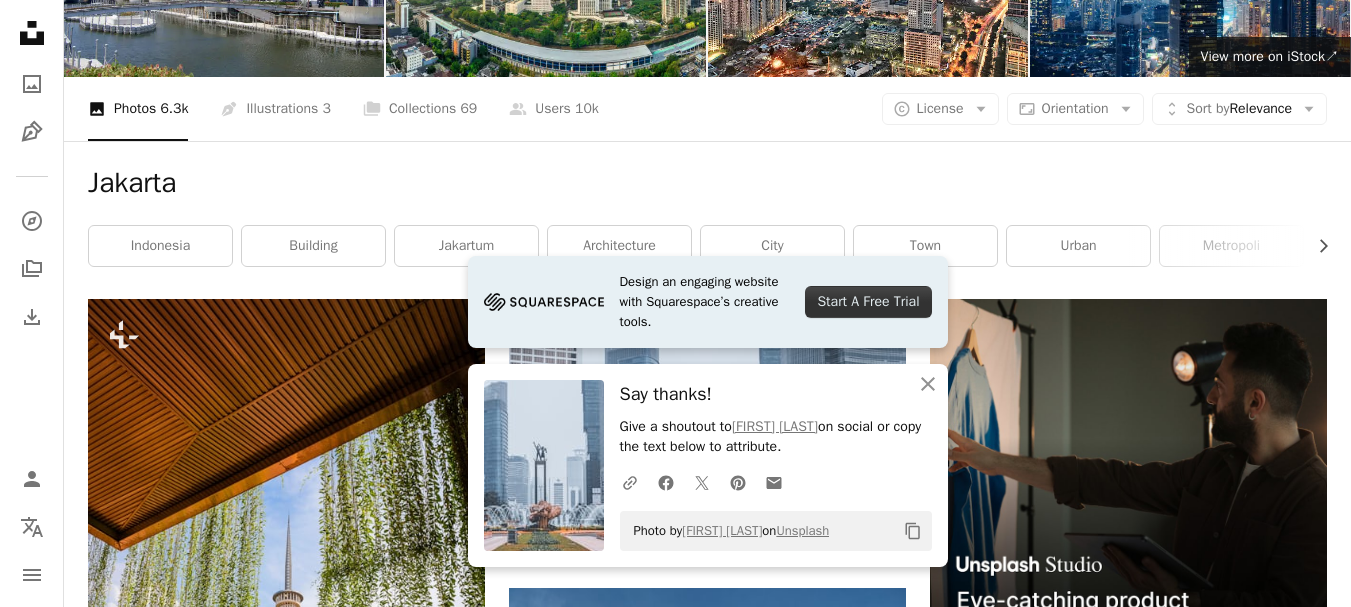 scroll, scrollTop: 600, scrollLeft: 0, axis: vertical 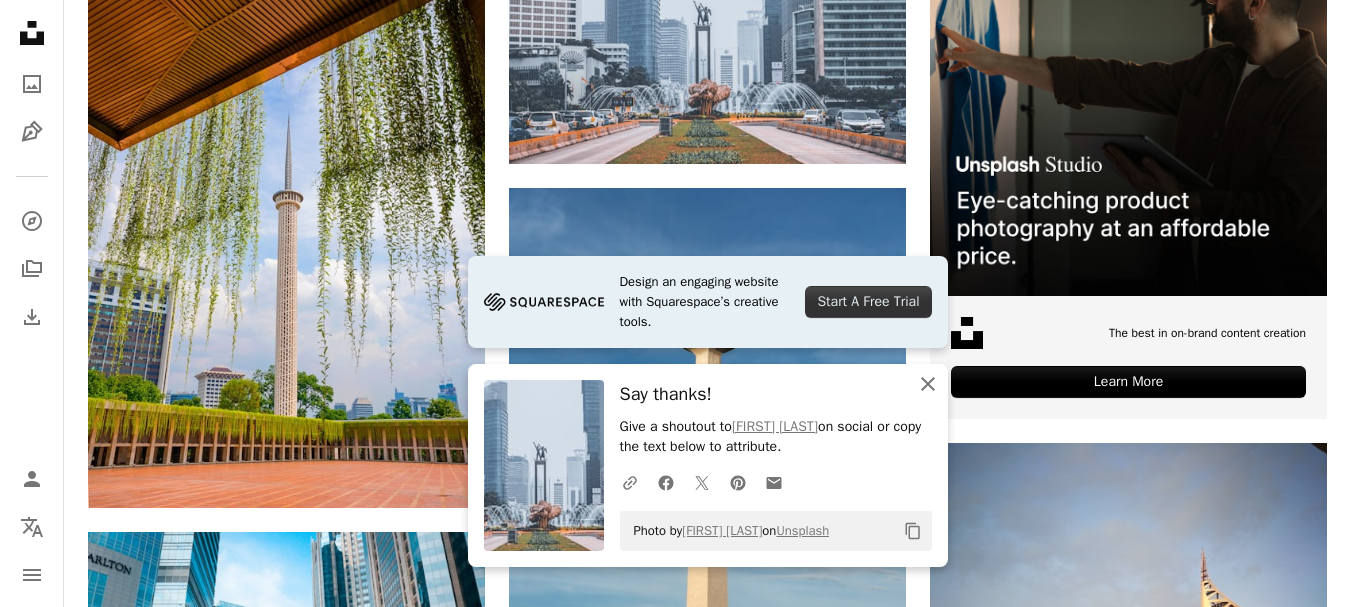 click 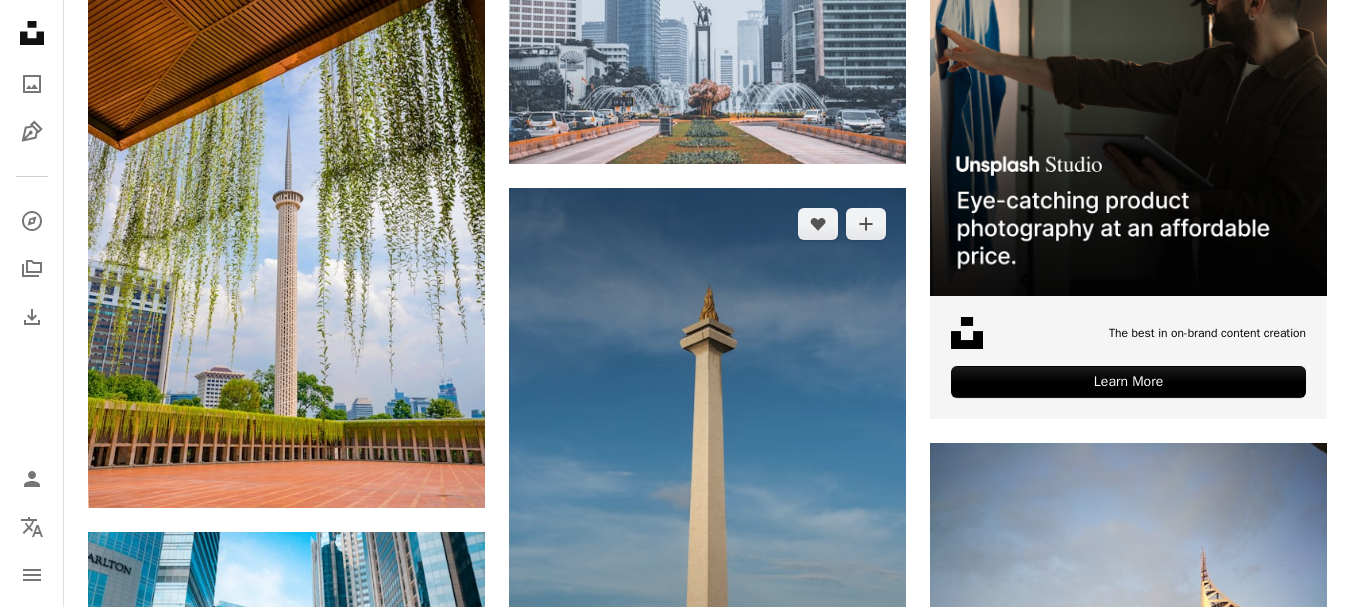 scroll, scrollTop: 800, scrollLeft: 0, axis: vertical 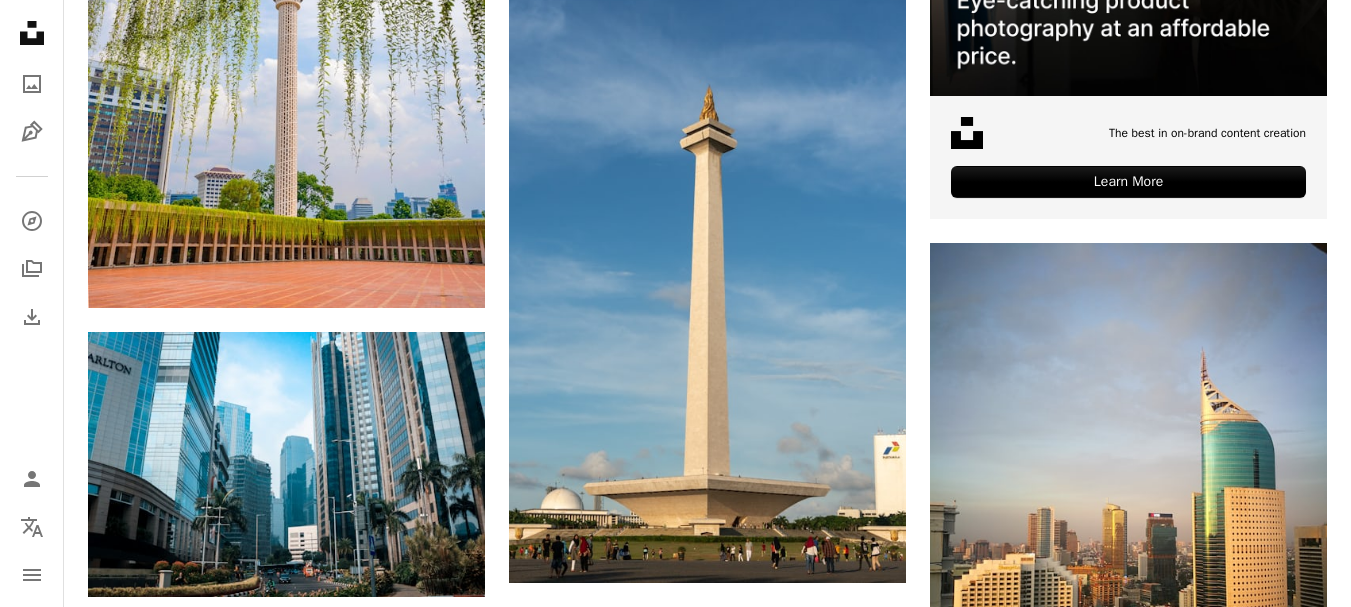 click at bounding box center (1128, 908) 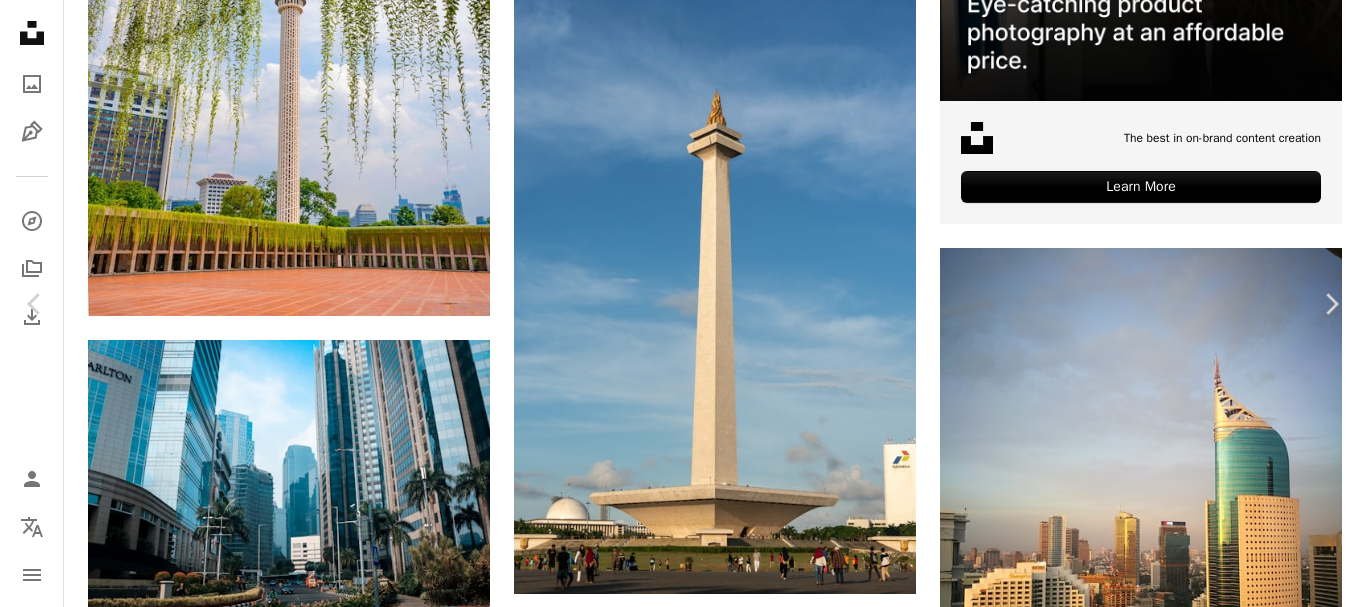 click on "An X shape Chevron left Chevron right Getty Images For  Unsplash+ A heart A plus sign A lock Download Zoom in A forward-right arrow Share More Actions Calendar outlined Published on  December 4, 2024 Camera DJI, FC3411 Safety Licensed under the  Unsplash+ License business travel city house architecture summer road real estate sun photography shopping luxury indonesia morning apartment cityscape sunlight store jakarta backgrounds Free stock photos From this series Plus sign for Unsplash+ Related images Plus sign for Unsplash+ A heart A plus sign Getty Images For  Unsplash+ A lock Download Plus sign for Unsplash+ A heart A plus sign Getty Images For  Unsplash+ A lock Download Plus sign for Unsplash+ A heart A plus sign Getty Images For  Unsplash+ A lock Download Plus sign for Unsplash+ A heart A plus sign Polina Kuzovkova For  Unsplash+ A lock Download Plus sign for Unsplash+ A heart A plus sign Getty Images For  Unsplash+ A lock Download Plus sign for Unsplash+ A heart A plus sign Getty Images For  Unsplash+" at bounding box center (683, 7029) 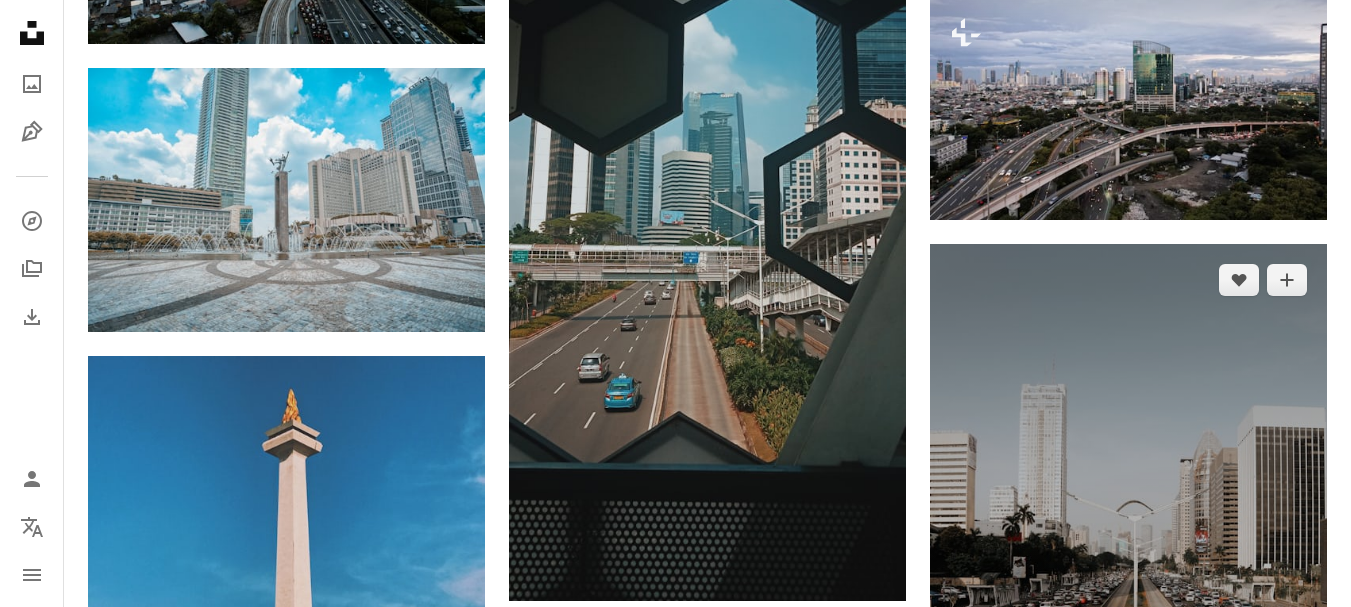 scroll, scrollTop: 1700, scrollLeft: 0, axis: vertical 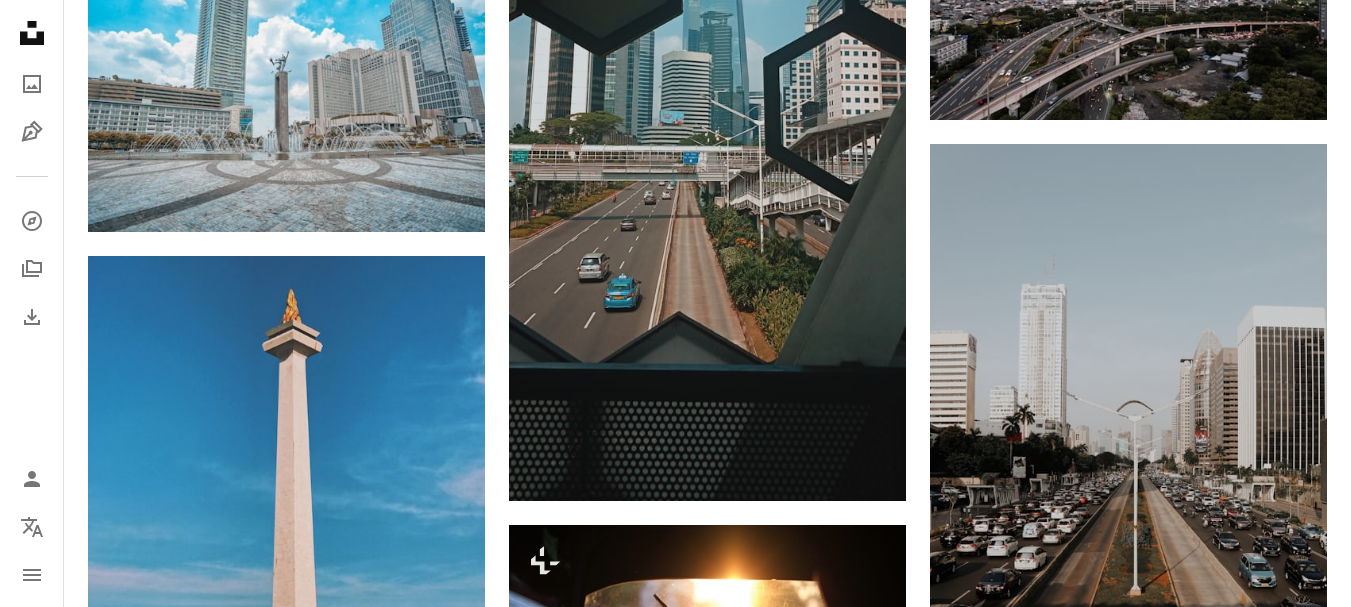 click at bounding box center [1128, 960] 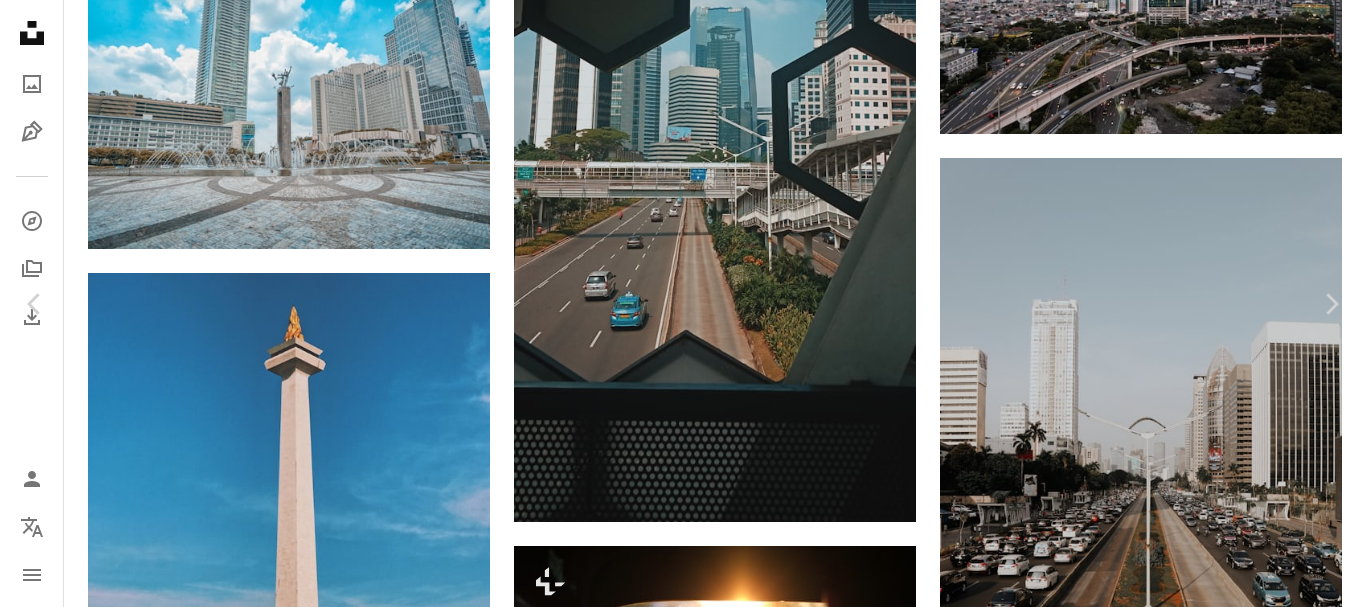 click on "An X shape Chevron left Chevron right [FIRST] [LAST] Available for hire A checkmark inside of a circle A heart A plus sign Download free Chevron down Zoom in Views 707,107 Downloads 6,194 A forward-right arrow Share Info icon Info More Actions evening in the city A map marker [CITY], [STATE], [COUNTRY] Calendar outlined Published on September 6, 2019 Camera SONY, DSC-HX350 Safety Free to use under the Unsplash License building city architecture urban indonesia office building [CITY] outdoors town apartment building downtown high rise metropolis [CITY] [STATE] city Free pictures Browse premium related images on iStock  |  Save 20% with code UNSPLASH20 View more on iStock  ↗ Related images A heart A plus sign [FIRST] [LAST] Available for hire A checkmark inside of a circle Arrow pointing down Plus sign for Unsplash+ A heart A plus sign [FIRST] [LAST] Available for hire A checkmark inside of a circle A heart" at bounding box center (683, 6129) 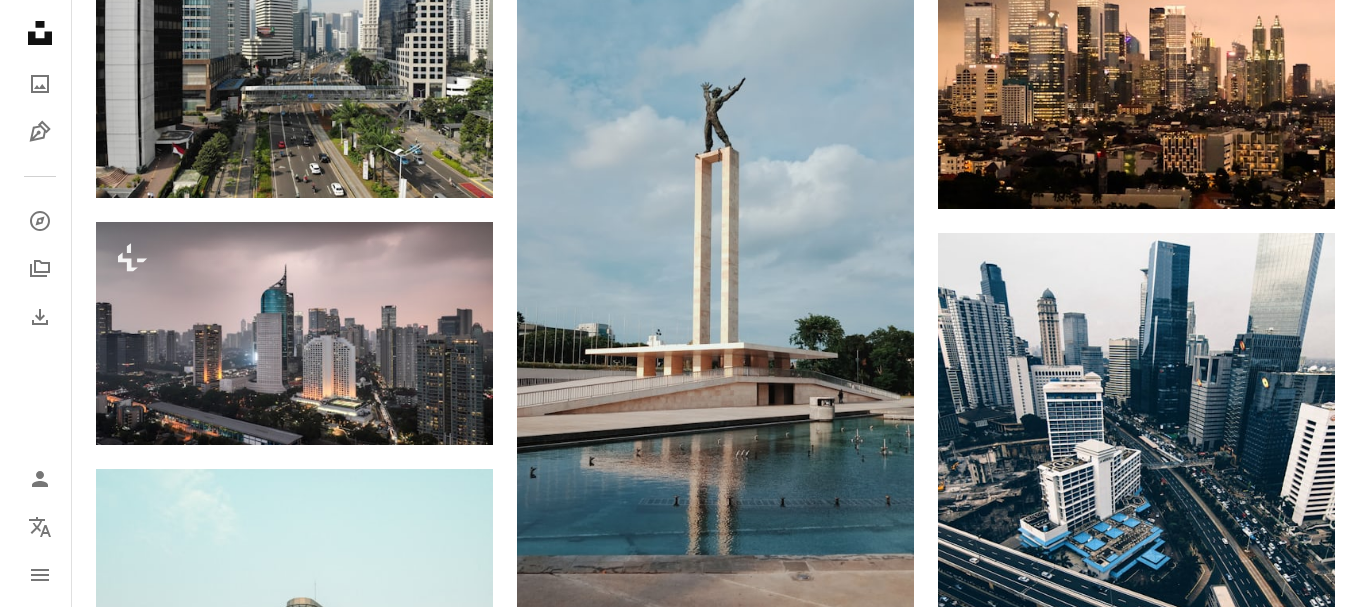 scroll, scrollTop: 2700, scrollLeft: 0, axis: vertical 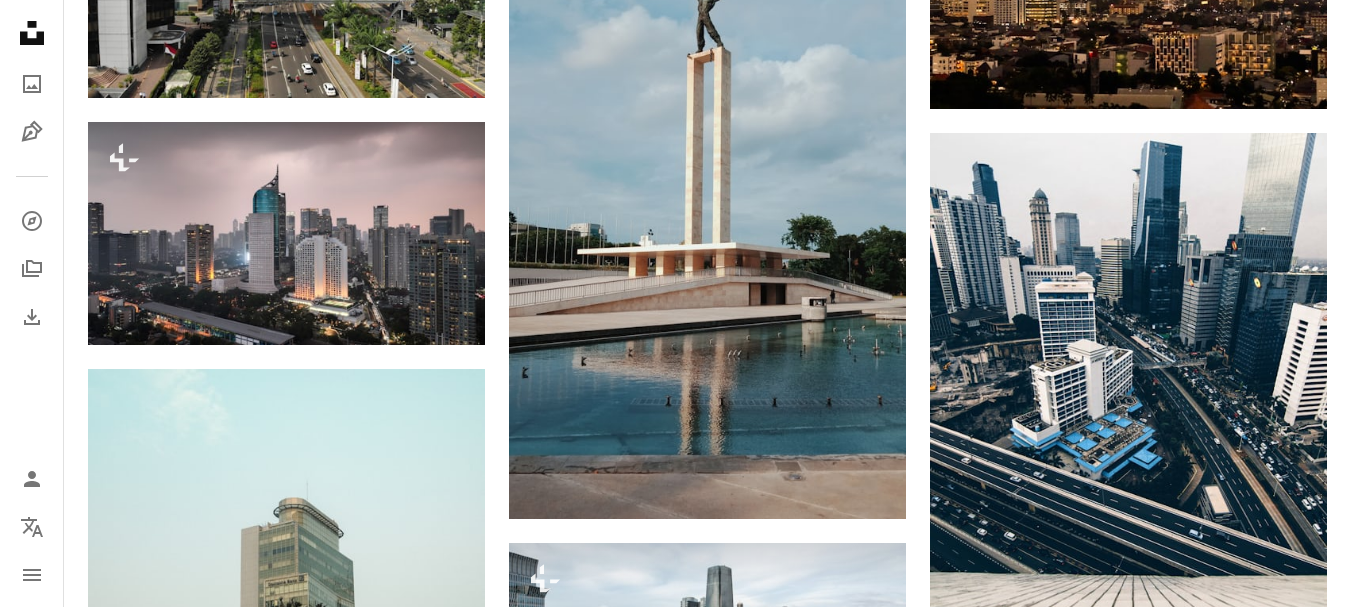click at bounding box center [1128, 1107] 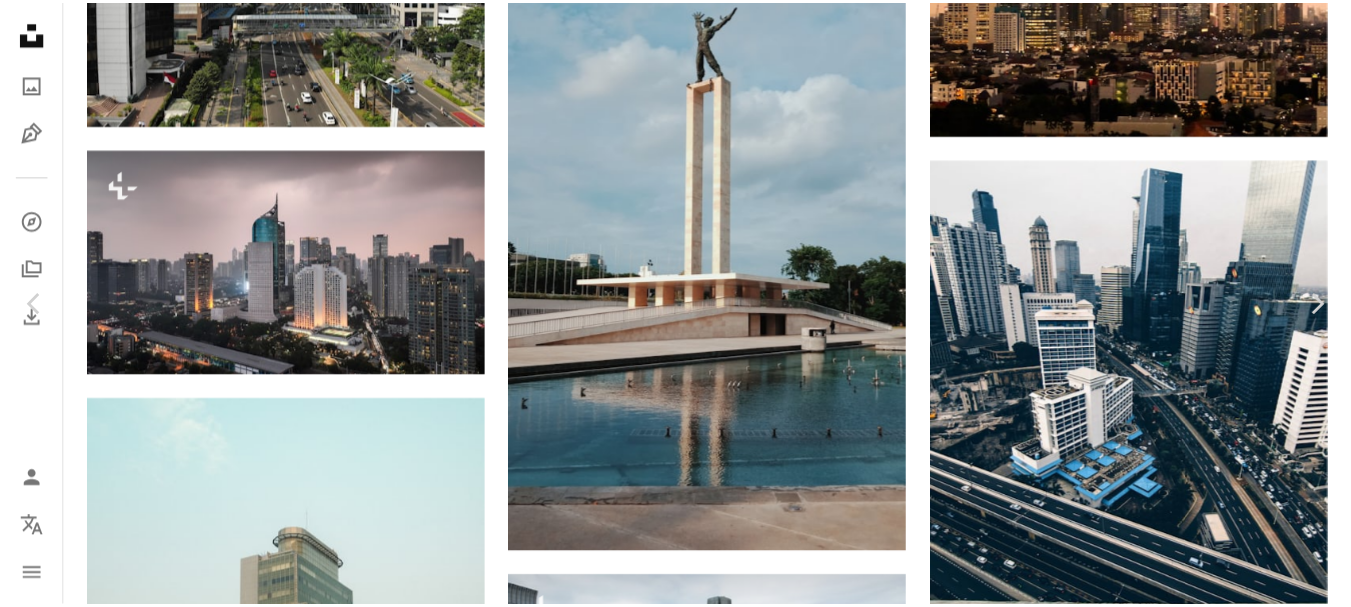 scroll, scrollTop: 100, scrollLeft: 0, axis: vertical 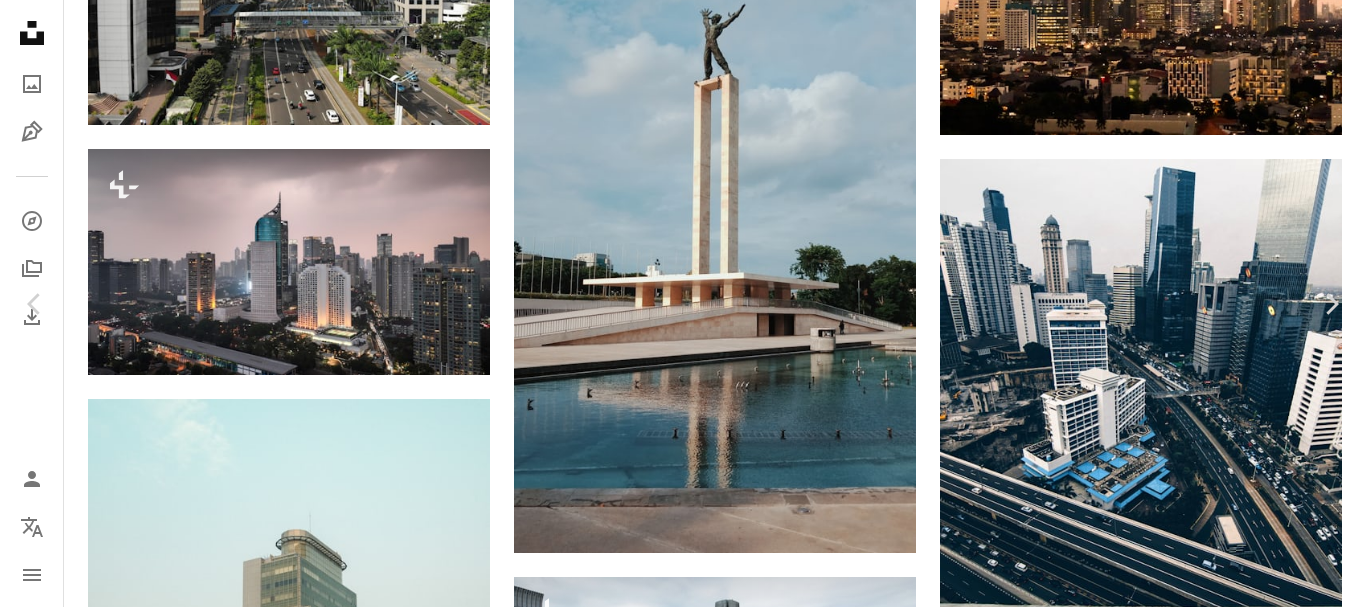 click on "An X shape Chevron left Chevron right [FIRST] [LAST] Available for hire A checkmark inside of a circle A heart A plus sign Download free Chevron down Zoom in Views 26,849 Downloads 445 A forward-right arrow Share Info icon Info More Actions A map marker [CITY], [STATE], [COUNTRY] Calendar outlined Published on [MONTH] [DAY], [YEAR] Camera FUJIFILM, X-S10 Safety Free to use under the Unsplash License [CITY] building city blue grey urban indonesia cityscape outdoors town tower wheel aerial view Backgrounds Browse premium related images on iStock | Save 20% with code UNSPLASH20 View more on iStock ↗ Related images A heart A plus sign [FIRST] [LAST] Available for hire A checkmark inside of a circle Arrow pointing down Plus sign for Unsplash+ A heart A plus sign [FIRST] [LAST] Available for hire A checkmark inside of a circle Arrow pointing down A heart A plus sign [FIRST] [LAST] Available for hire A checkmark inside of a circle Arrow pointing down" at bounding box center [683, 5129] 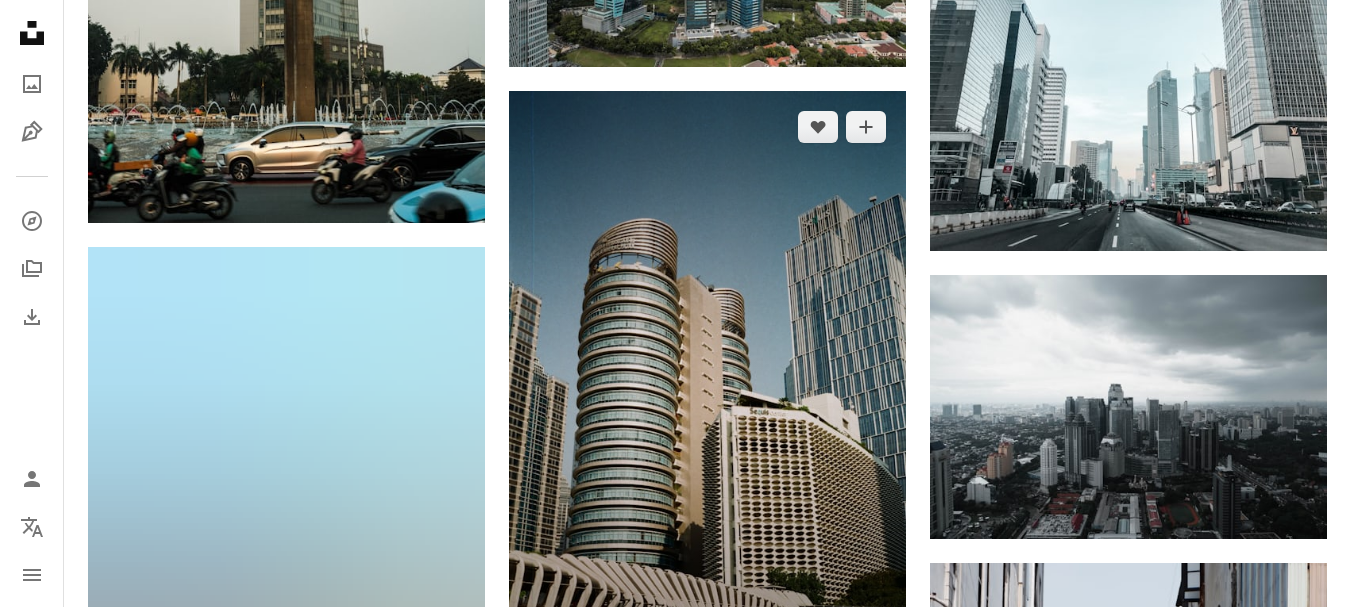 scroll, scrollTop: 3700, scrollLeft: 0, axis: vertical 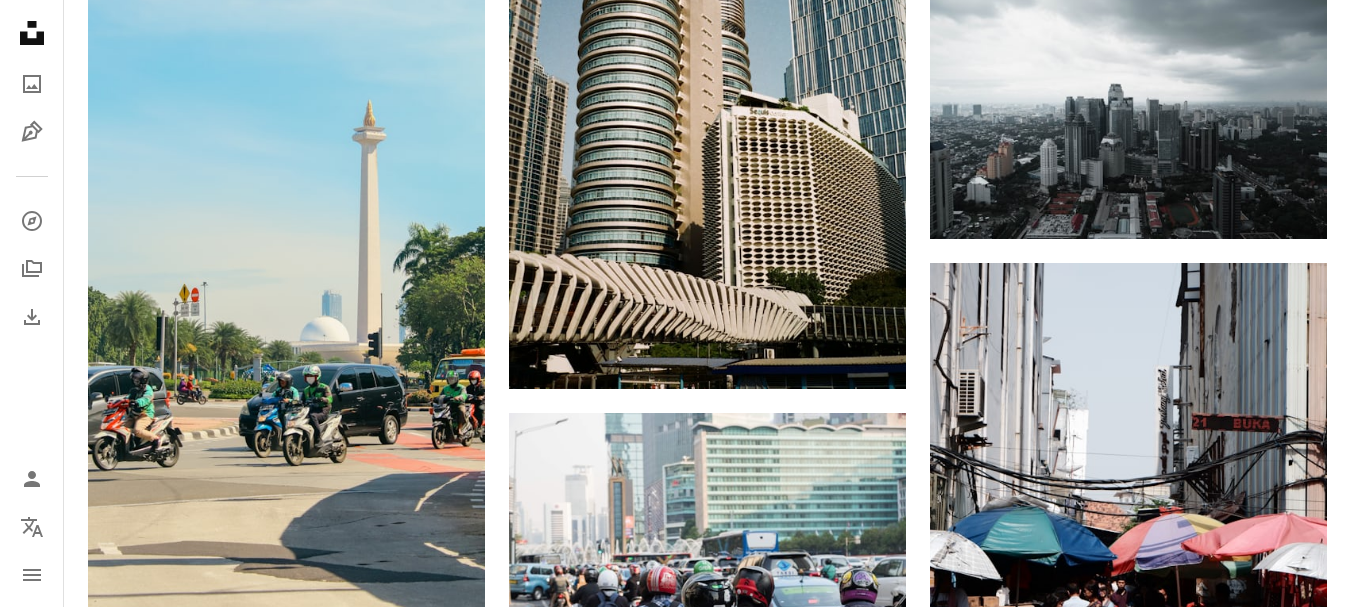 click at bounding box center (1128, 966) 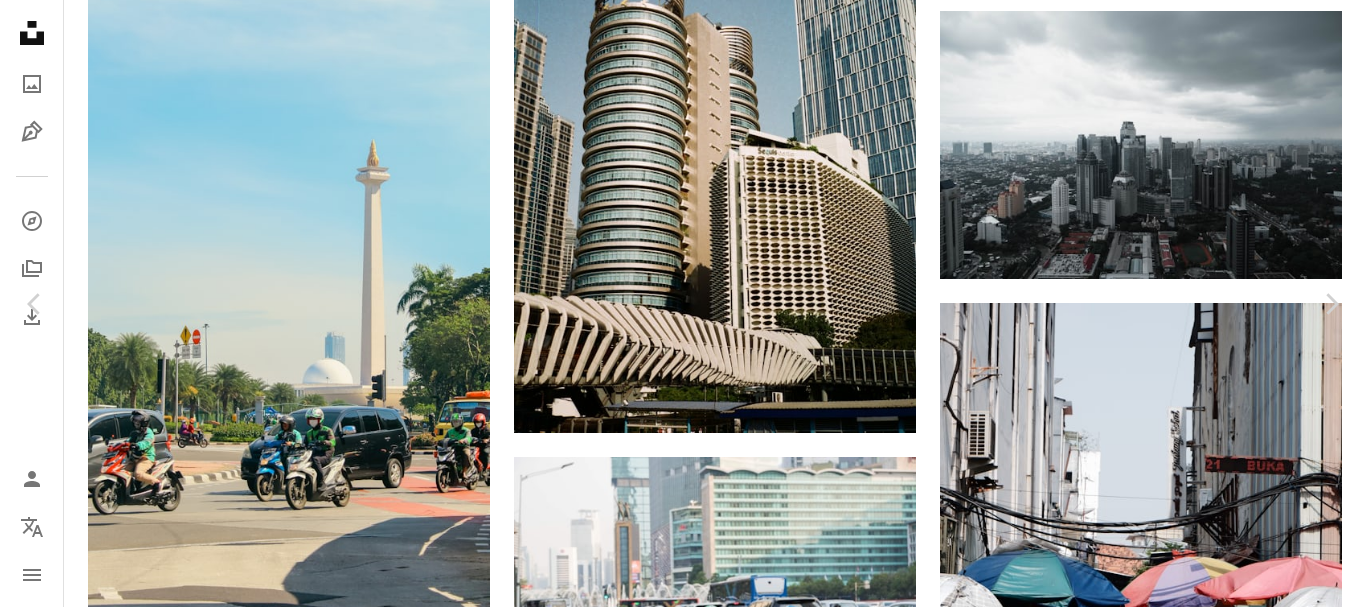 click on "An X shape Chevron left Chevron right Getty Images For  Unsplash+ A heart A plus sign A lock Download Zoom in A forward-right arrow Share More Actions Calendar outlined Published on  [DATE], [DATE] Camera Hasselblad, L2D-20c Safety Licensed under the  Unsplash+ License office business travel city architecture sunset blue summer road finance night sun photography beauty street indonesia morning apartment cityscape sunlight Free stock photos From this series Plus sign for Unsplash+ Plus sign for Unsplash+ Related images Plus sign for Unsplash+ A heart A plus sign Getty Images For  Unsplash+ A lock Download Plus sign for Unsplash+ A heart A plus sign Getty Images For  Unsplash+ A lock Download Plus sign for Unsplash+ A heart A plus sign Getty Images For  Unsplash+ A lock Download Plus sign for Unsplash+ A heart A plus sign Getty Images For  Unsplash+ A lock Download Plus sign for Unsplash+ A heart A plus sign Getty Images For  Unsplash+ A lock Download Plus sign for Unsplash+ A heart A plus sign Cj For  A lock" at bounding box center [683, 4129] 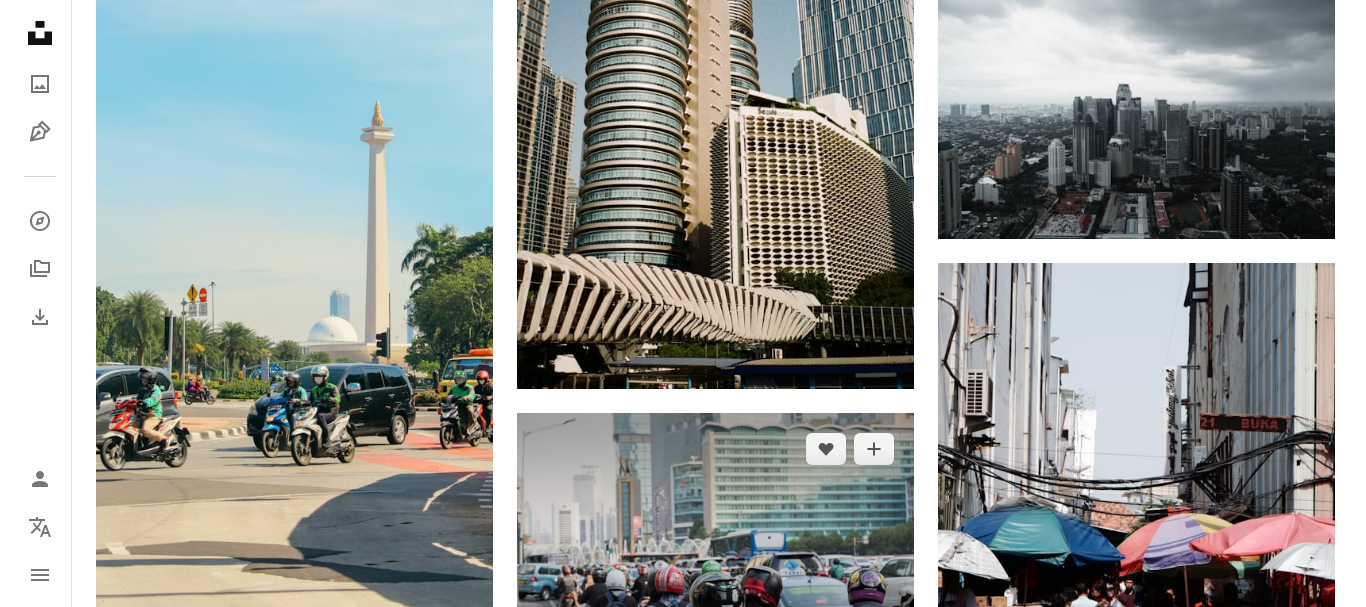 scroll, scrollTop: 3900, scrollLeft: 0, axis: vertical 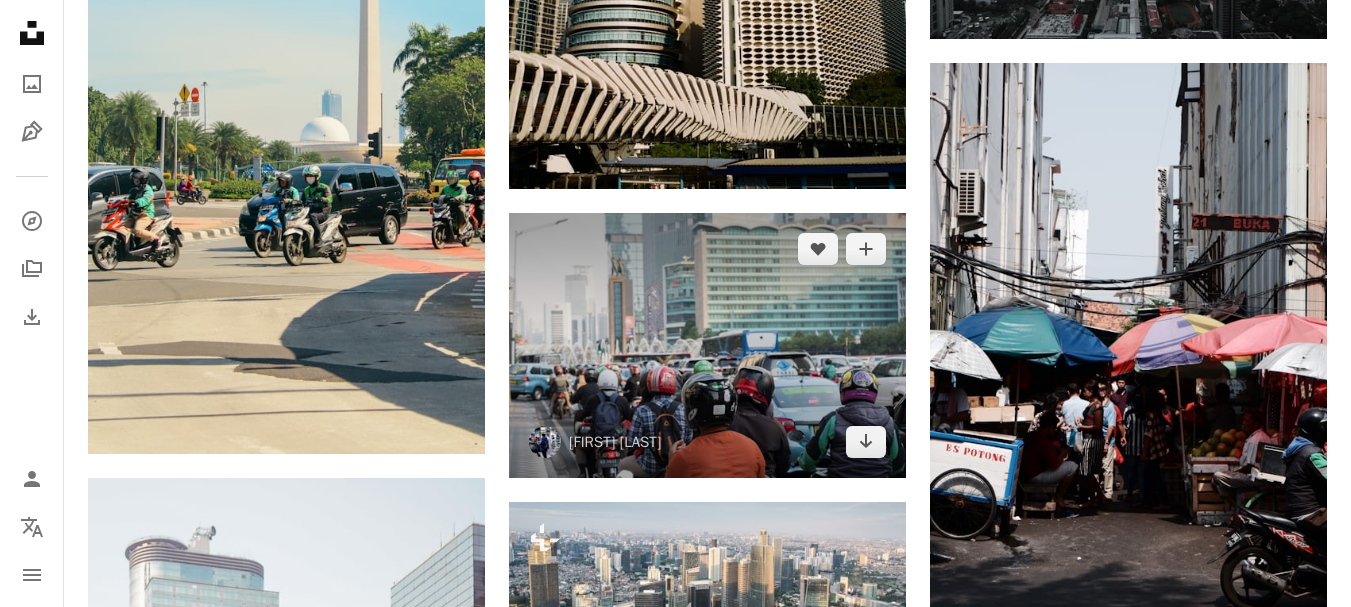 click at bounding box center [707, 345] 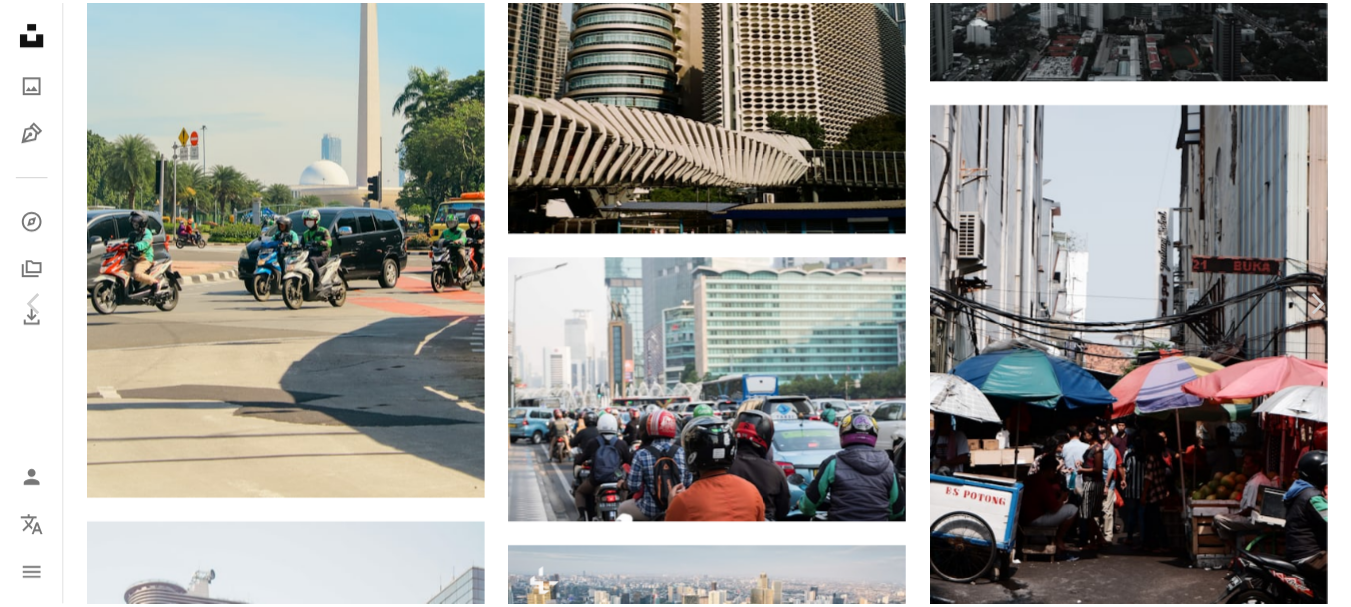 scroll, scrollTop: 200, scrollLeft: 0, axis: vertical 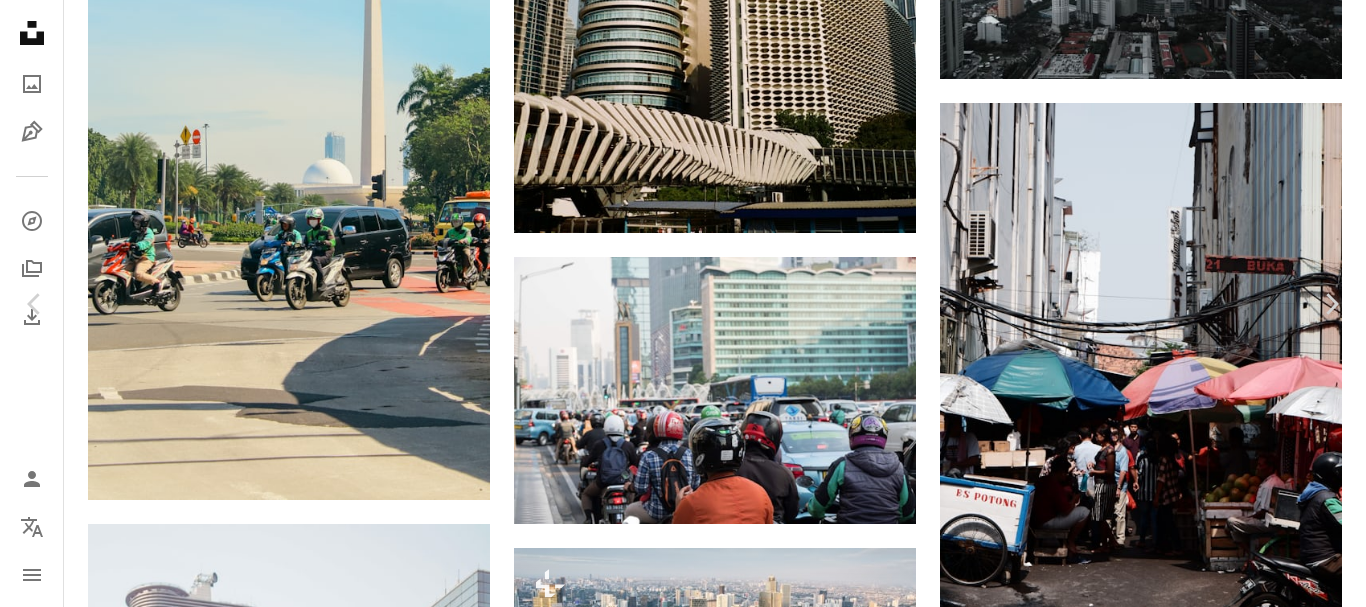 click on "An X shape Chevron left Chevron right [FIRST] [LAST] [USERNAME] A heart A plus sign Download free Chevron down Zoom in Views 505,354 Downloads 6,917 A forward-right arrow Share Info icon Info More Actions A map marker [STATE], [STATE], [COUNTRY] Calendar outlined Published on  September 18, 2019 Camera FUJIFILM, X-T20 Safety Free to use under the  Unsplash License city motorcycle traffic mrt car human people clothing vehicle transportation jakarta apparel automobile helmet hardhat crash helmet Public domain images Browse premium related images on iStock  |  Save 20% with code UNSPLASH20 View more on iStock  ↗ Related images A heart A plus sign Tyler Morgan Arrow pointing down Plus sign for Unsplash+ A heart A plus sign Markus Winkler For  Unsplash+ A lock Download A heart A plus sign Markus Winkler Available for hire A checkmark inside of a circle Arrow pointing down Plus sign for Unsplash+ A heart A plus sign Markus Winkler For  Unsplash+ A lock Download A heart A plus sign Nguyễn Hiệp Available for hire A heart For  For" at bounding box center (683, 3929) 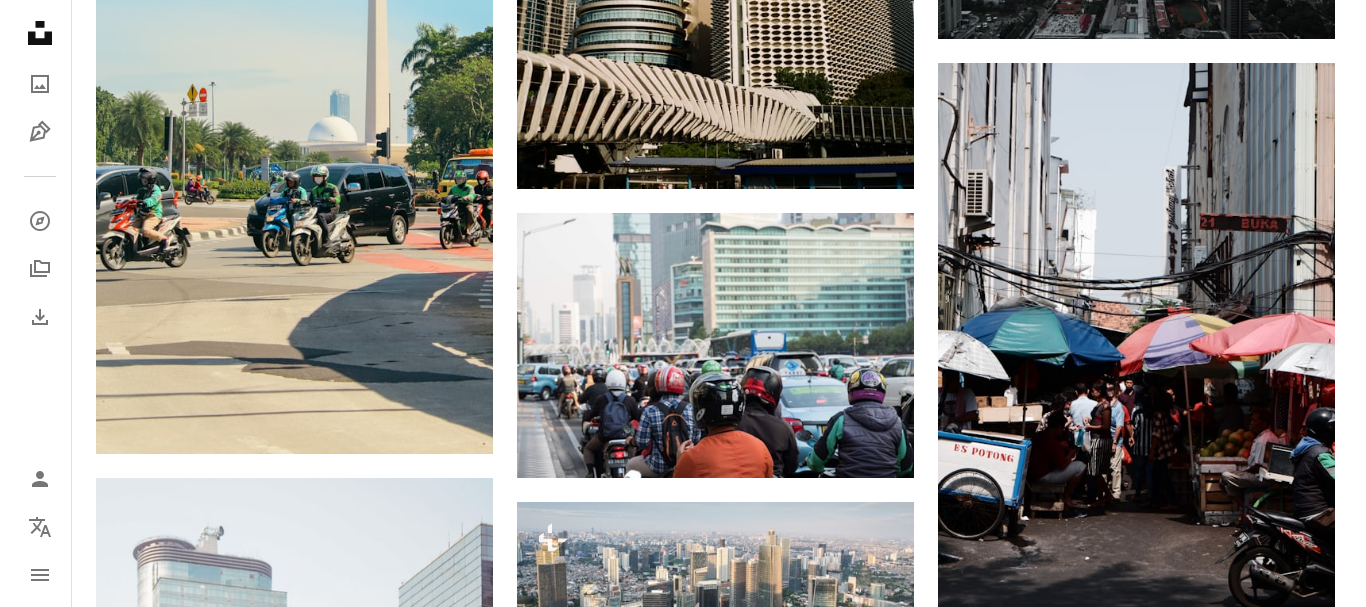 scroll, scrollTop: 4100, scrollLeft: 0, axis: vertical 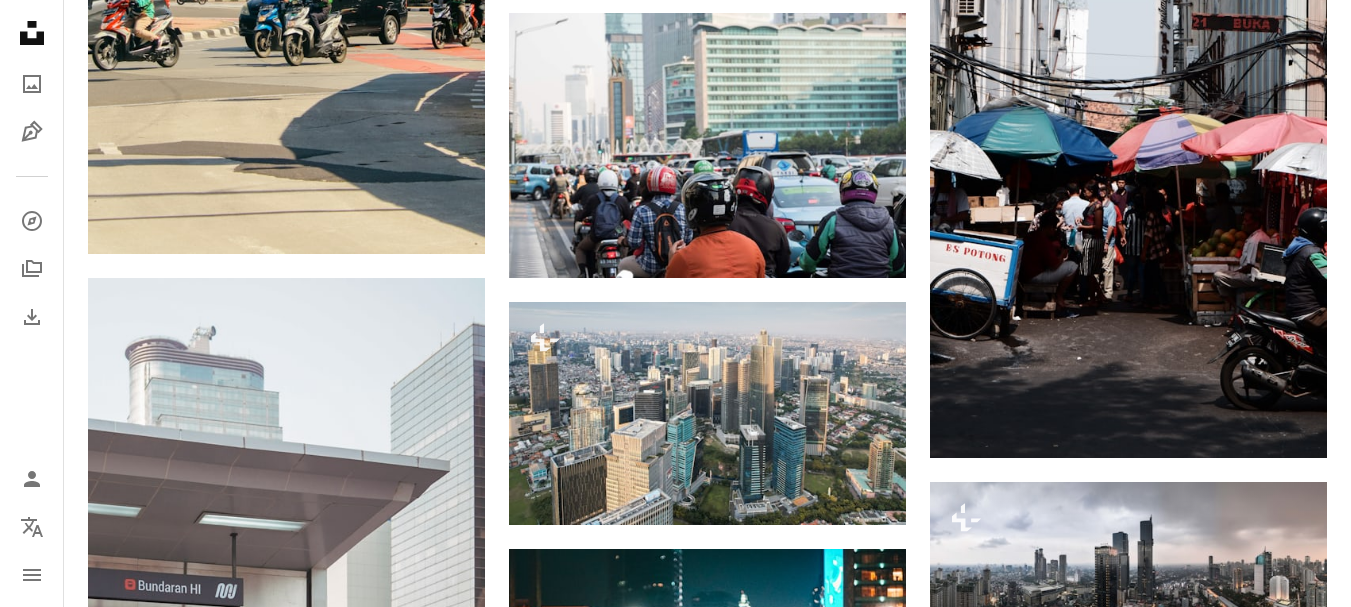 click at bounding box center [1128, 1095] 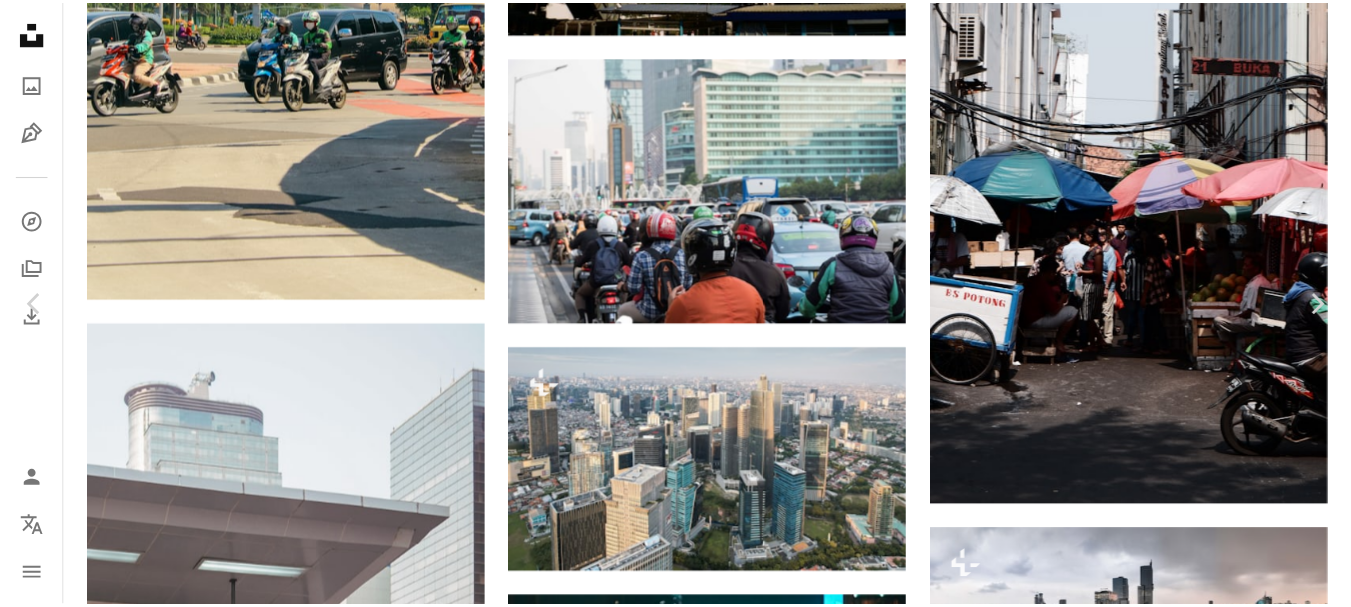 scroll, scrollTop: 200, scrollLeft: 0, axis: vertical 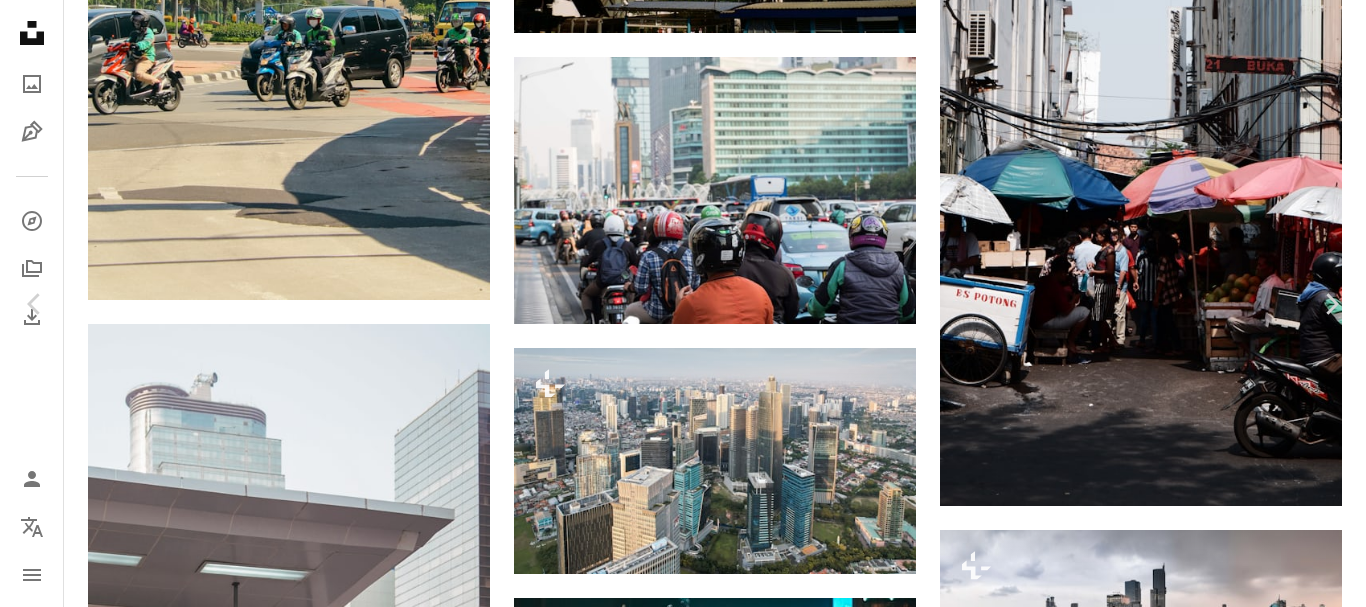 click on "Download free" at bounding box center [1167, 3457] 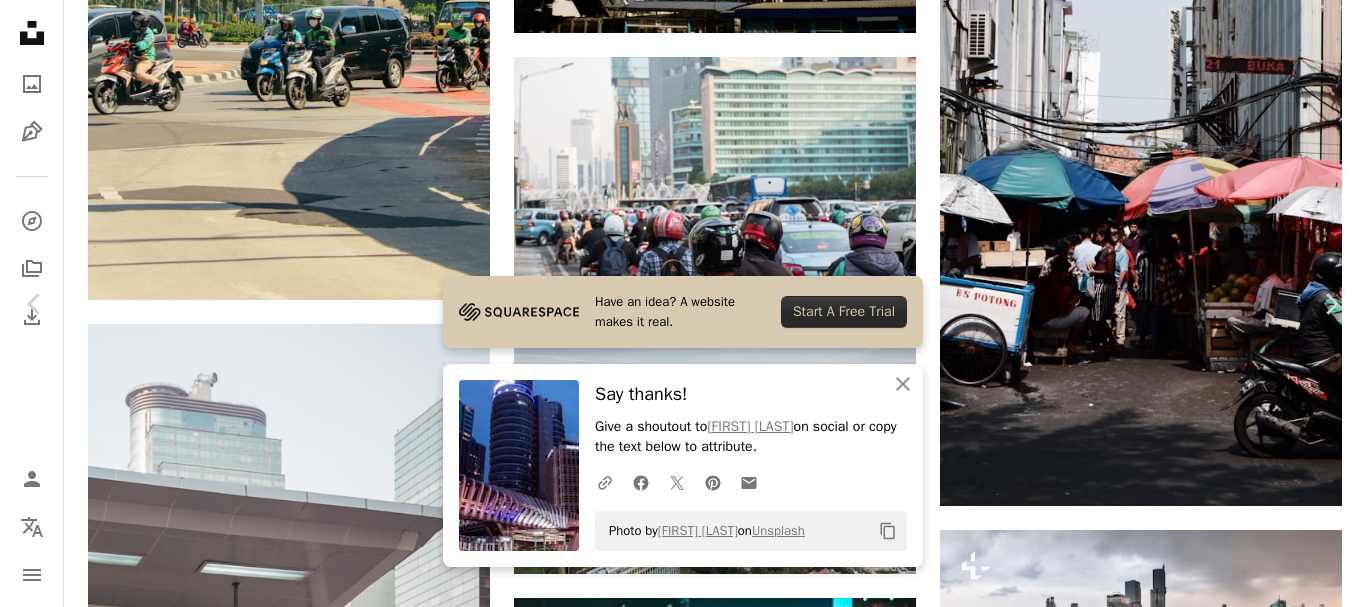 click on "An X shape Chevron left Chevron right Have an idea? A website makes it real. Start A Free Trial An X shape Close Say thanks! Give a shoutout to  [FIRST] [LAST]  on social or copy the text below to attribute. A URL sharing icon (chains) Facebook icon X (formerly Twitter) icon Pinterest icon An envelope Photo by  [FIRST] [LAST]  on  Unsplash
Copy content [FIRST] [LAST] Available for hire A checkmark inside of a circle A heart A plus sign Download free Chevron down Zoom in Views 404,583 Downloads 6,157 A forward-right arrow Share Info icon Info More Actions Strolling around Jakarta's skycraper, Senayan, blue hour. A map marker Senayan, [CITY], [STATE] City, [STATE], [COUNTRY] Calendar outlined Published on  January 7, 2020 Camera Canon, EOS 80D Safety Free to use under the  Unsplash License building city architecture urban indonesia vehicle bus transportation office building jakarta downtown high rise metropolis senayan south jakarta city Public domain images  |" at bounding box center (683, 3729) 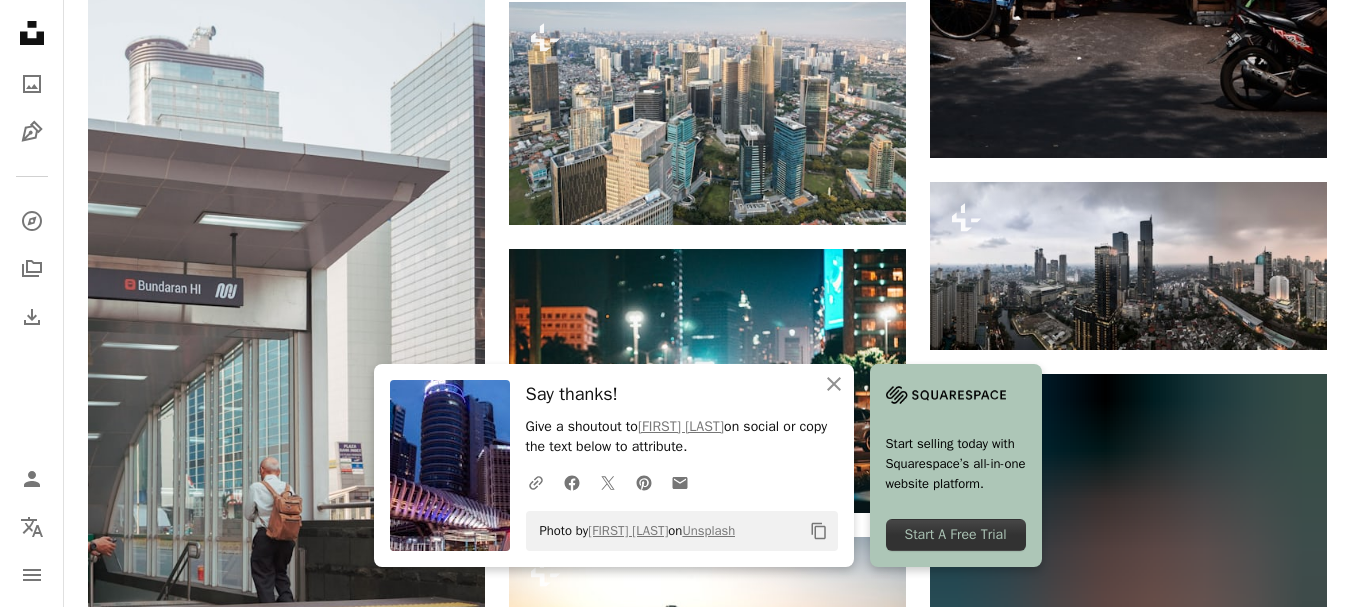 scroll, scrollTop: 4600, scrollLeft: 0, axis: vertical 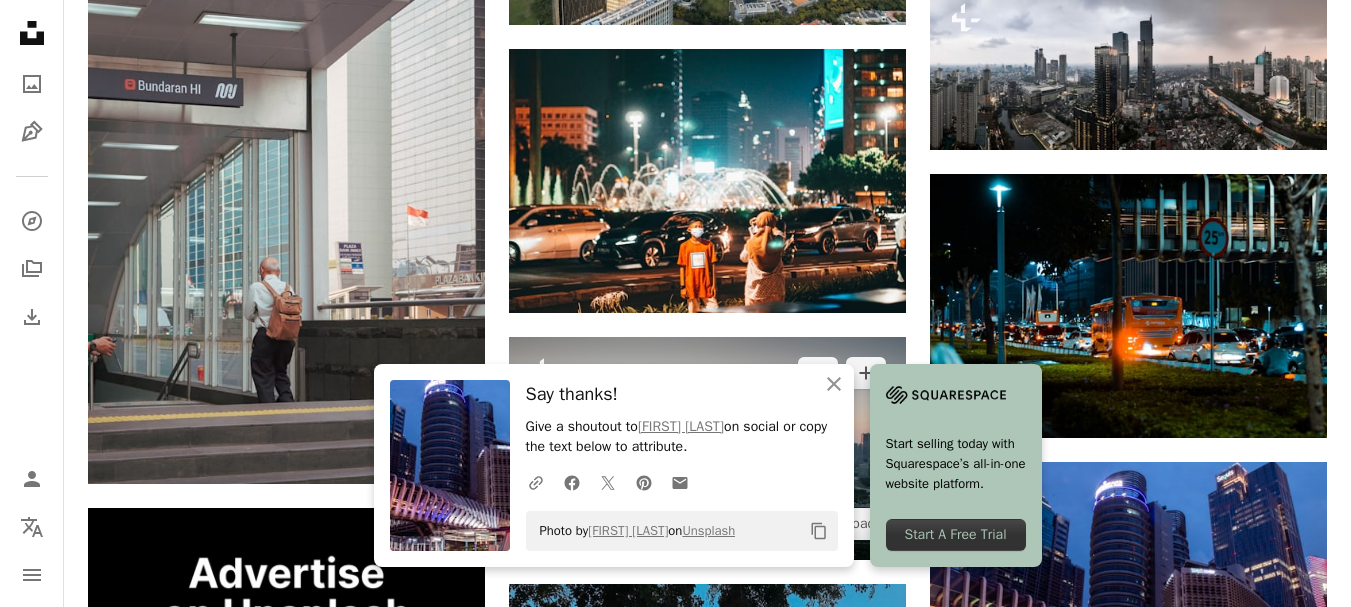 click at bounding box center (707, 448) 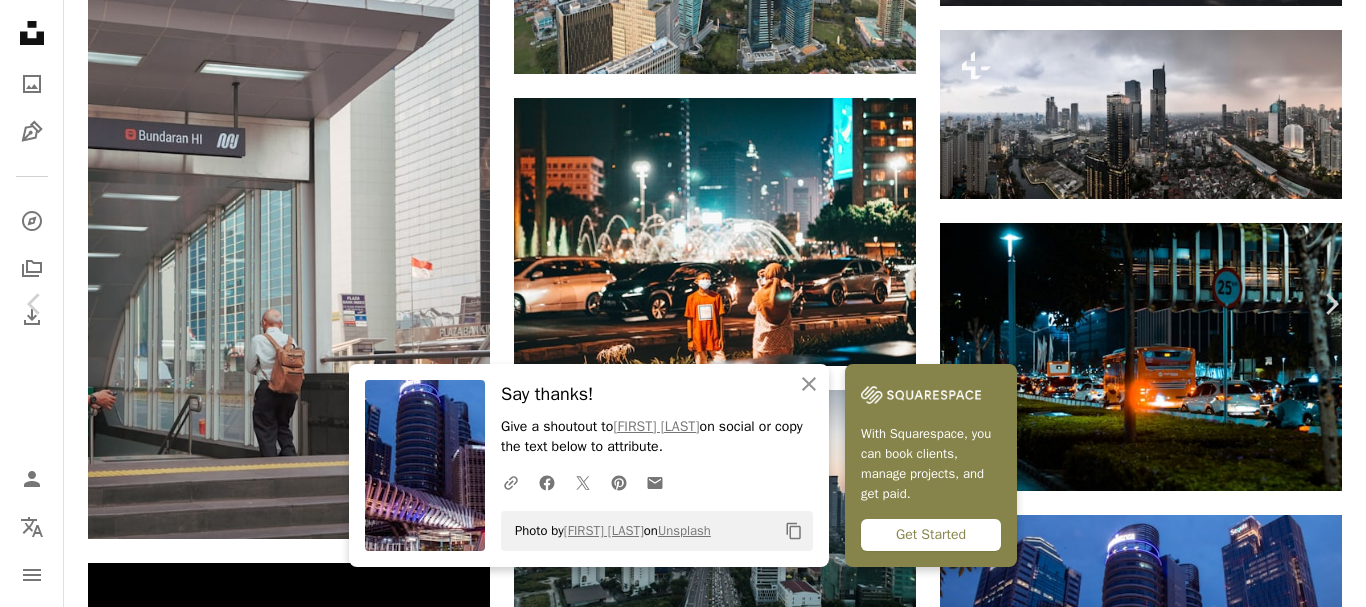click on "An X shape Chevron left Chevron right An X shape Close Say thanks! Give a shoutout to  [FIRST] [LAST]  on social or copy the text below to attribute. A URL sharing icon (chains) Facebook icon X (formerly Twitter) icon Pinterest icon An envelope Photo by  [FIRST] [LAST]  on  Unsplash
Copy content With Squarespace, you can book clients, manage projects, and get paid. Get Started Getty Images For  Unsplash+ A heart A plus sign A lock Download Zoom in A forward-right arrow Share More Actions Calendar outlined Published on  December 4, 2024 Camera DJI, FC3411 Safety Licensed under the  Unsplash+ License business travel city architecture sunset summer road finance sun photography indonesia morning transportation cityscape sunlight drone jakarta outdoors skyscraper tourism Public domain images From this series Plus sign for Unsplash+ Plus sign for Unsplash+ Related images Plus sign for Unsplash+ A heart A plus sign Getty Images For  Unsplash+ A lock Download Plus sign for Unsplash+ A heart A plus sign Getty Images For  Unsplash+ A lock Download Plus sign for Unsplash+ A heart A plus sign Getty Images For  Unsplash+ A lock Download Plus sign for Unsplash+ A heart A plus sign Tobias Reich For  Unsplash+ A lock Download Plus sign for Unsplash+ A heart A plus sign Getty Images For  Unsplash+ A lock Download Plus sign for Unsplash+ A heart A plus sign Getty Images For  Unsplash+ A lock Download Plus sign for Unsplash+ A heart" at bounding box center [683, 3228] 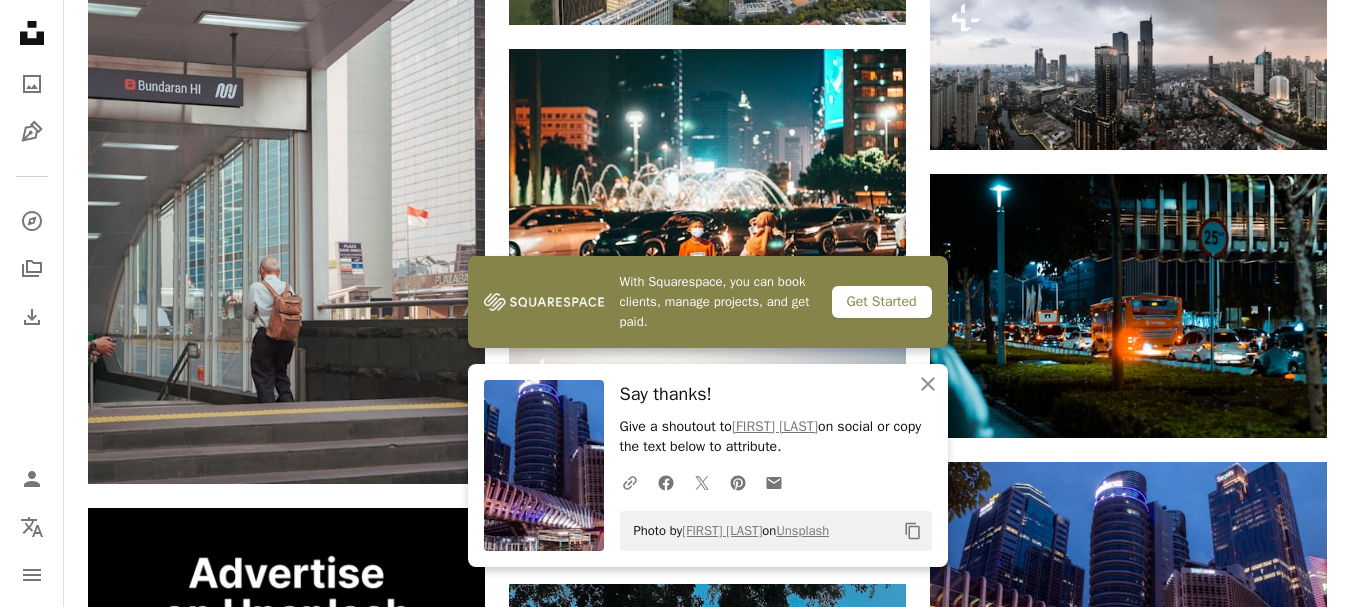 click at bounding box center [1128, 883] 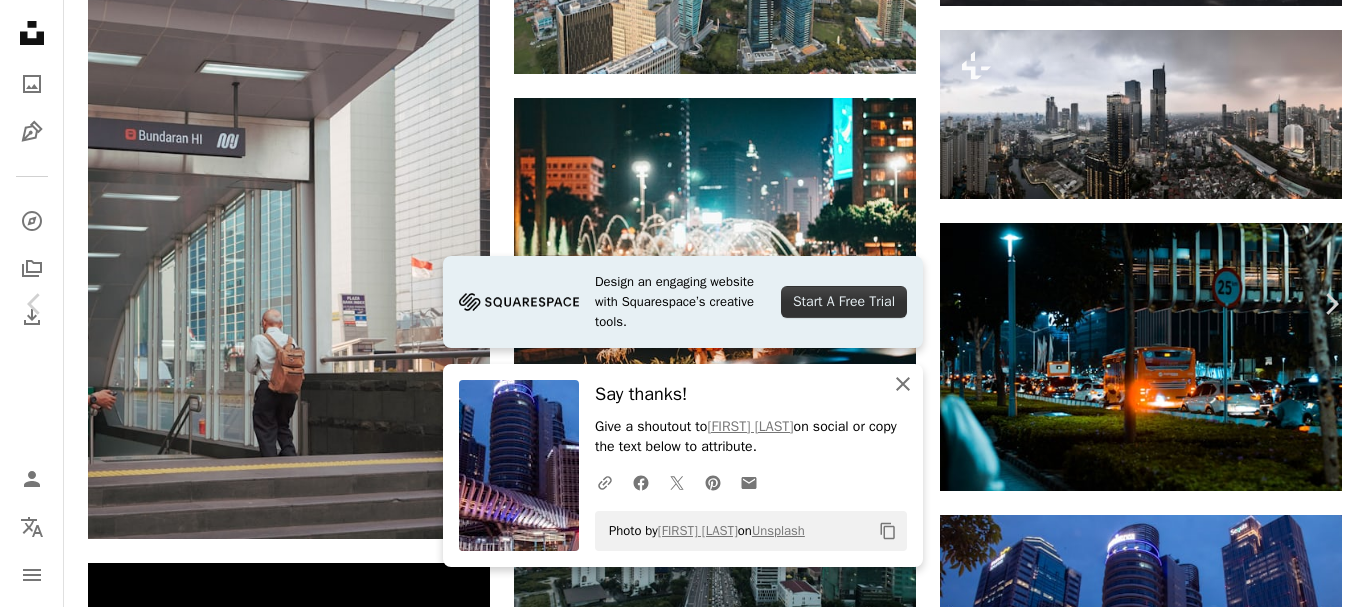 click on "An X shape" 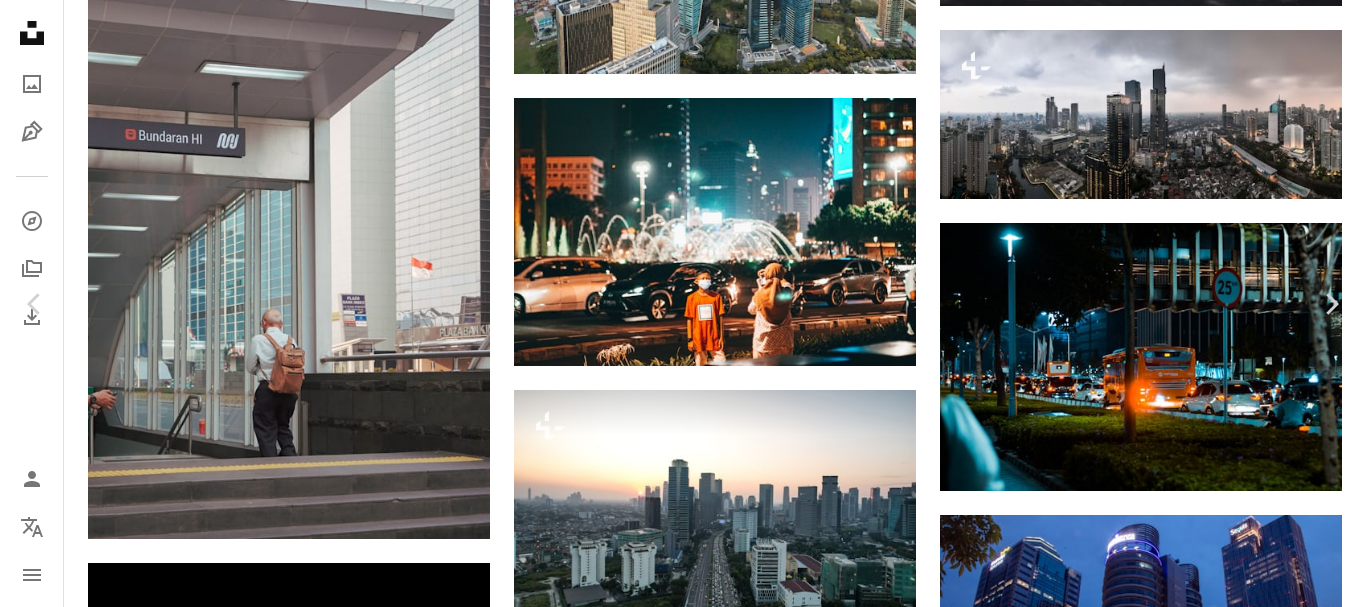 click on "An X shape Chevron left Chevron right [FIRST] [LAST] Available for hire A checkmark inside of a circle A heart A plus sign Download free Chevron down Zoom in Views 105,615 Downloads 973 A forward-right arrow Share Info icon Info More Actions A map marker [CITY], [COUNTRY] Calendar outlined Published on [DATE] Camera NIKON CORPORATION, NIKON D5200 Safety Free to use under the Unsplash License city night light indonesia jakarta japan street night club subway station subway station mrt citylights monorail blok m citynight train vehicle railway train station terminal Free pictures Browse premium related images on iStock | Save 20% with code UNSPLASH20 View more on iStock ↗ Related images A heart A plus sign Sidestreet Stalker Arrow pointing down Plus sign for Unsplash+ A heart A plus sign [FIRST] [LAST] For Unsplash+ A lock Download A heart A plus sign [FIRST] [LAST] Available for hire A checkmark inside of a circle Arrow pointing down A heart A plus sign [FIRST] [LAST] Available for hire" at bounding box center [683, 3228] 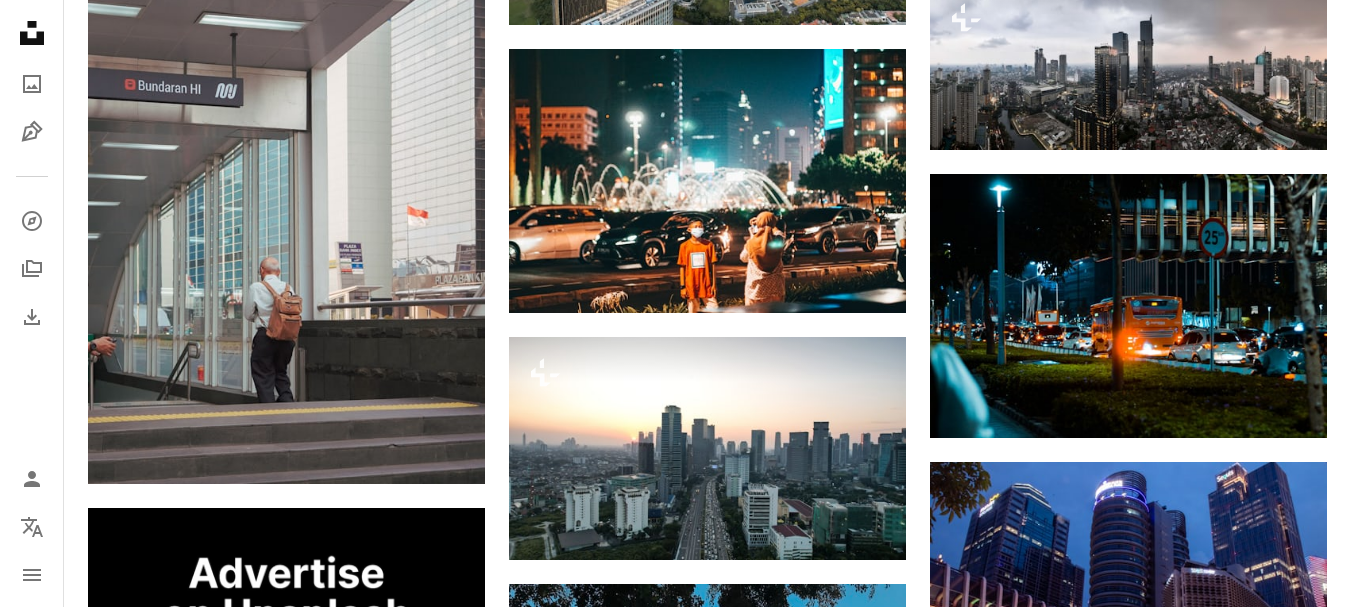 scroll, scrollTop: 4800, scrollLeft: 0, axis: vertical 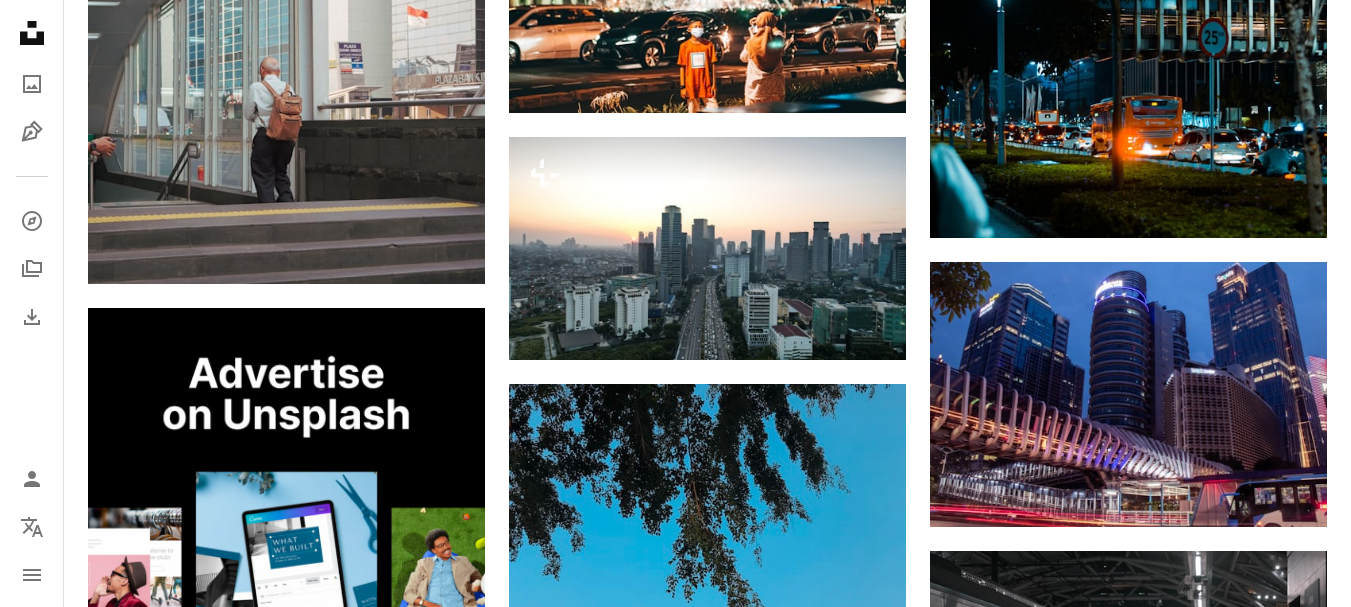 click at bounding box center [1128, 1009] 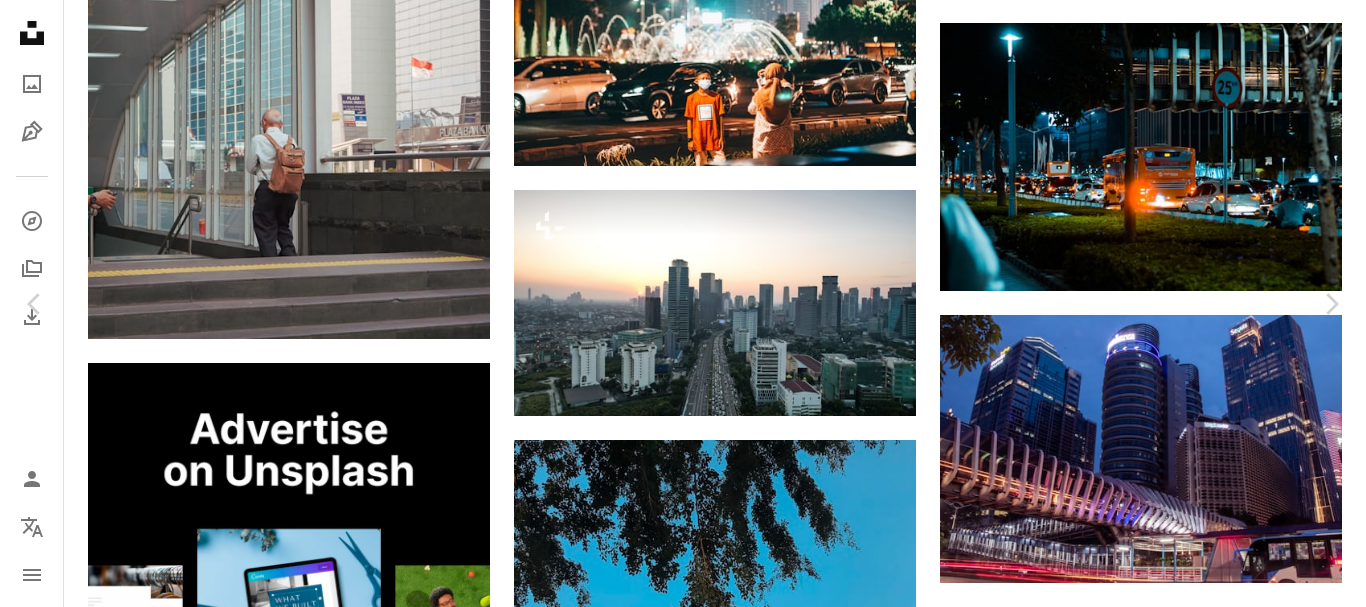 click on "Download free" at bounding box center [1167, 6269] 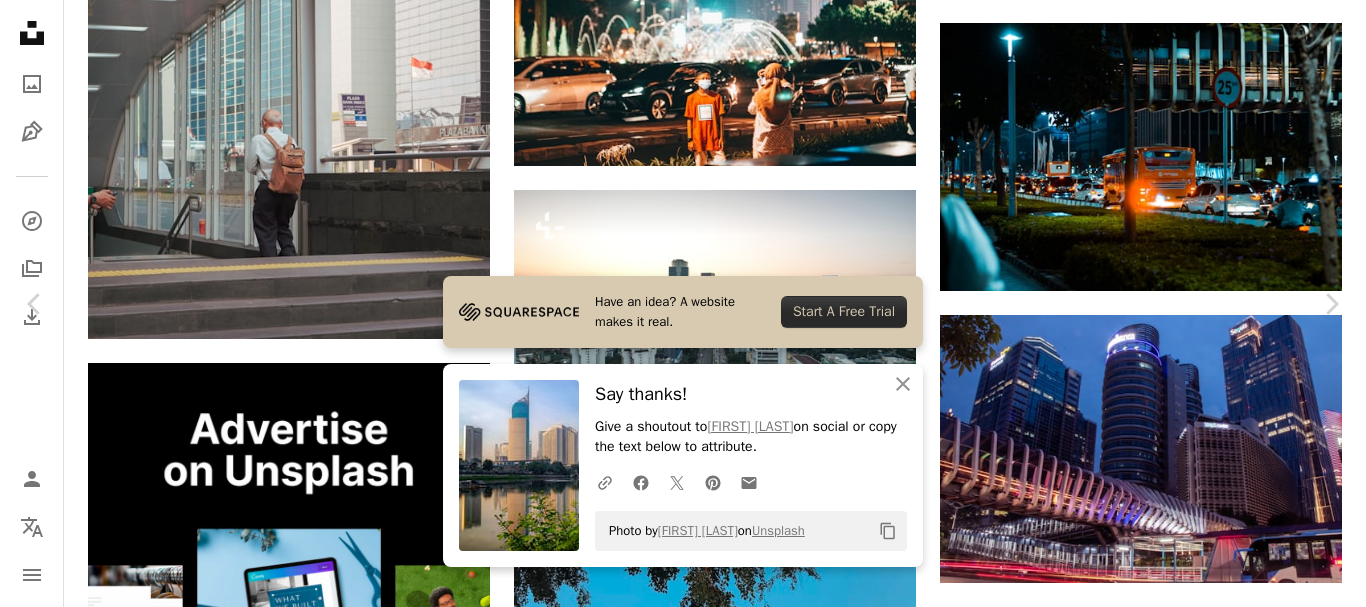 click on "An X shape Chevron left Chevron right Have an idea? A website makes it real. Start A Free Trial An X shape Close Say thanks! Give a shoutout to [FIRST] [LAST] on social or copy the text below to attribute. A URL sharing icon (chains) Facebook icon X (formerly Twitter) icon Pinterest icon An envelope Photo by [FIRST] [LAST] on Unsplash
Copy content [FIRST] [LAST] Available for hire A checkmark inside of a circle A heart A plus sign Download free Chevron down Zoom in Views [NUMBER] Downloads [NUMBER] A forward-right arrow Share Info icon Info More Actions A map marker [CITY], [COUNTRY] Calendar outlined Published on October [DAY], [YEAR] Camera Google, Pixel 3 Safety Free to use under the Unsplash License wallpaper for mobile building city photo background photography [CITY] land scape landscape nature urban [COUNTRY] cityscape outdoors tower high rise Backgrounds Browse premium related images on iStock | Save [PERCENT]% with code UNSPLASH20 View more on iStock ↗ Related images A heart A plus sign [KANJI] [KANJI] A heart" at bounding box center [683, 6525] 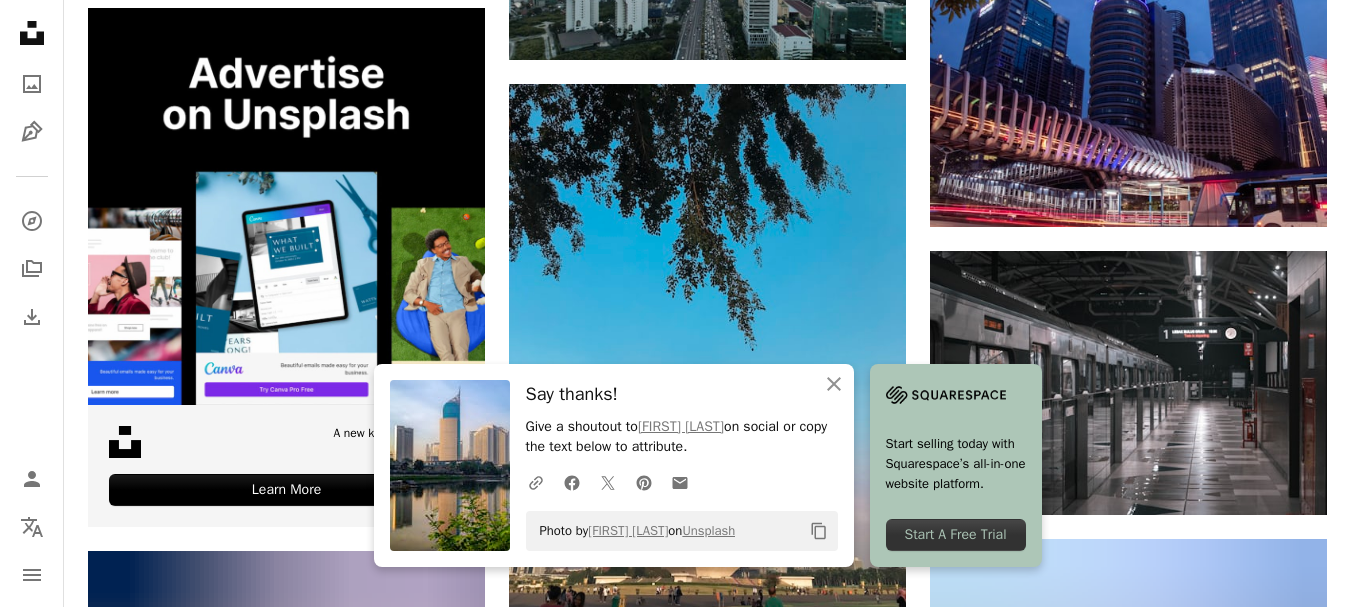 scroll, scrollTop: 5400, scrollLeft: 0, axis: vertical 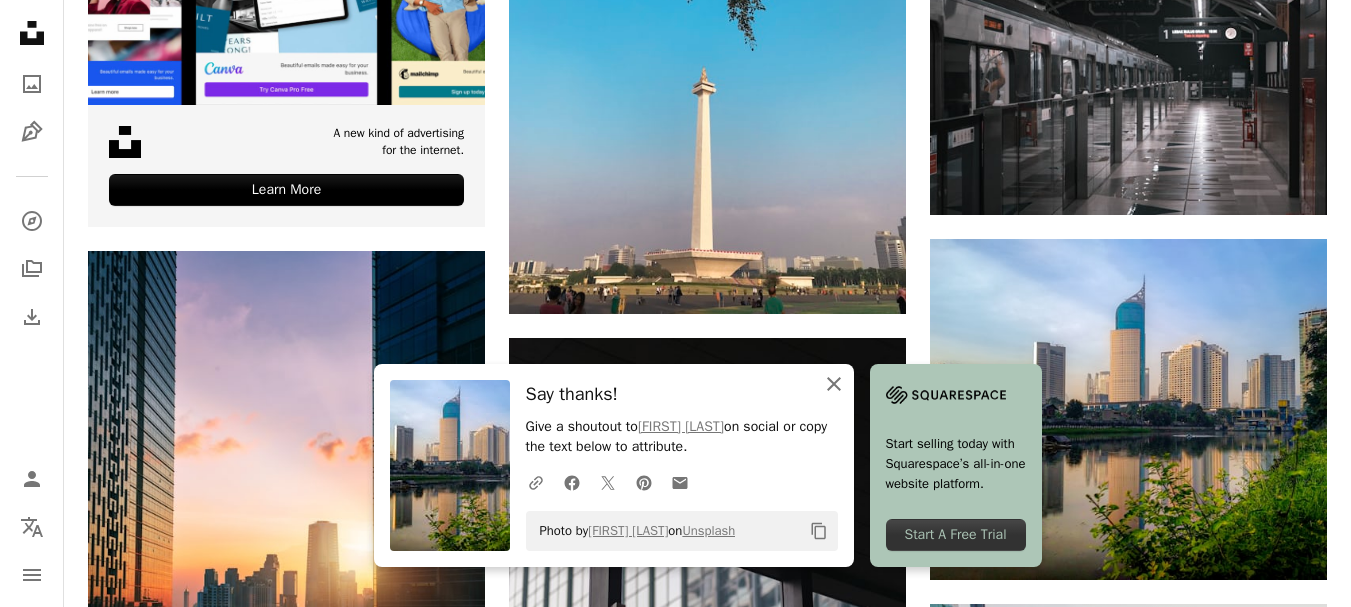 click 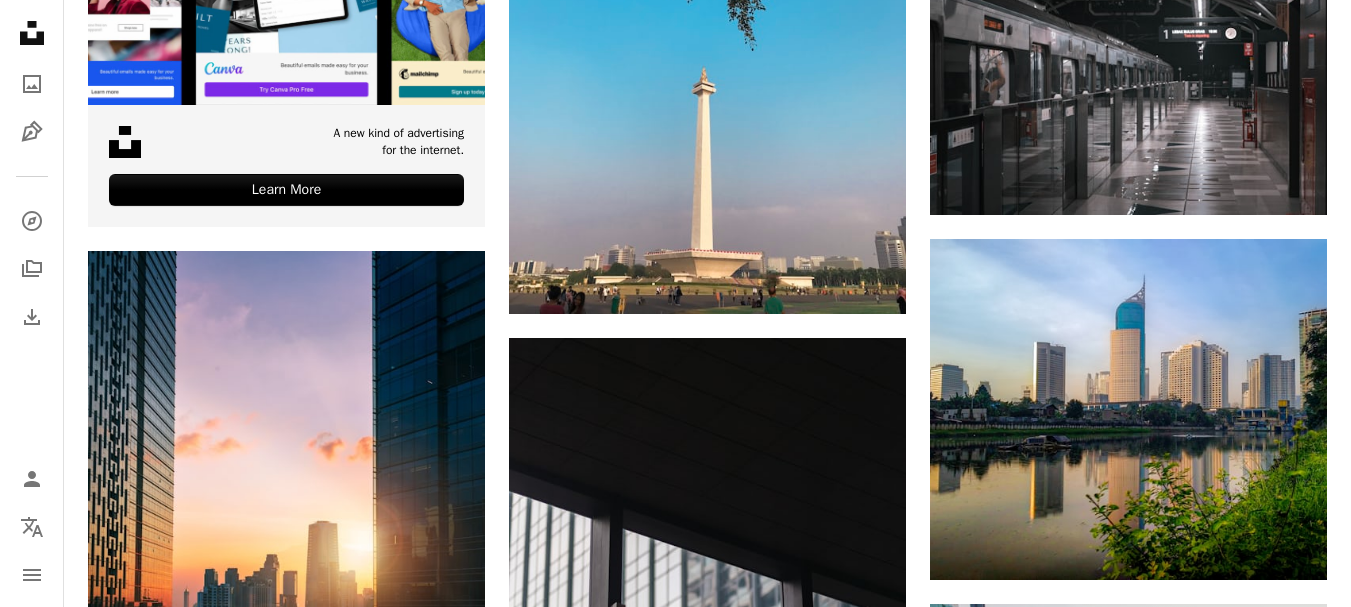 scroll, scrollTop: 5700, scrollLeft: 0, axis: vertical 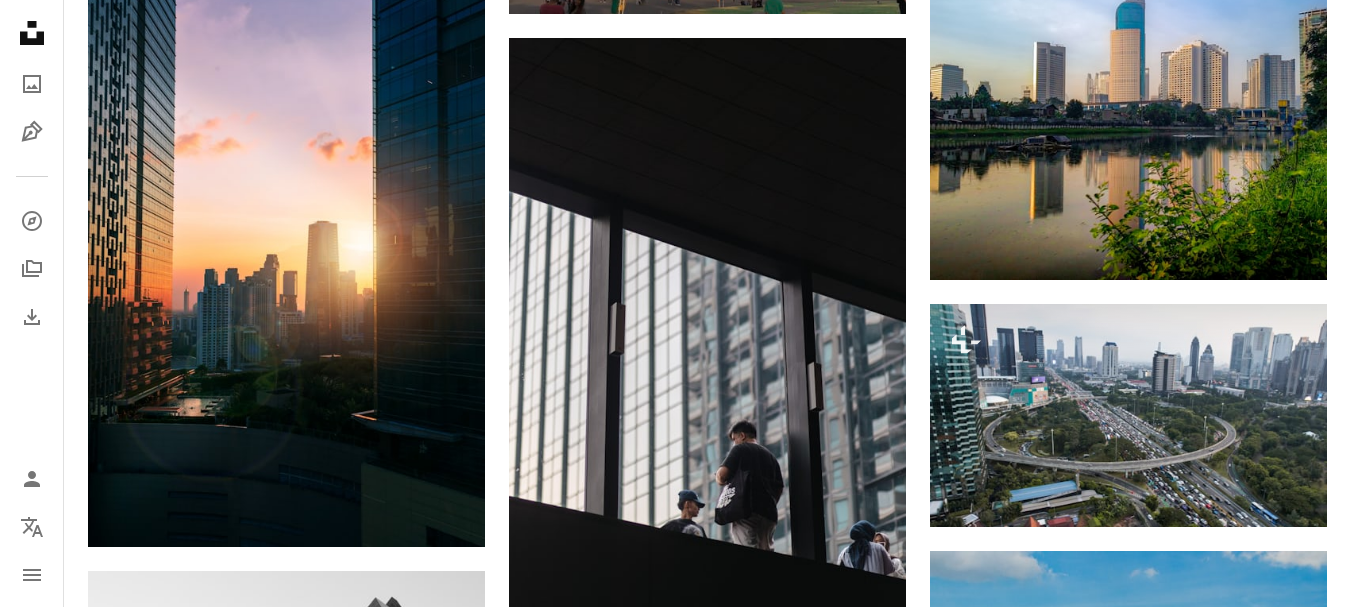 click at bounding box center [1128, 984] 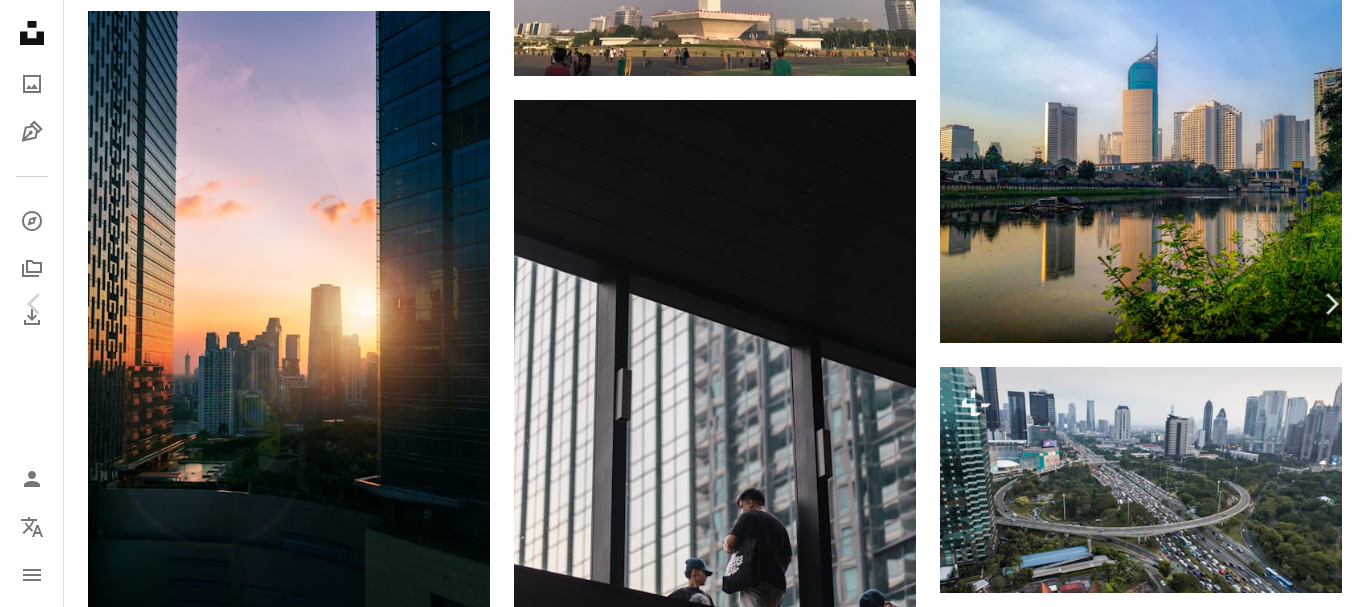 click on "An X shape Chevron left Chevron right Getty Images For Unsplash+ A heart A plus sign A lock Download Zoom in A forward-right arrow Share More Actions Calendar outlined Published on December 4, 2024 Camera DJI, FC3411 Safety Licensed under the Unsplash+ License business travel city architecture sunset summer road finance sun photography indonesia morning transportation cityscape sunlight drone [CITY] outdoors skyscraper tourism HD Wallpapers From this series Plus sign for Unsplash+ Plus sign for Unsplash+ Related images Plus sign for Unsplash+ A heart A plus sign Getty Images For Unsplash+ A lock Download Plus sign for Unsplash+ A heart A plus sign Getty Images For Unsplash+ A lock Download Plus sign for Unsplash+ A heart A plus sign [FIRST] [LAST] For Unsplash+ A lock Download Plus sign for Unsplash+ A heart A plus sign [FIRST] [LAST] For Unsplash+ A lock Download Plus sign for Unsplash+ A heart A plus sign Getty Images" at bounding box center (683, 5624) 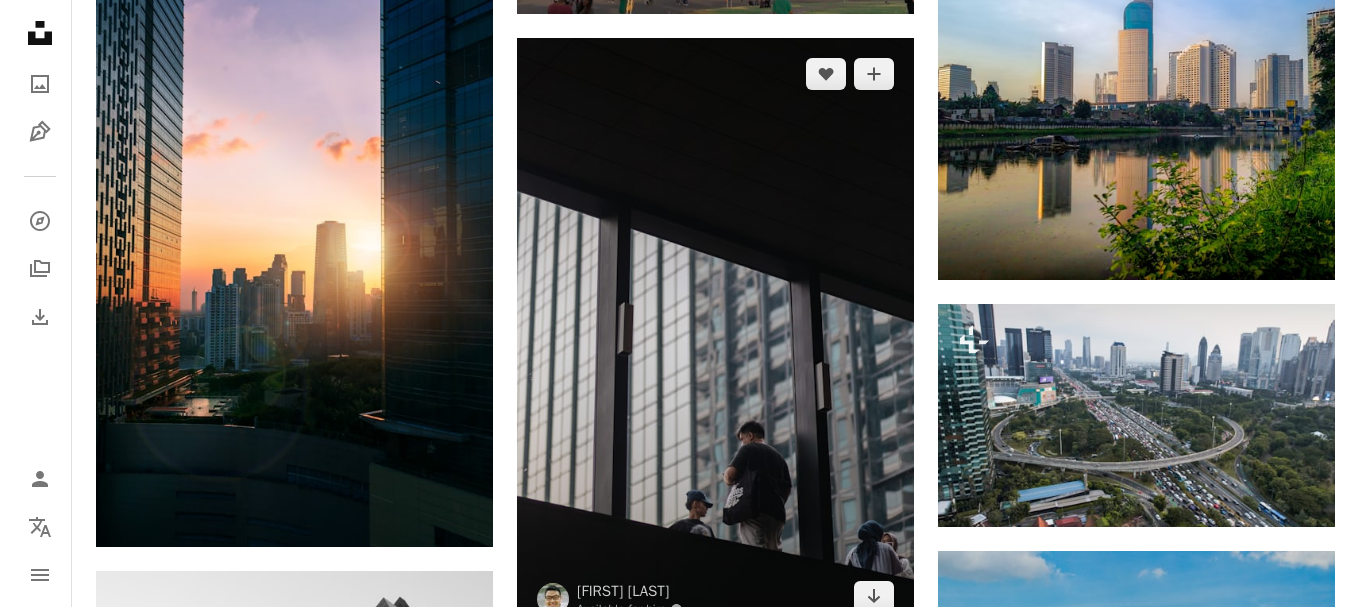 scroll, scrollTop: 5900, scrollLeft: 0, axis: vertical 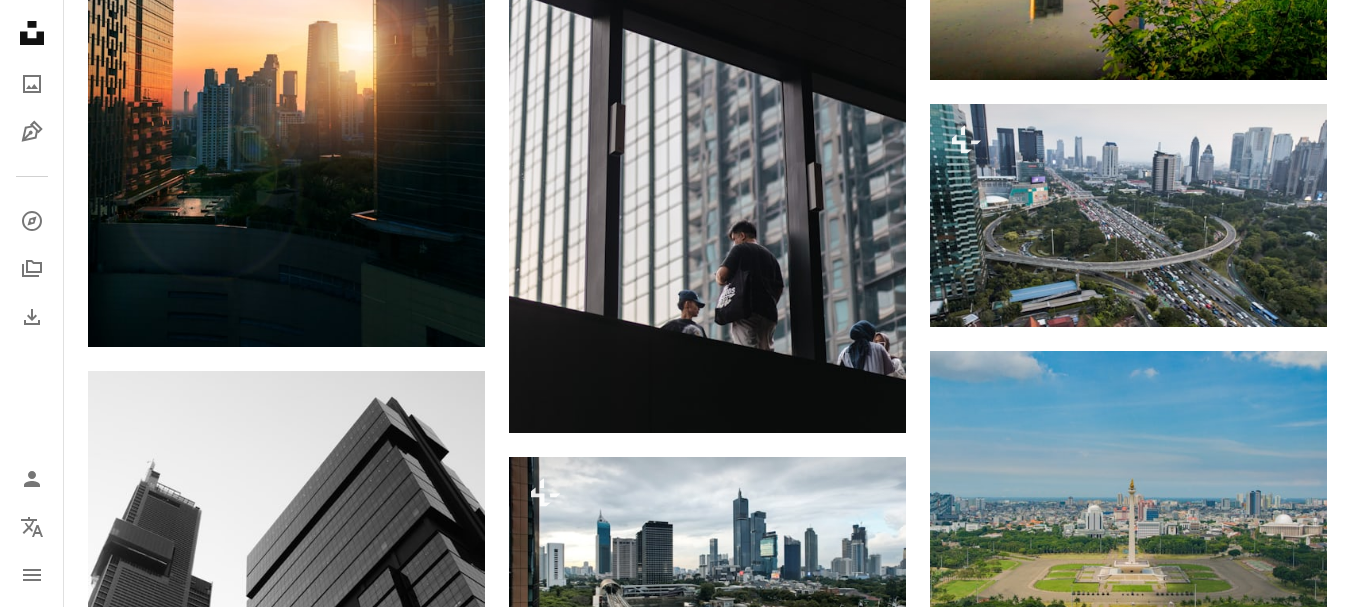 click at bounding box center [286, 1080] 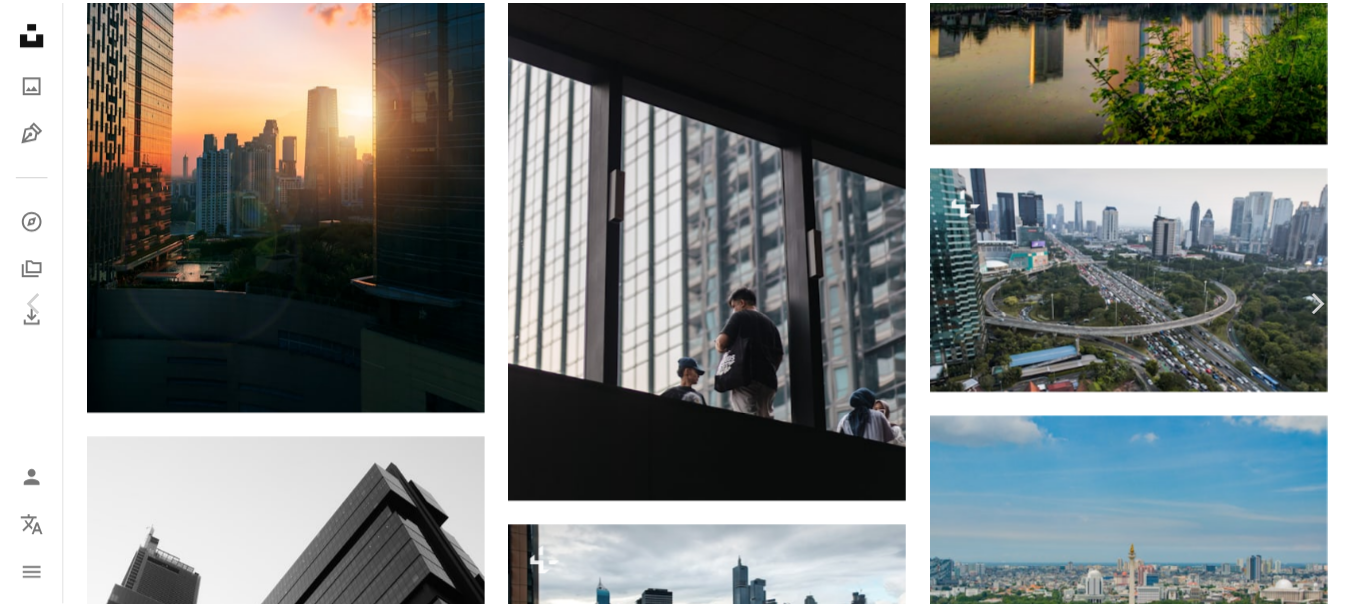 scroll, scrollTop: 100, scrollLeft: 0, axis: vertical 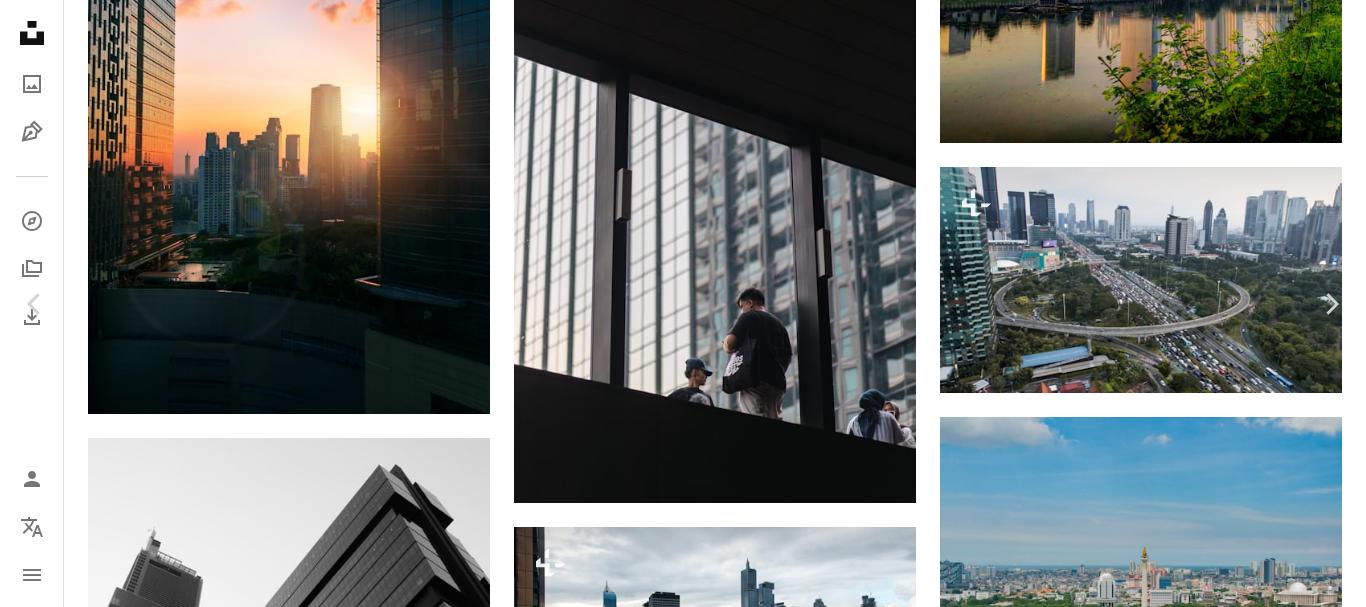 click on "Download free" at bounding box center (1167, 5152) 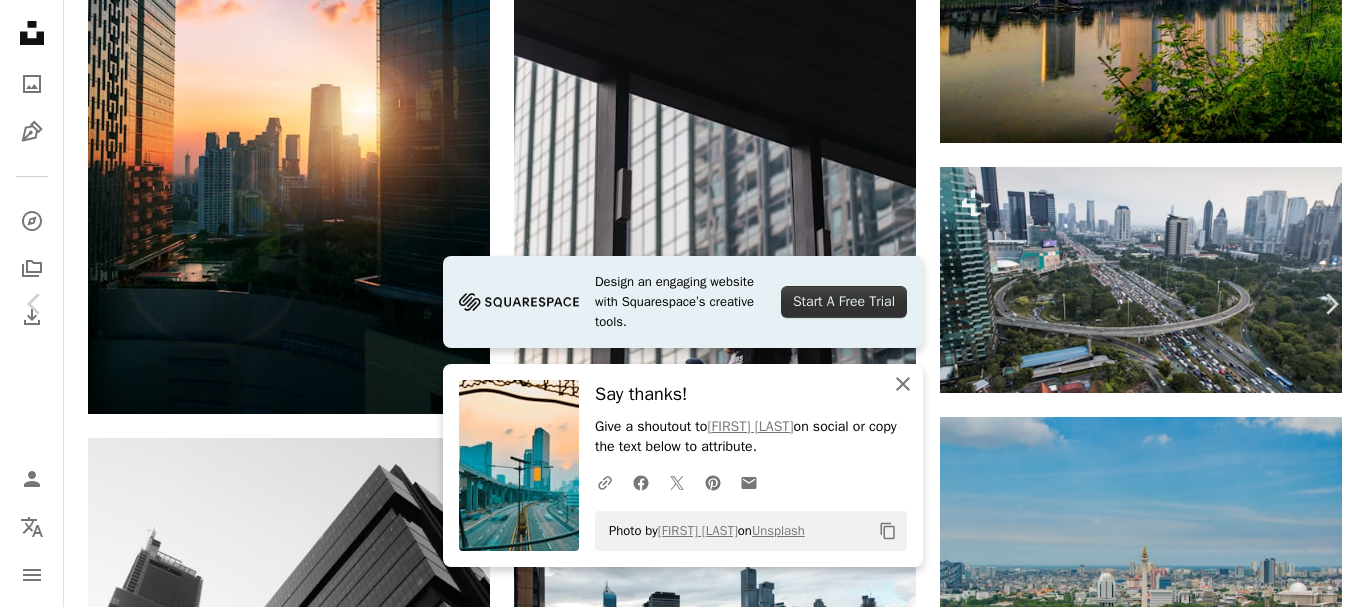 click 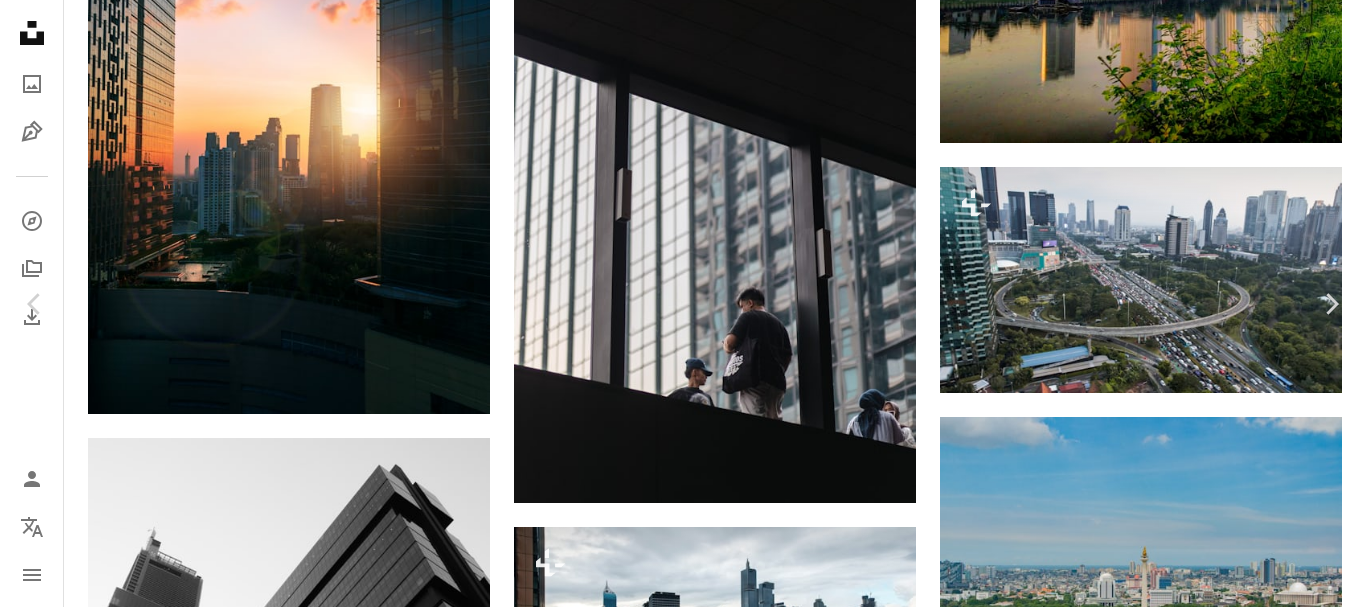 click on "An X shape Chevron left Chevron right [FIRST] [LAST] Available for hire A checkmark inside of a circle A heart A plus sign Download free Chevron down Zoom in Views [NUMBER] Downloads [NUMBER] A forward-right arrow Share Info icon Info More Actions The Highway A map marker [CITY], [COUNTRY] Calendar outlined Published on July [DAY], [YEAR] Camera NIKON CORPORATION, NIKON D850 Safety Free to use under the Unsplash License car building city sunset road sunrise sun street orange urban [COUNTRY] bridge [CITY] highway speed busy high speed town downtown high rise Free images Browse premium related images on iStock | Save [PERCENT]% with code UNSPLASH20 View more on iStock ↗ Related images A heart A plus sign [FIRST] [LAST] Arrow pointing down Plus sign for Unsplash+ A heart A plus sign Getty Images For Unsplash+ A lock Download A heart A plus sign [FIRST] [LAST] Available for hire A checkmark inside of a circle Arrow pointing down A heart A plus sign [FIRST] [LAST] Arrow pointing down A heart A plus sign [FIRST] [LAST] A heart For" at bounding box center [683, 5424] 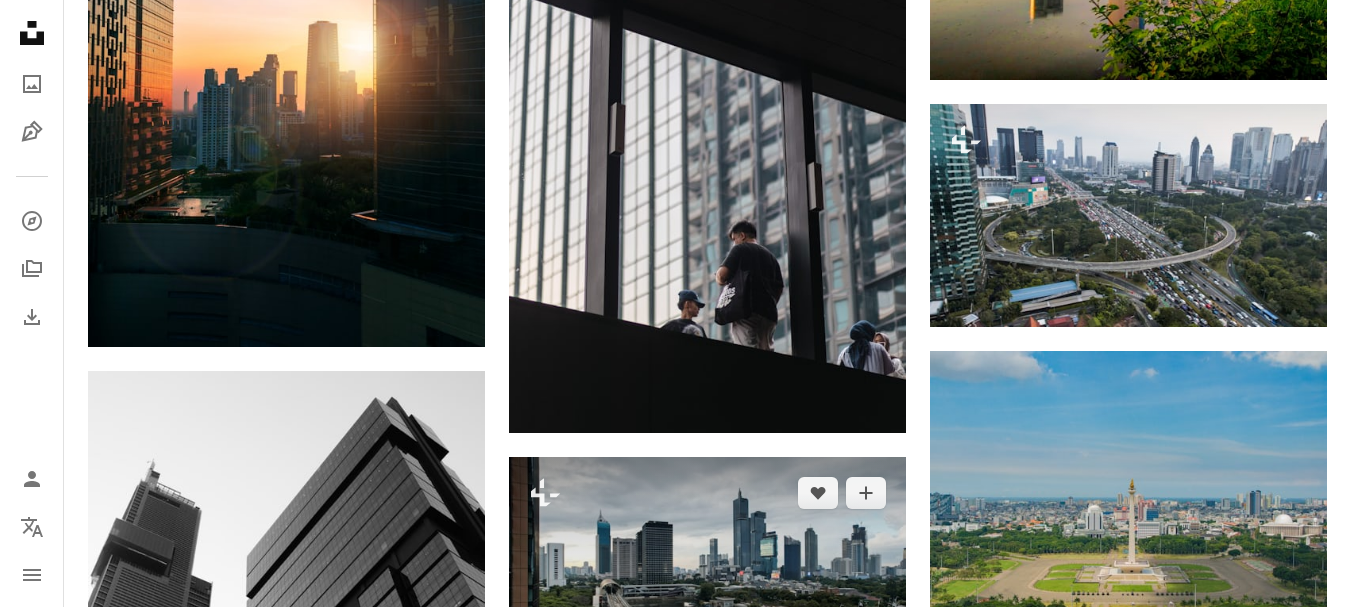 scroll, scrollTop: 6100, scrollLeft: 0, axis: vertical 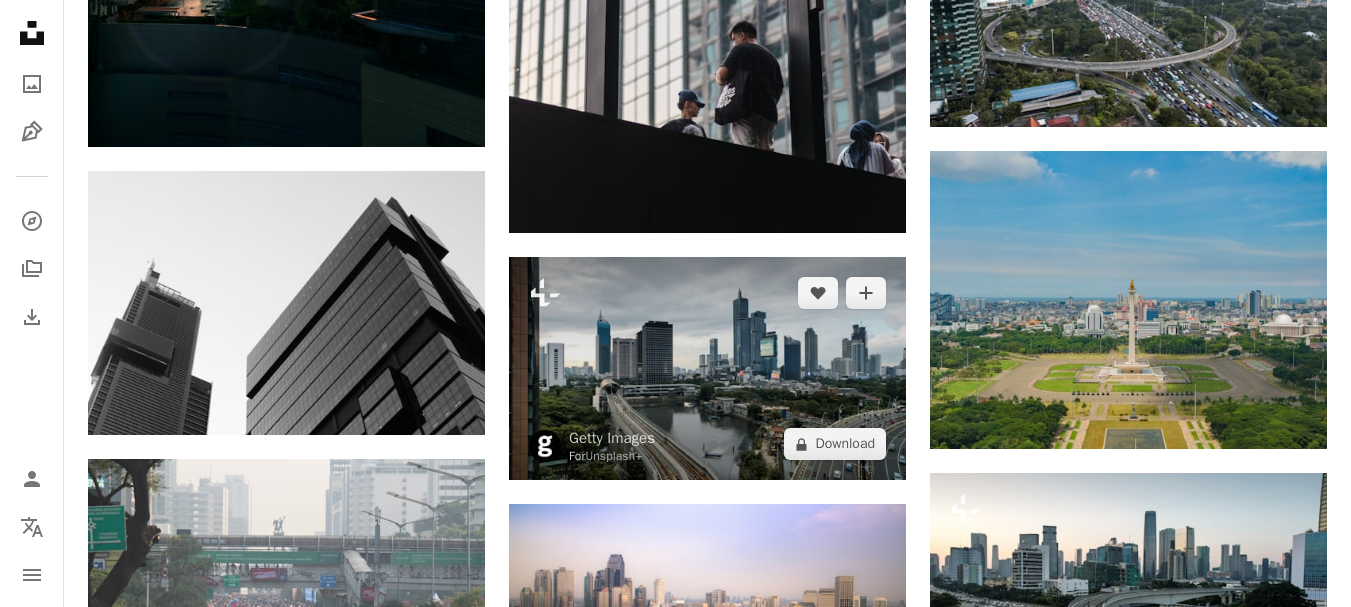 click at bounding box center (707, 368) 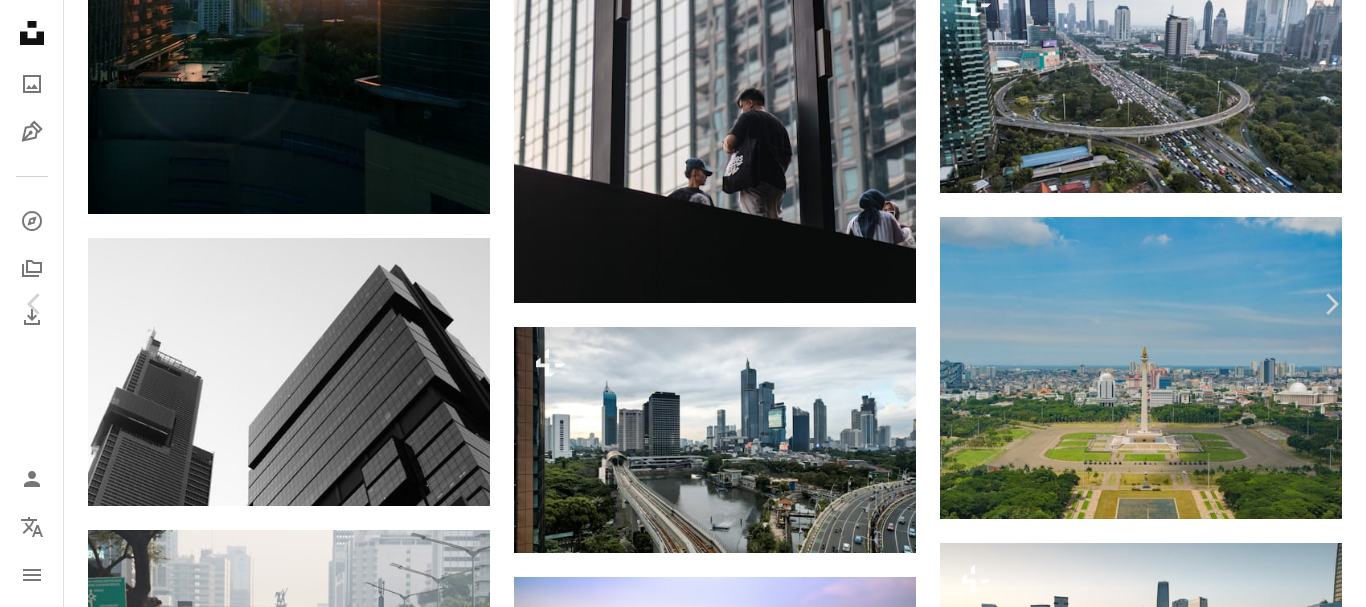 click on "An X shape Chevron left Chevron right Getty Images For  Unsplash+ A heart A plus sign A lock Download Zoom in A forward-right arrow Share More Actions Calendar outlined Published on  December 4, 2024 Camera DJI, FC3411 Safety Licensed under the  Unsplash+ License car business travel city architecture sunset blue road finance night hotel photography street river indonesia apartment transportation cityscape retail jakarta Creative Commons images Related images Plus sign for Unsplash+ A heart A plus sign Getty Images For  Unsplash+ A lock Download Plus sign for Unsplash+ A heart A plus sign Getty Images For  Unsplash+ A lock Download Plus sign for Unsplash+ A heart A plus sign Getty Images For  Unsplash+ A lock Download Plus sign for Unsplash+ A heart A plus sign Tobias Reich For  Unsplash+ A lock Download Plus sign for Unsplash+ A heart A plus sign Getty Images For  Unsplash+ A lock Download Plus sign for Unsplash+ A heart A plus sign Getty Images For  Unsplash+ A lock Download Plus sign for Unsplash+ A heart" at bounding box center (683, 5224) 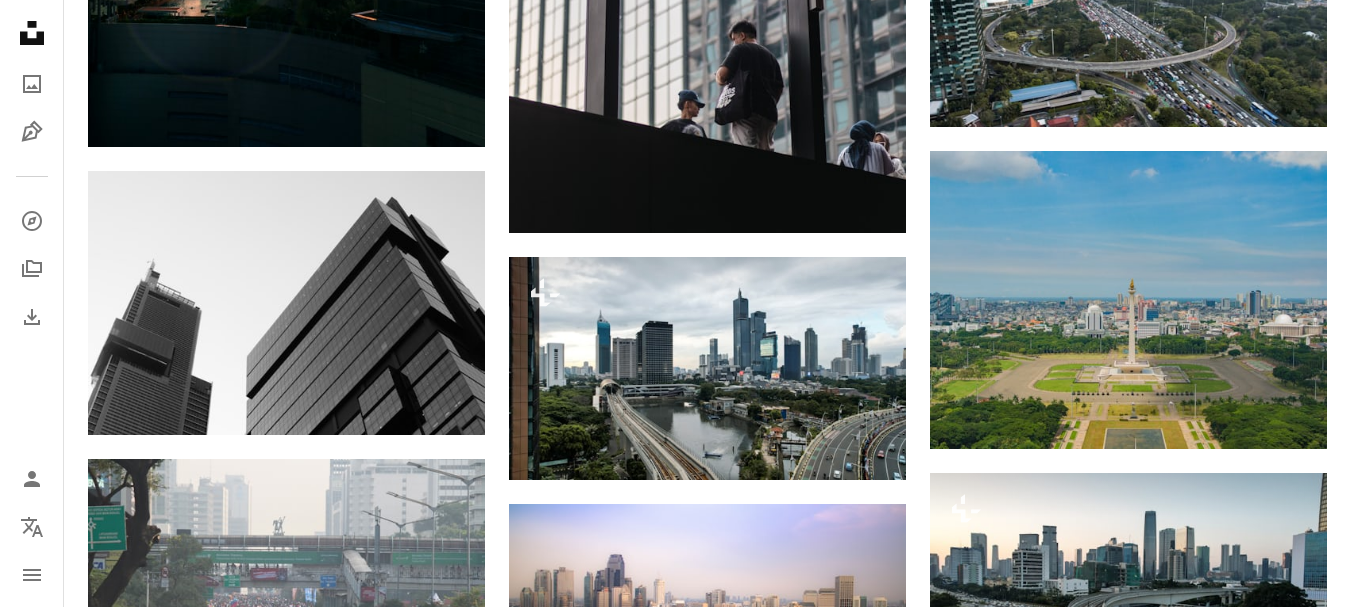 scroll, scrollTop: 6300, scrollLeft: 0, axis: vertical 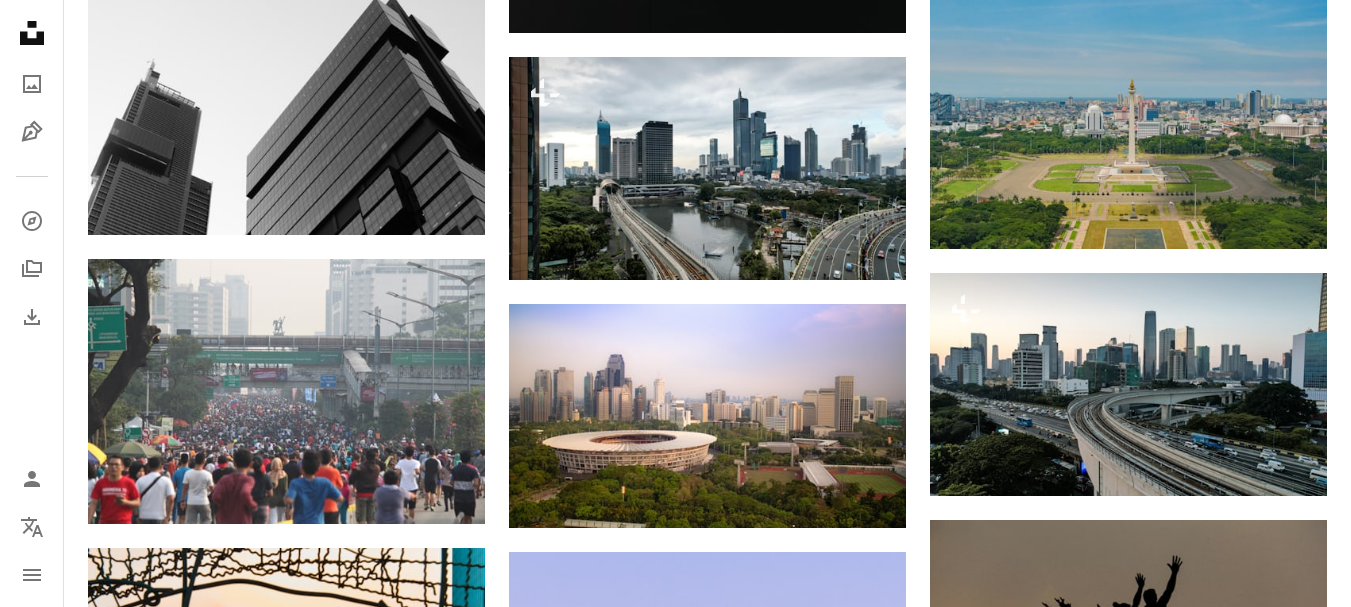 click at bounding box center (1128, 957) 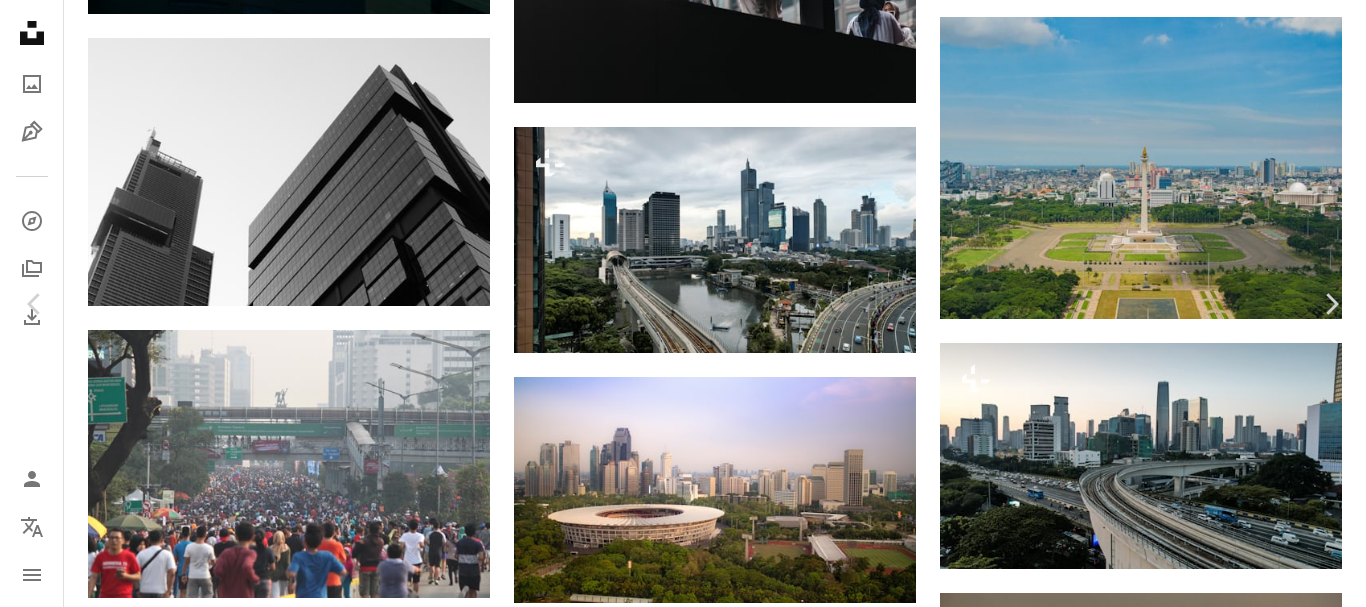 click on "Download free" at bounding box center (1167, 4768) 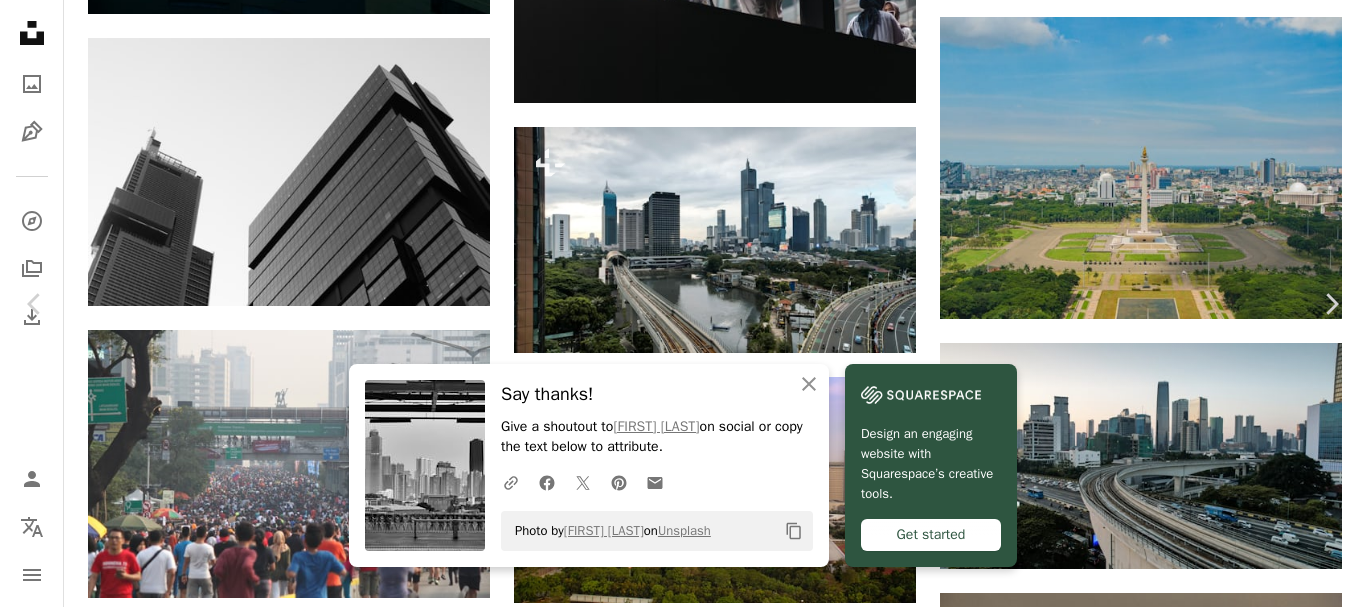 click on "An X shape Chevron left Chevron right An X shape Close Say thanks! Give a shoutout to [FIRST] [LAST] on social or copy the text below to attribute. A URL sharing icon (chains) Facebook icon X (formerly Twitter) icon Pinterest icon An envelope Photo by [FIRST] [LAST] on Unsplash
Copy content Design an engaging website with Squarespace’s creative tools. Get started [FIRST] [LAST] [FIRST] [LAST] A heart A plus sign Download free Chevron down Zoom in Views 19,570 Downloads 275 A forward-right arrow Share Info icon Info More Actions Manggarai Train Station, with a view of skyscrapers and buildings in Jakarta A map marker Jakarta, [COUNTRY] Calendar outlined Published on [DATE] Camera Apple, iPhone 13 Pro Safety Free to use under the Unsplash License building city train indonesia jakarta skyscraper train station empty skyscrapers public transport station public transportation cityview road grey urban office building cityscape tower high rise Free stock photos" at bounding box center (683, 5024) 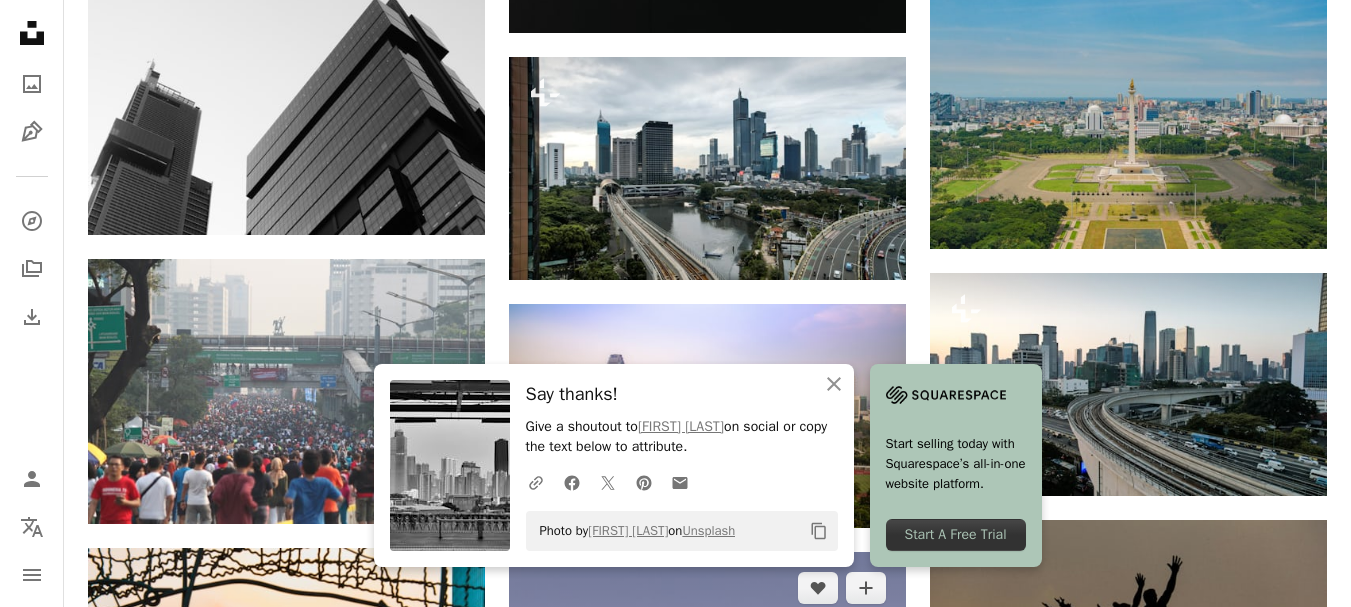 scroll, scrollTop: 6400, scrollLeft: 0, axis: vertical 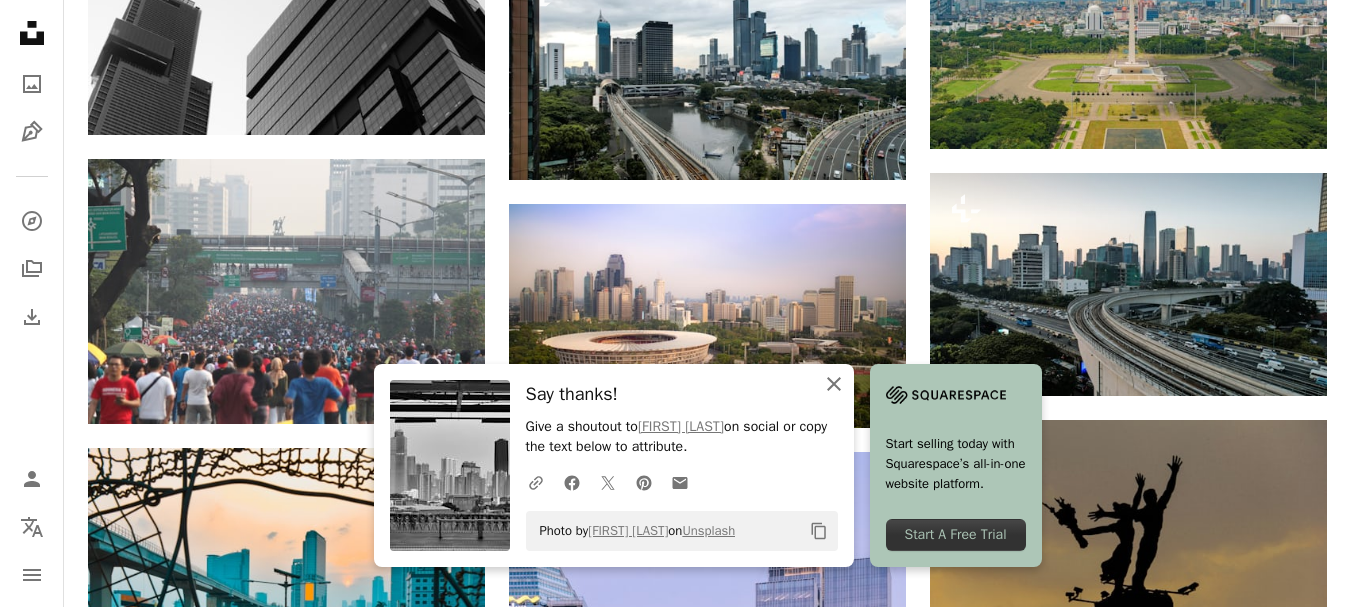 click on "An X shape" 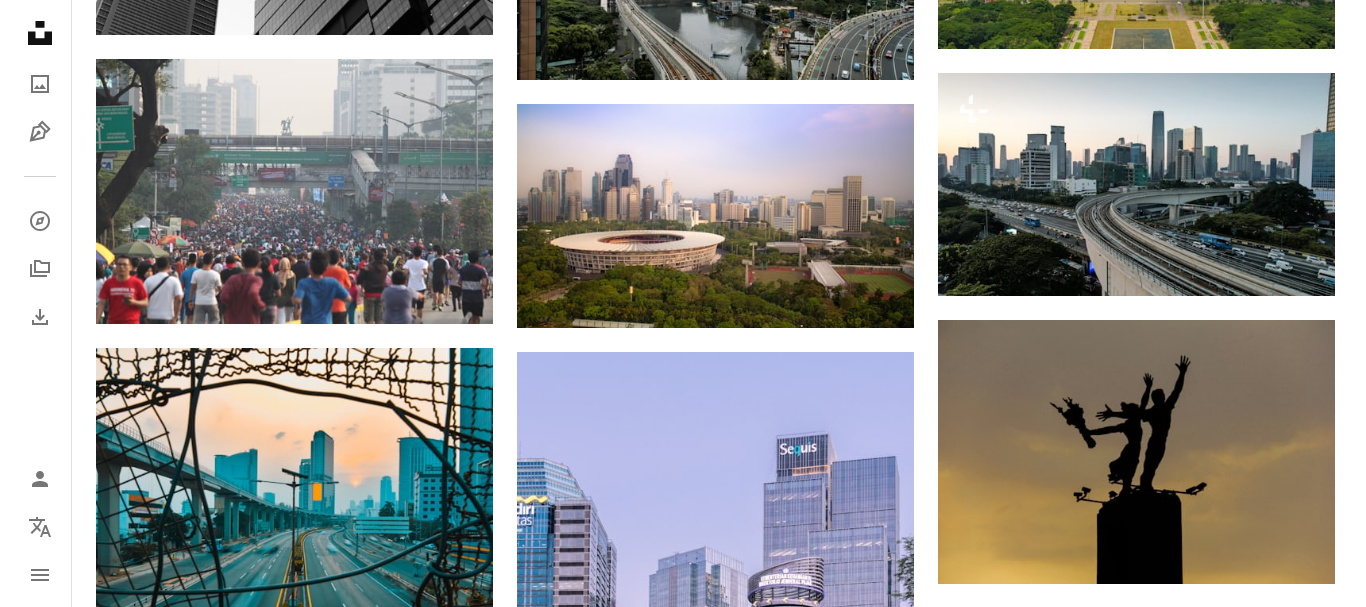 scroll, scrollTop: 6600, scrollLeft: 0, axis: vertical 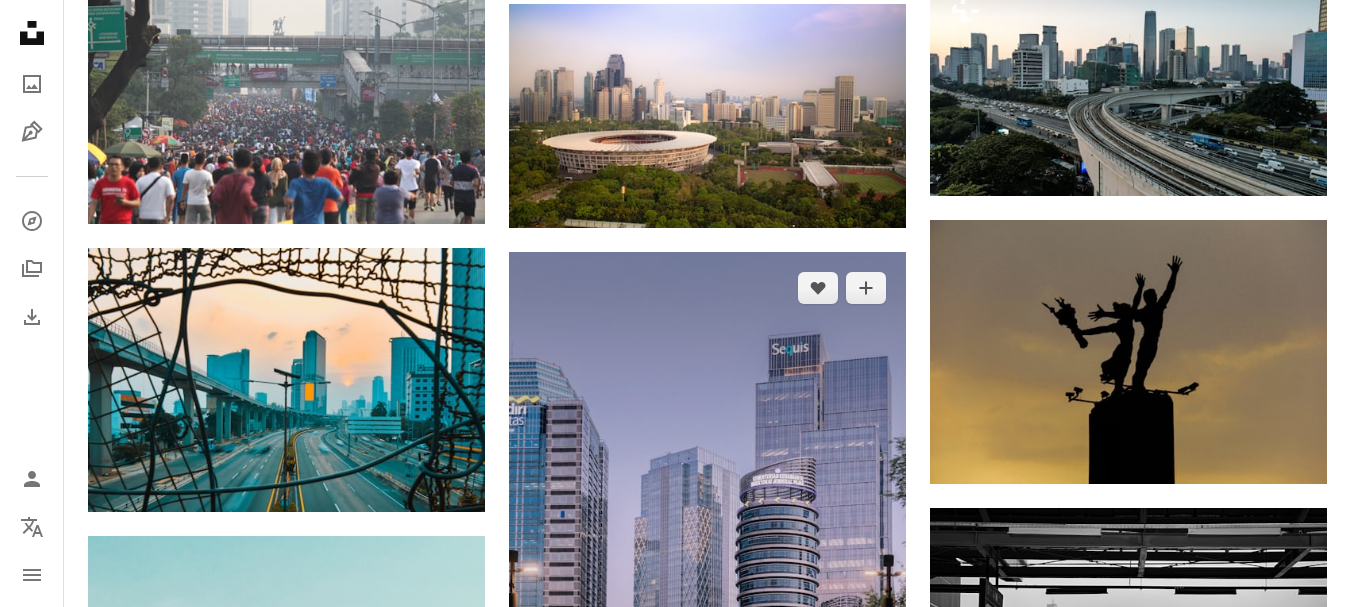 click at bounding box center (707, 550) 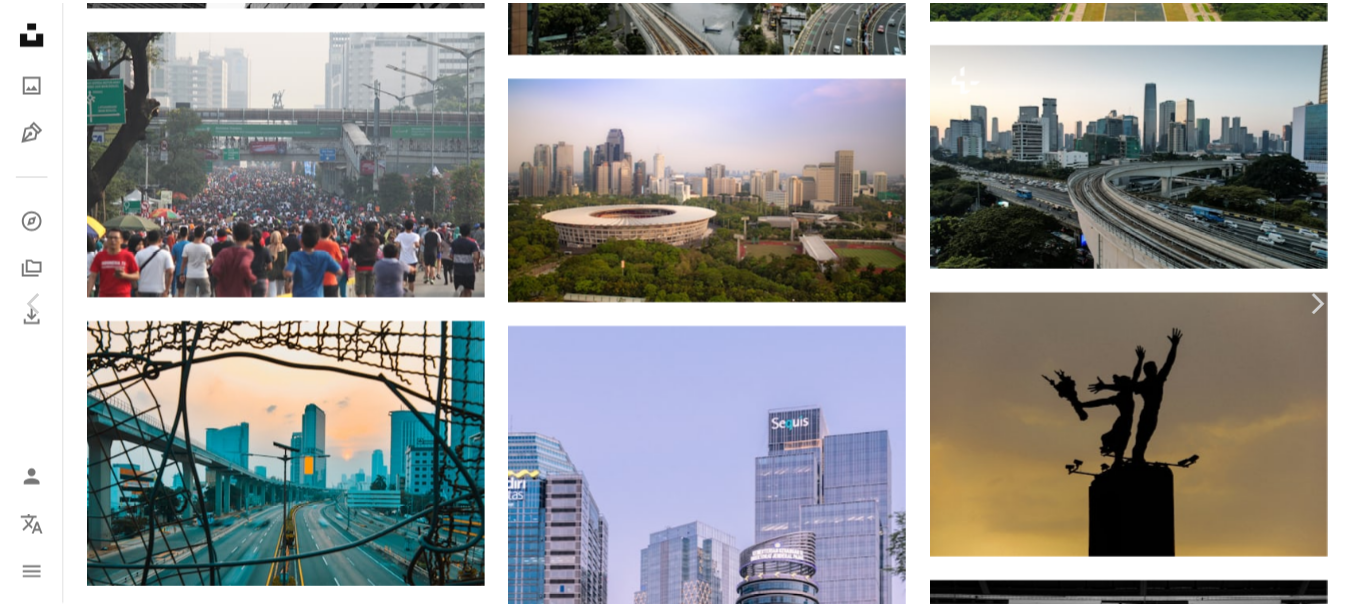 scroll, scrollTop: 0, scrollLeft: 0, axis: both 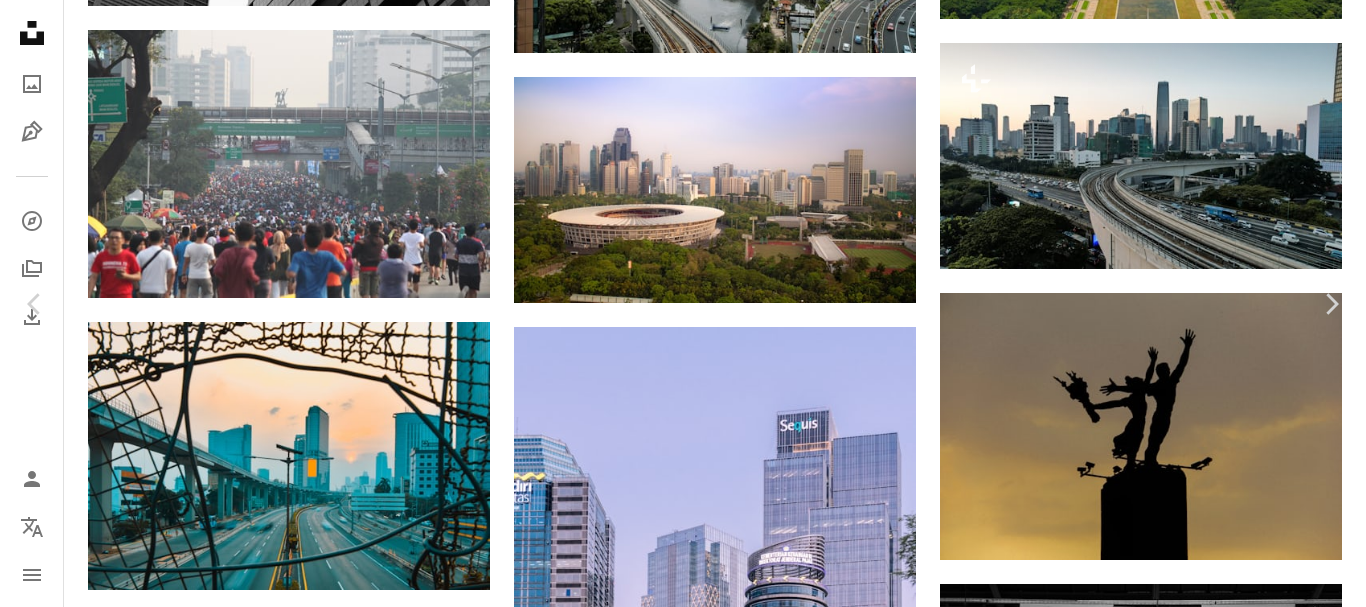 click on "An X shape Chevron left Chevron right [FIRST] [LAST] A heart A plus sign Download free Chevron down Zoom in Views 227,157 Downloads 3,991 A forward-right arrow Share Info icon Info More Actions Sunset at GBK with SCBD view A map marker Gelora Bung Karno, Senayan, South Jakarta City, Jakarta, [COUNTRY] Calendar outlined Published on [DATE] Camera SONY, ILCE-6300 Safety Free to use under the Unsplash License building city human people architecture road grey urban indonesia office building jakarta outdoors town apartment building housing neighborhood downtown high rise condo pedestrian Backgrounds Browse premium related images on iStock | Save 20% with code UNSPLASH20 View more on iStock ↗ Related images A heart A plus sign [FIRST] [LAST] Arrow pointing down A heart A plus sign [FIRST] [LAST] Available for hire A checkmark inside of a circle Arrow pointing down A heart A plus sign [FIRST] [LAST] Arrow pointing down A heart A plus sign [FIRST] [LAST] Arrow pointing down A heart A plus sign A heart For" at bounding box center [683, 4724] 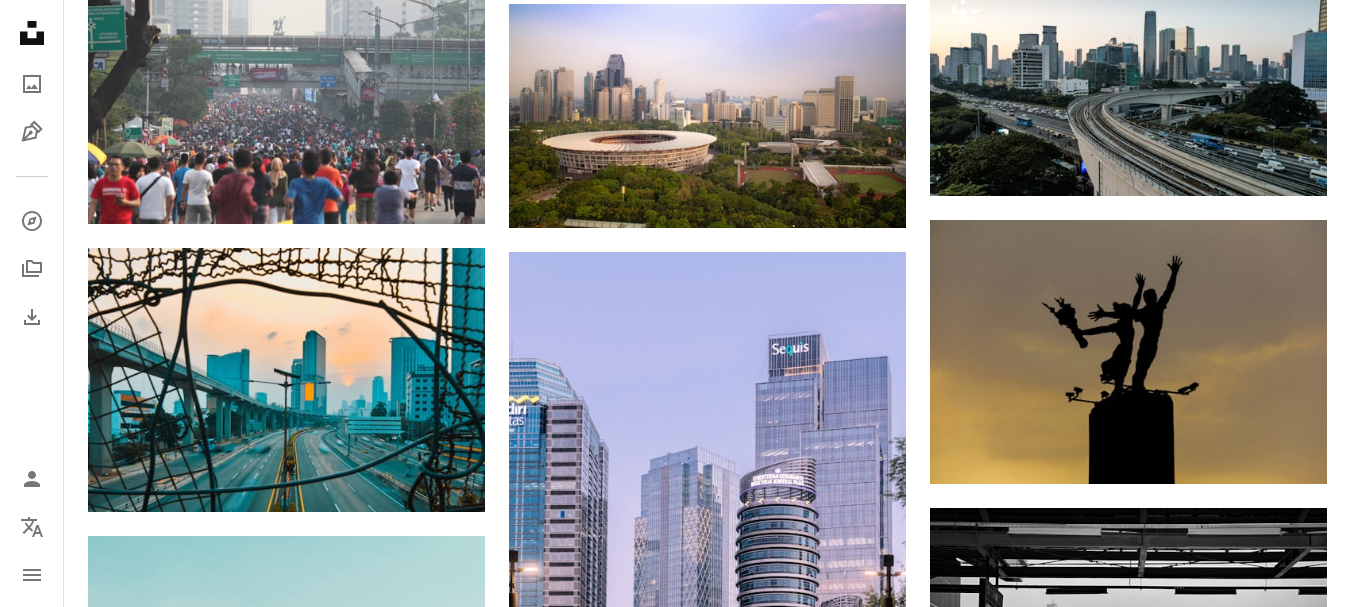 click at bounding box center [1128, 1479] 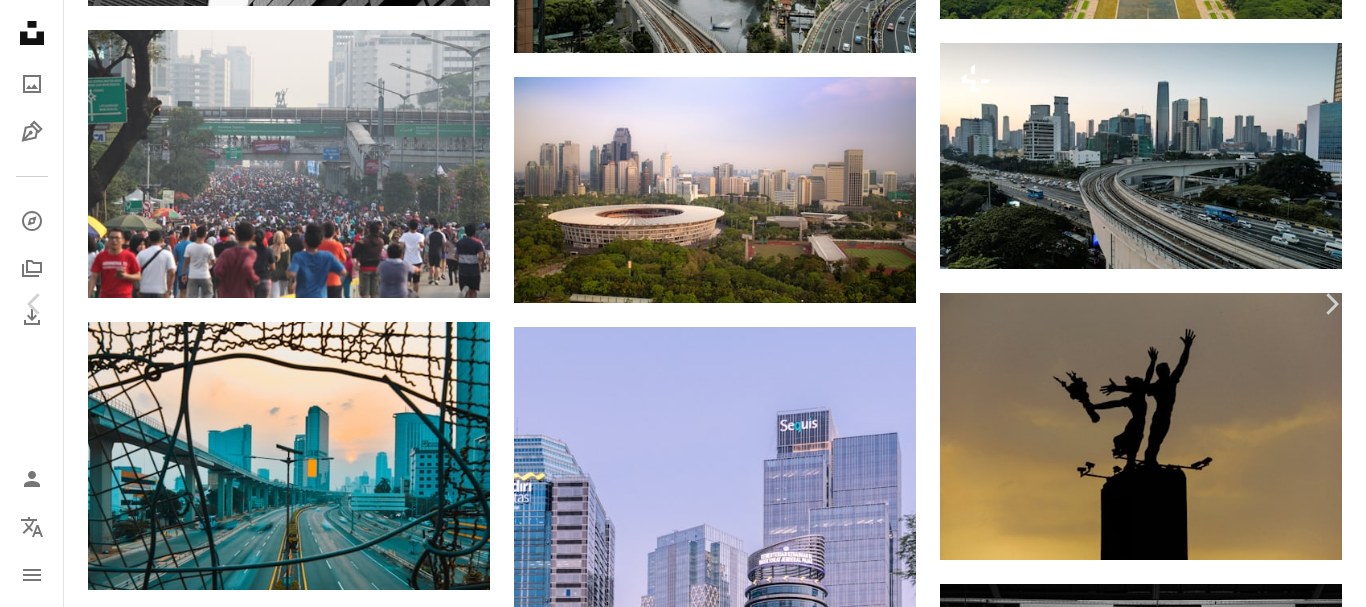 click on "An X shape Chevron left Chevron right Getty Images For  Unsplash+ A heart A plus sign A lock Download Zoom in A forward-right arrow Share More Actions Calendar outlined Published on  December 4, 2024 Safety Licensed under the  Unsplash+ License travel city architecture mosque design photography islam beauty ramadan indonesia celebration cityscape journey reflection jakarta backgrounds outdoors praying tourism spirituality Free stock photos Related images Plus sign for Unsplash+ A heart A plus sign Getty Images For  Unsplash+ A lock Download Plus sign for Unsplash+ A heart A plus sign Getty Images For  Unsplash+ A lock Download Plus sign for Unsplash+ A heart A plus sign Getty Images For  Unsplash+ A lock Download Plus sign for Unsplash+ A heart A plus sign Roberta Sant'Anna For  Unsplash+ A lock Download Plus sign for Unsplash+ A heart A plus sign Getty Images For  Unsplash+ A lock Download Plus sign for Unsplash+ A heart A plus sign Getty Images For  Unsplash+ A lock Download Plus sign for Unsplash+ A heart" at bounding box center [683, 4724] 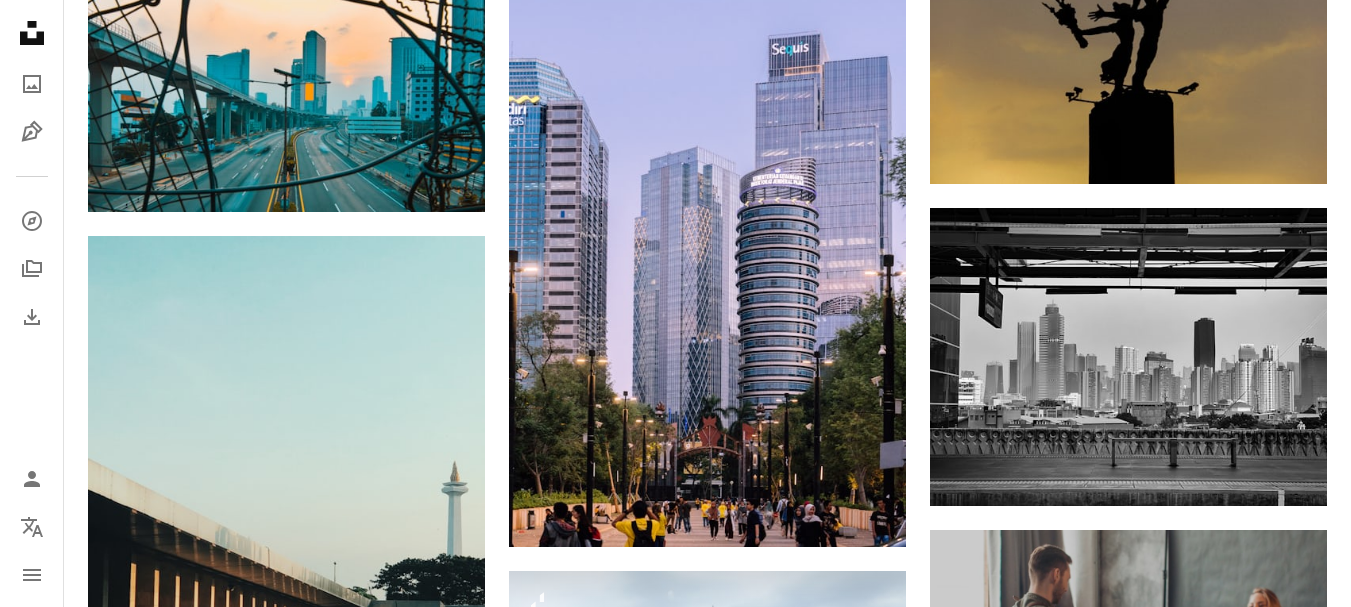 scroll, scrollTop: 7100, scrollLeft: 0, axis: vertical 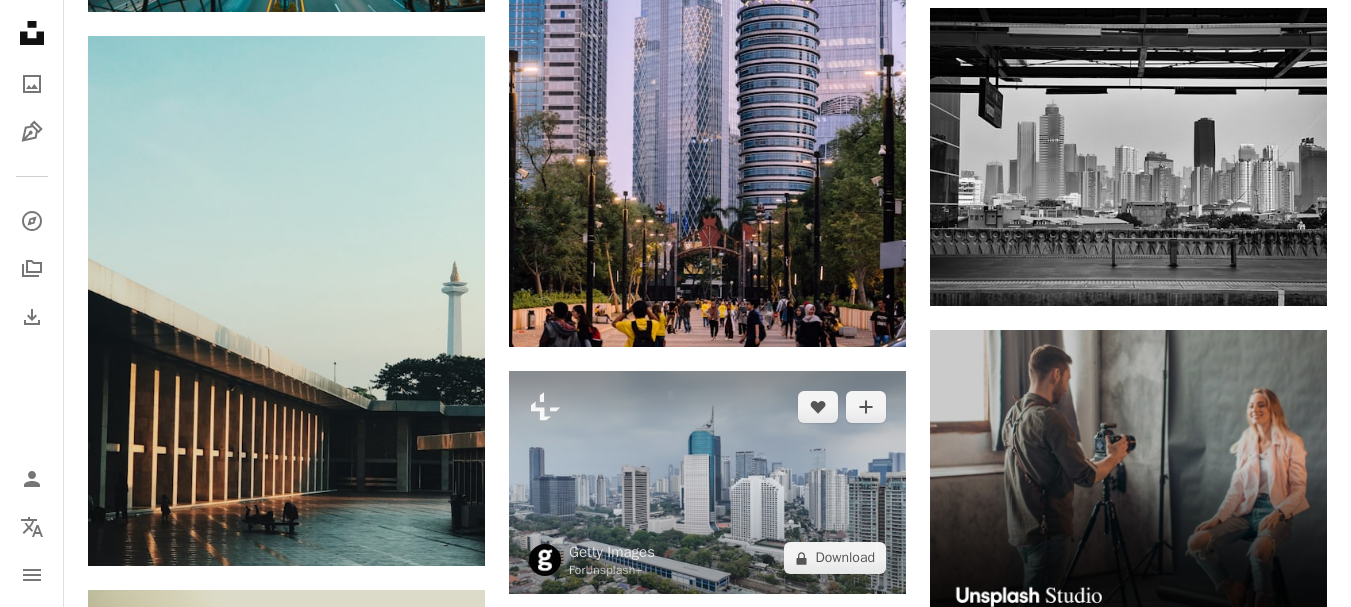 click at bounding box center [707, 482] 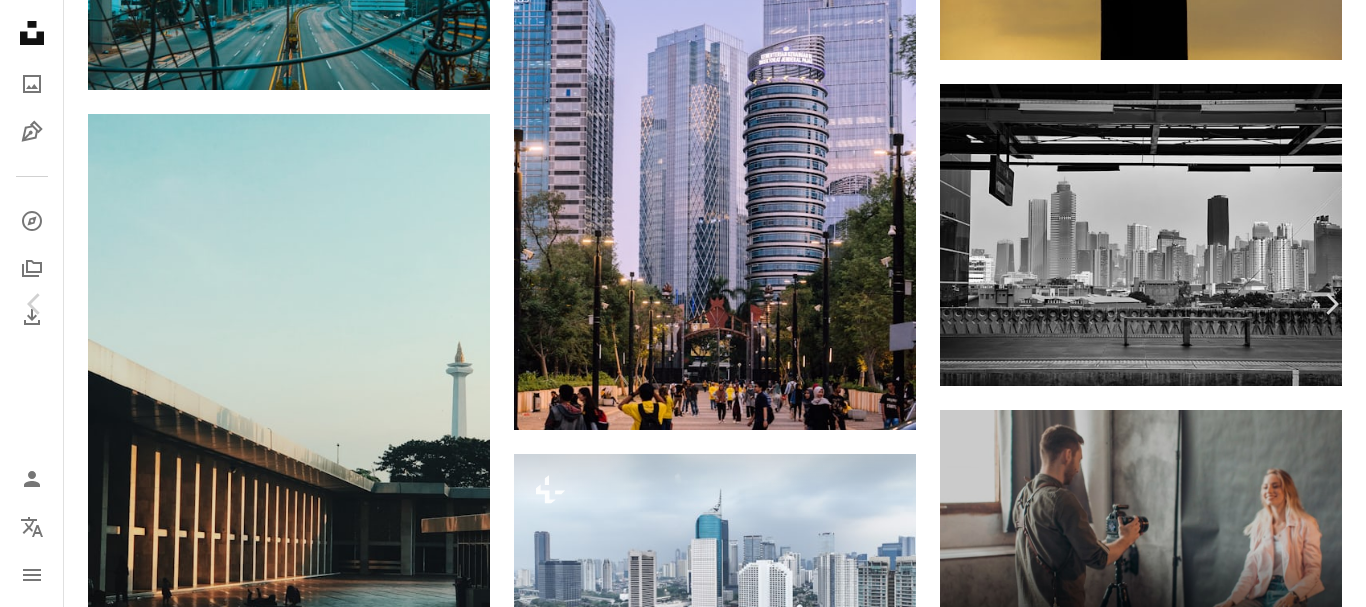 click on "An X shape Chevron left Chevron right Getty Images For Unsplash+ A heart A plus sign A lock Download Zoom in A forward-right arrow Share More Actions Calendar outlined Published on December 4, 2024 Camera Hasselblad, L2D-20c Safety Licensed under the Unsplash+ License travel city architecture sunset blue road finance night hotel photography beauty street river indonesia apartment history cityscape [CITY] outdoors town Backgrounds From this series Plus sign for Unsplash+ Plus sign for Unsplash+ Related images Plus sign for Unsplash+ A heart A plus sign Getty Images For Unsplash+ A lock Download Plus sign for Unsplash+ A heart A plus sign Getty Images For Unsplash+ A lock Download Plus sign for Unsplash+ A heart A plus sign [FIRST] [LAST] For Unsplash+ A lock Download Plus sign for Unsplash+ A heart A plus sign [FIRST] [LAST] For Unsplash+ A lock Download Plus sign for Unsplash+ A heart A plus sign Sonika Agarwal For Unsplash+ A lock Download Plus sign for Unsplash+ A heart A plus sign Getty Images" at bounding box center [683, 4224] 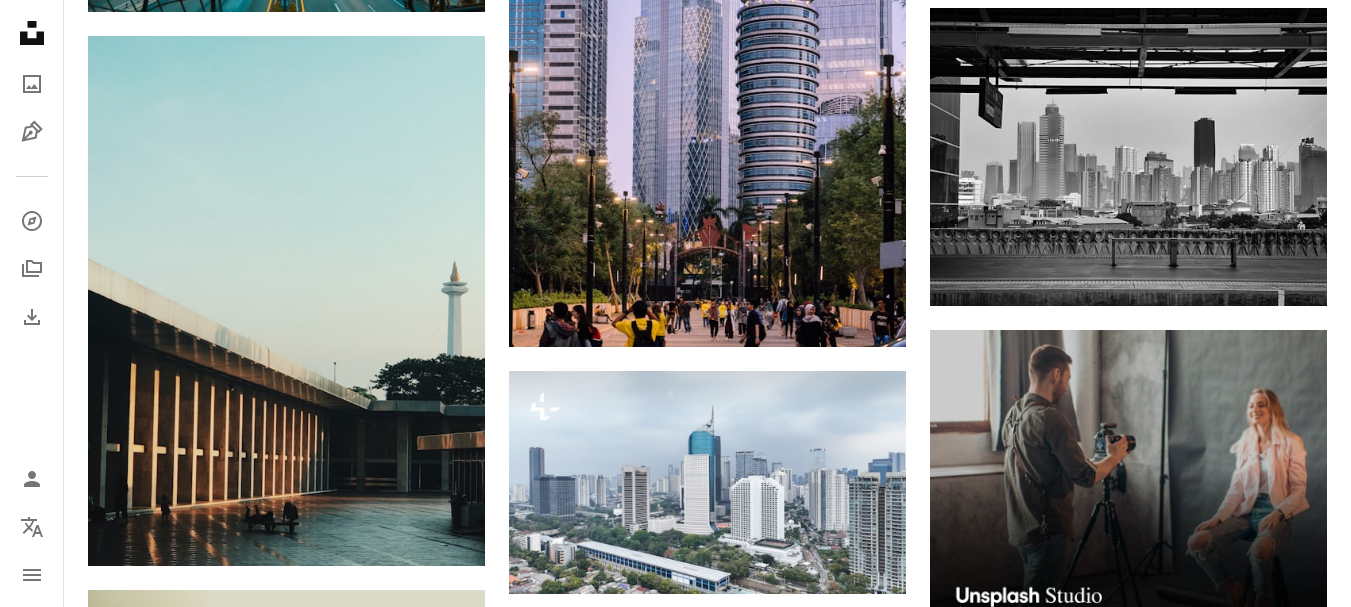 scroll, scrollTop: 7300, scrollLeft: 0, axis: vertical 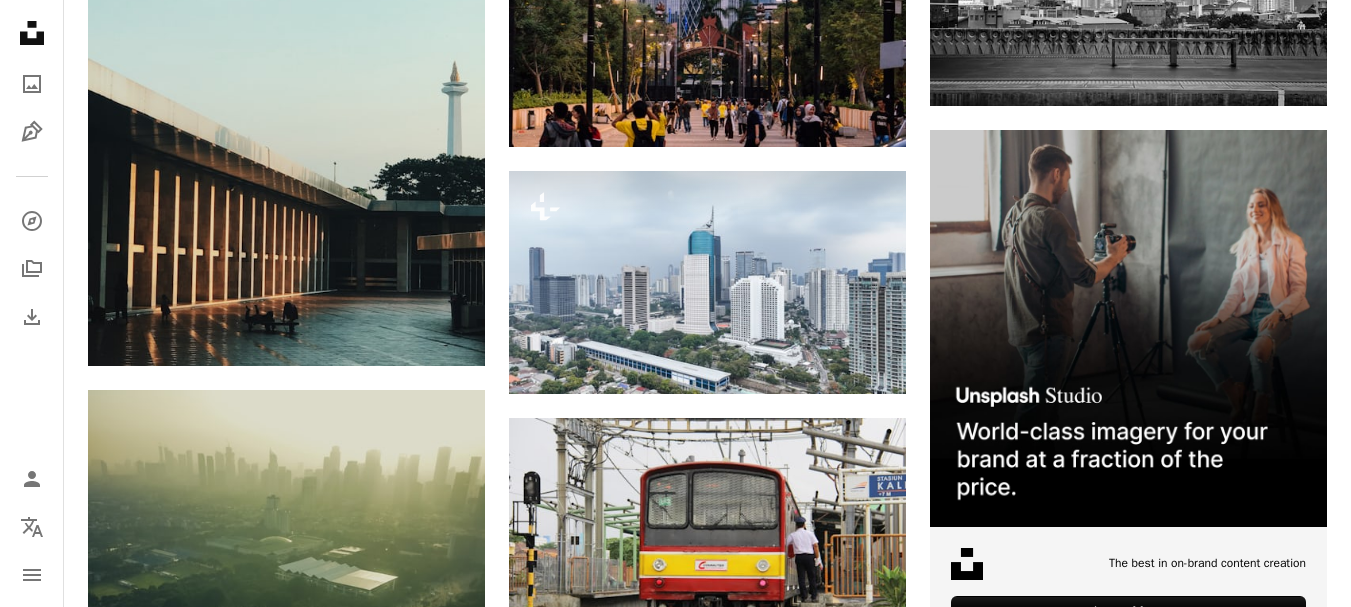 click at bounding box center (1128, 1596) 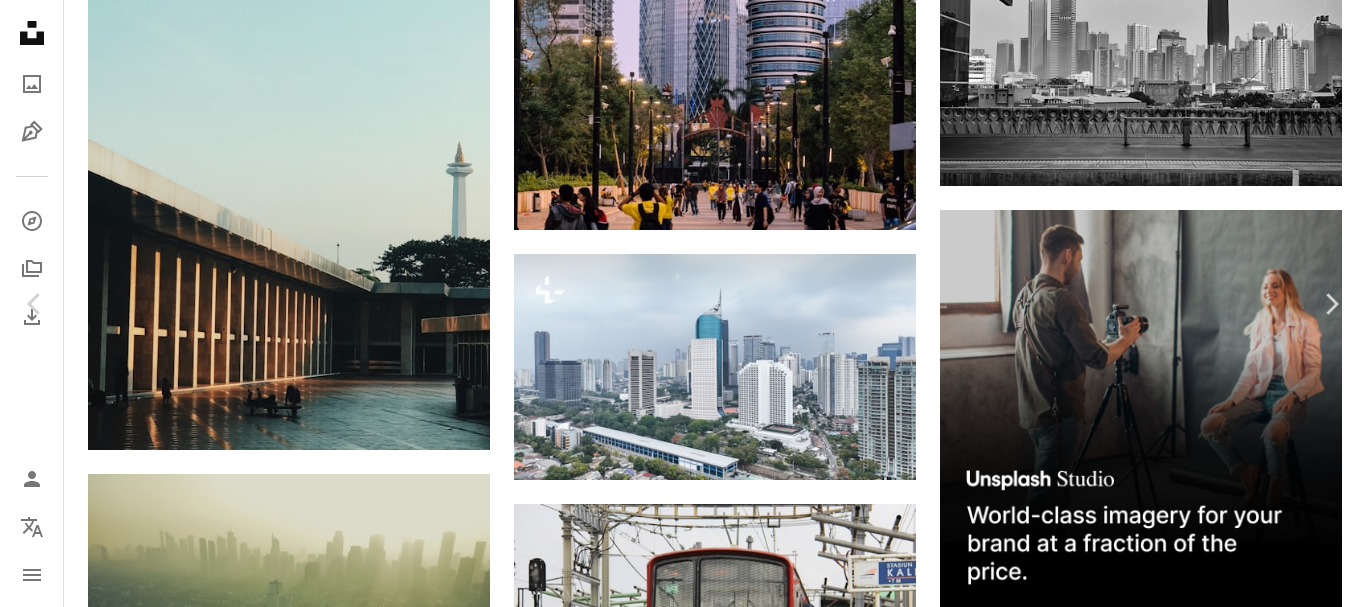 click on "Download free" at bounding box center [1167, 6375] 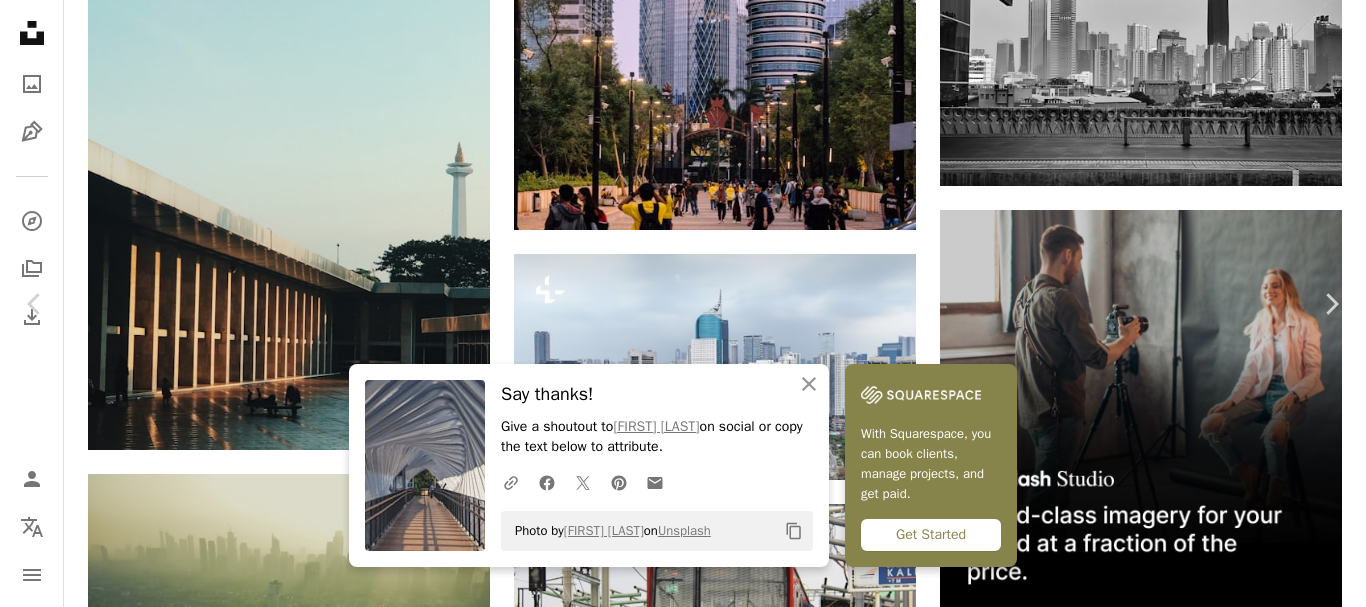 click on "An X shape Chevron left Chevron right Chevron right An X shape Close Say thanks! Give a shoutout to  [FIRST] [LAST]  on social or copy the text below to attribute. A URL sharing icon (chains) Facebook icon X (formerly Twitter) icon Pinterest icon An envelope Photo by  [FIRST] [LAST]  on  Unsplash
Copy content With Squarespace, you can book clients, manage projects, and get paid. Get Started [FIRST] [LAST] swafie A heart A plus sign Download free Chevron down Zoom in Views 288,347 Downloads 4,907 A forward-right arrow Share Info icon Info More Actions Pedestrian bridge at Jalan Jendral Sudirman A map marker Gelora Bung Karno, Senayan, [CITY], [STATE], [COUNTRY] Calendar outlined Published on  May 31, 2020 Camera SONY, ILCE-6300 Safety Free to use under the  Unsplash License building human road grey wood indonesia bridge path jakarta freeway pedestrian waterfront gelora bung karno boardwalk railing walkway handrail banister senayan south jakarta city Free stock photos  |  Save 20% with code UNSPLASH20" at bounding box center [683, 6631] 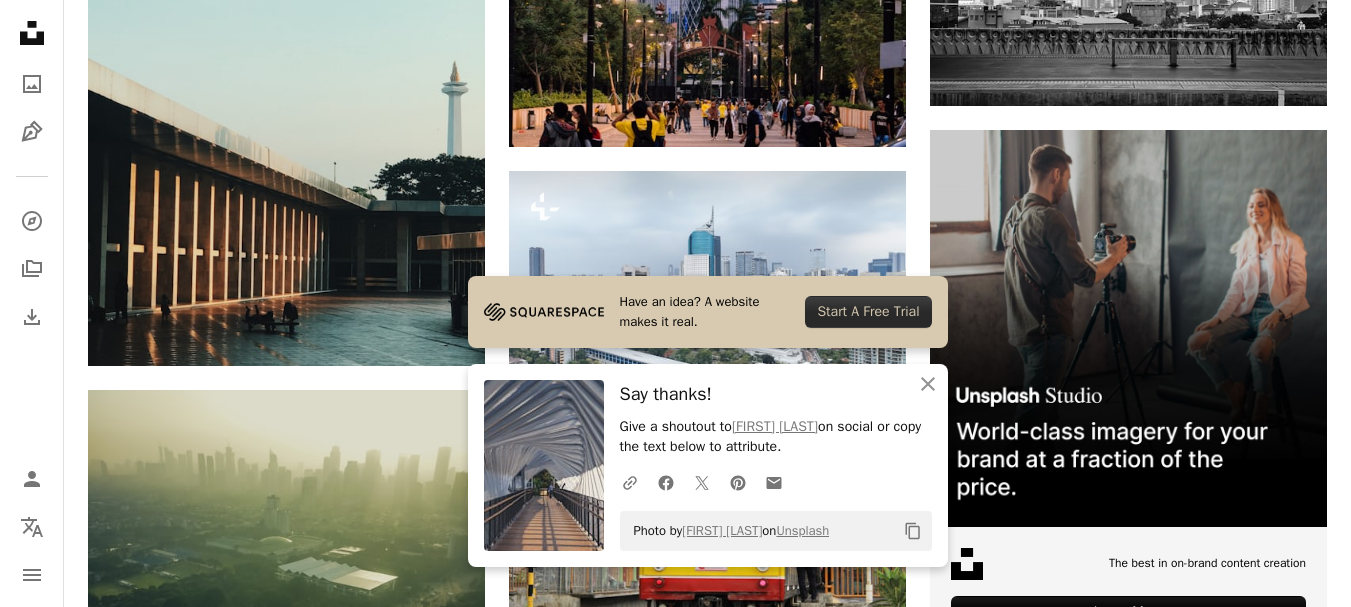 scroll, scrollTop: 7500, scrollLeft: 0, axis: vertical 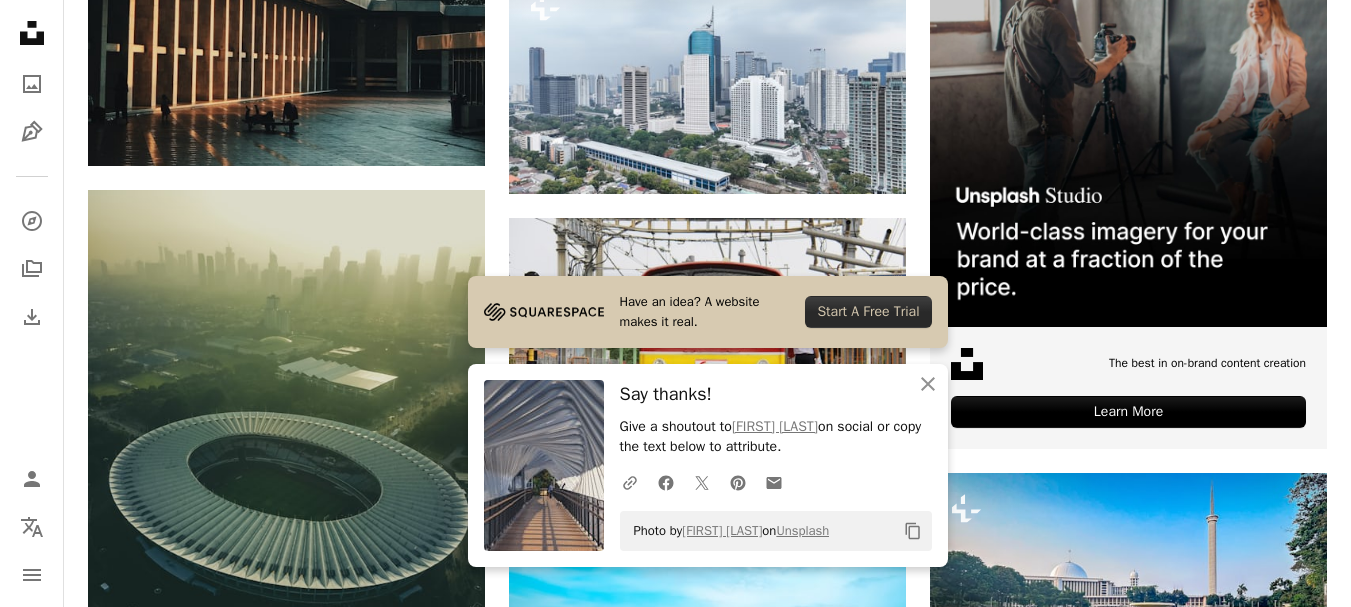 click at bounding box center (286, 1041) 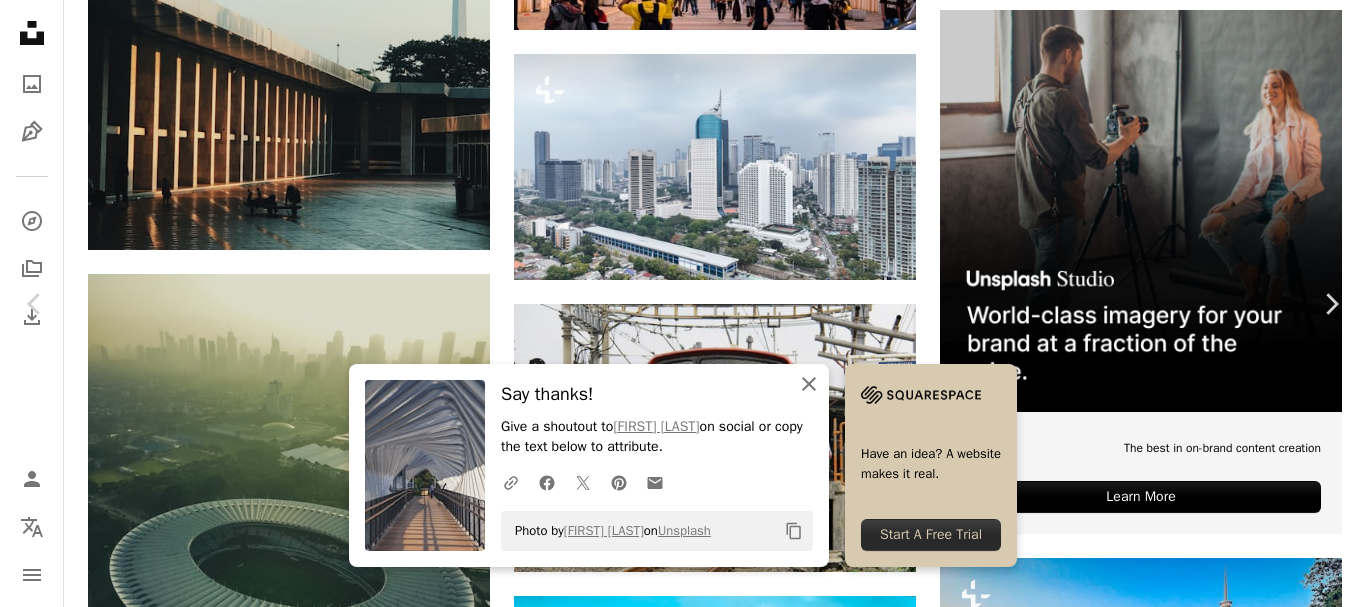 click 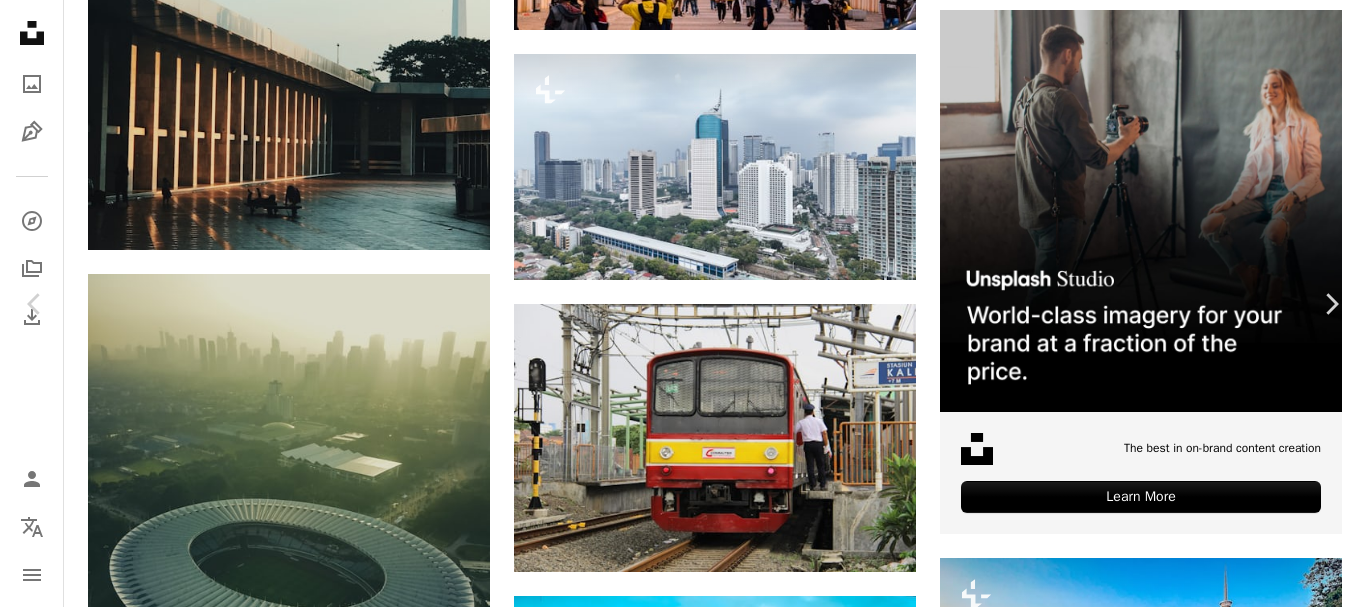 click on "Download free" at bounding box center (1167, 6174) 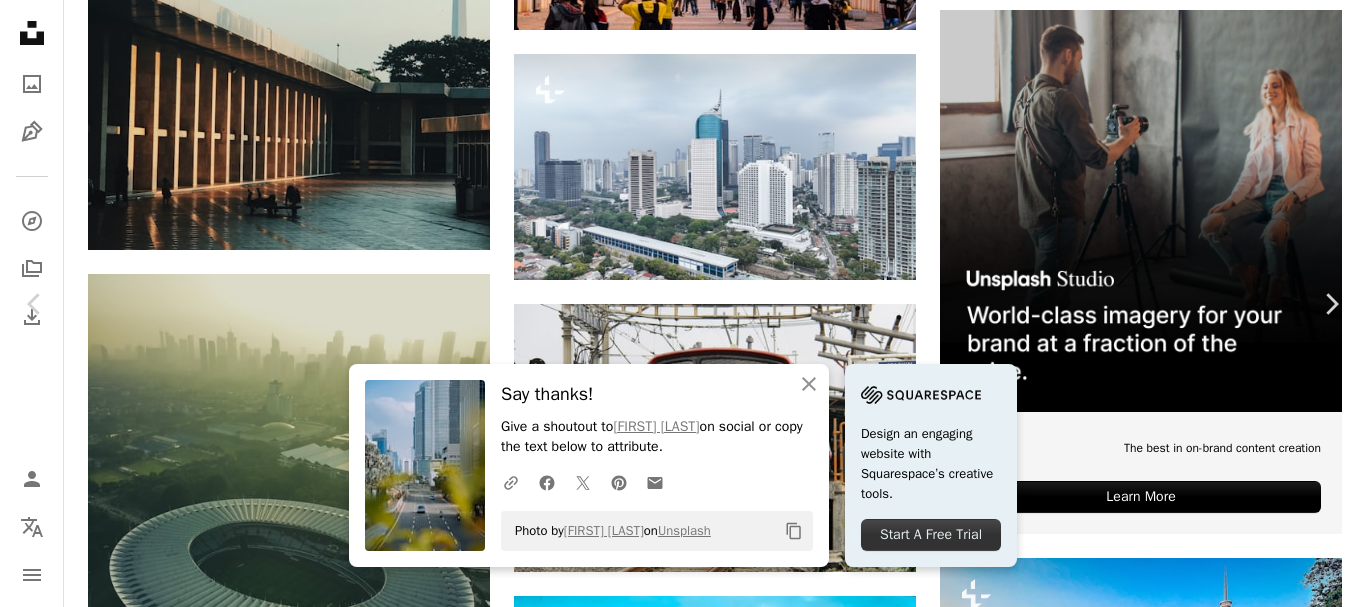 click on "An X shape Chevron left Chevron right An X shape Close Say thanks! Give a shoutout to [FIRST] [LAST] on social or copy the text below to attribute. A URL sharing icon (chains) Facebook icon X (formerly Twitter) icon Pinterest icon An envelope Photo by [FIRST] [LAST] on Unsplash
Copy content Design an engaging website with Squarespace’s creative tools. Start A Free Trial [FIRST] [LAST] [FIRST] [LAST] A heart A plus sign Download free Chevron down Zoom in Views 219,322 Downloads 4,979 A forward-right arrow Share Info icon Info More Actions Central Jakarta, taken from the crossing bridge at mid day. A map marker Jakarta, [COUNTRY] Calendar outlined Published on [DATE] Camera SONY, ILCE-7M3 Safety Free to use under the Unsplash License car building city road street urban indonesia jakarta empty high rise height kota central bca architecture grey transportation office building highway HD Wallpapers Browse premium related images on iStock | Save 20% with code UNSPLASH20 ↗ [LAST]" at bounding box center (683, 6430) 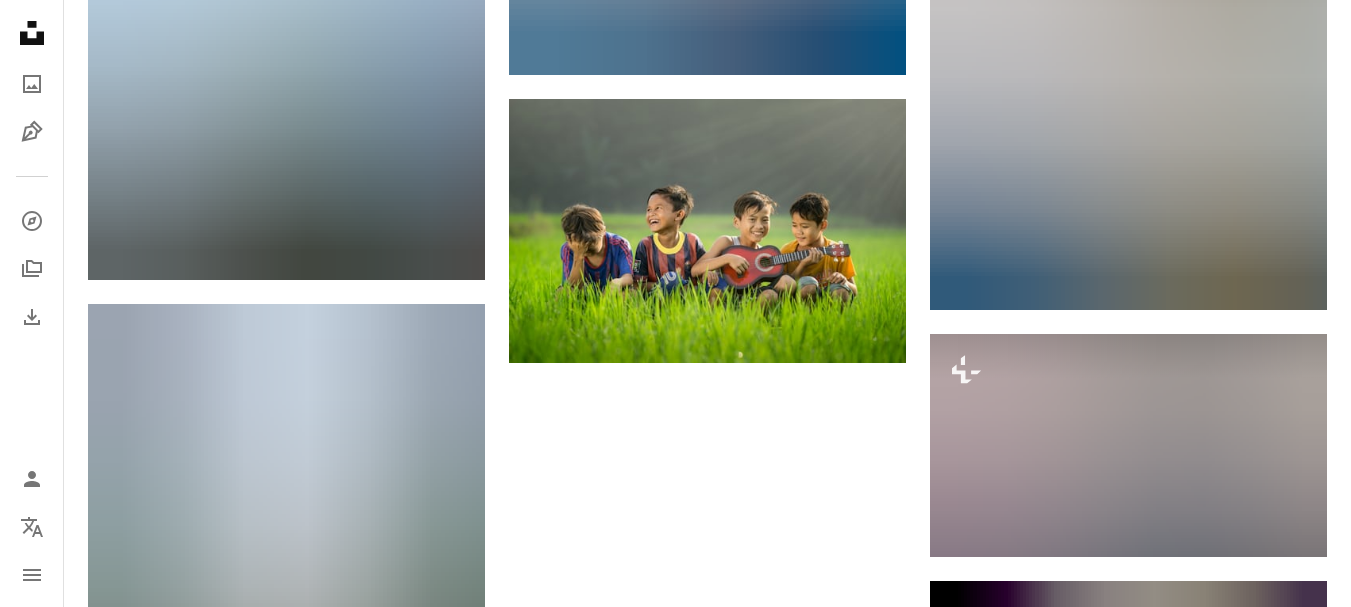 scroll, scrollTop: 10969, scrollLeft: 0, axis: vertical 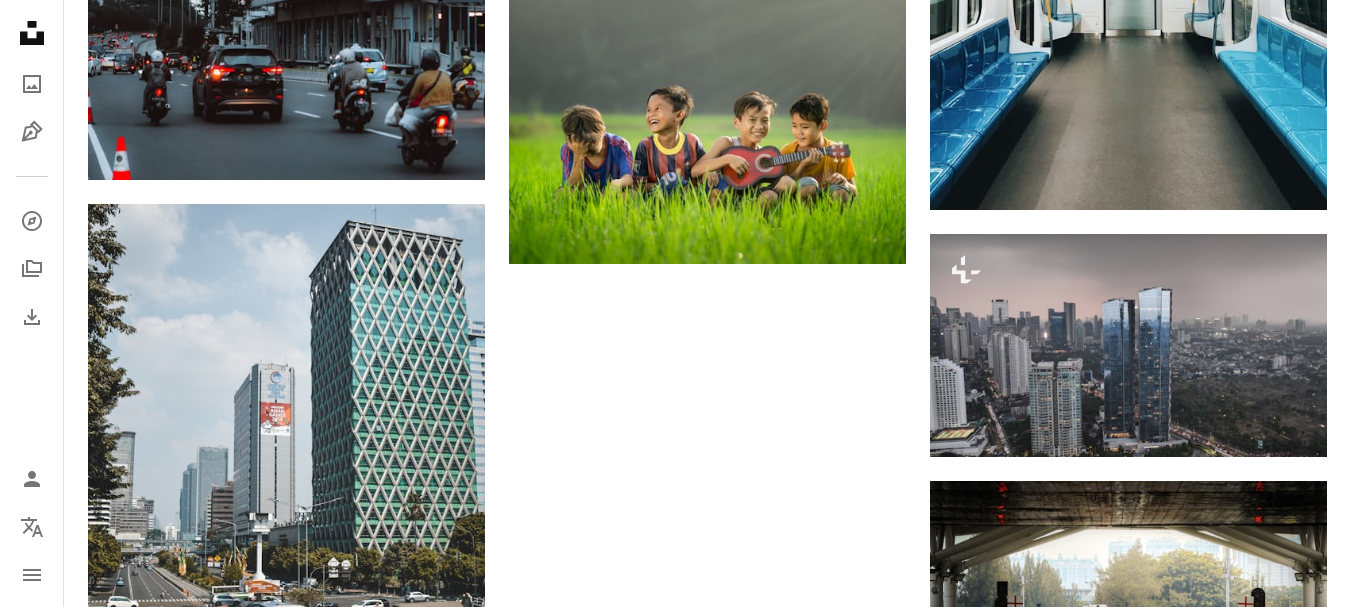 click on "Load more" at bounding box center (707, 1692) 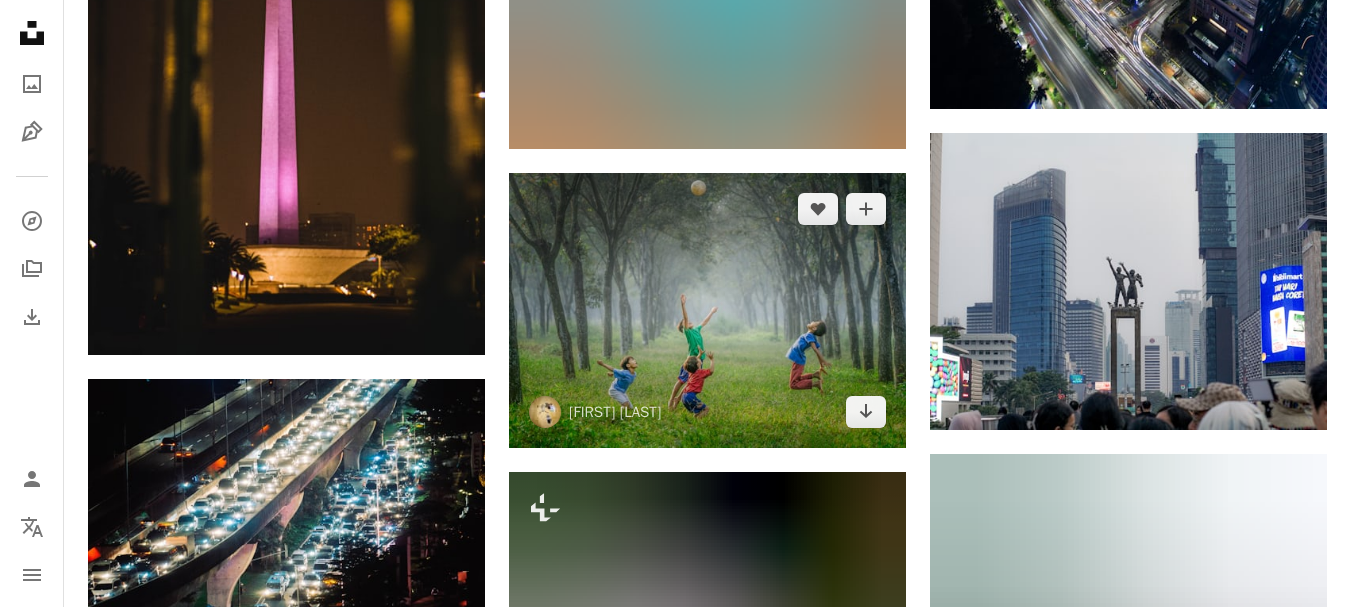 scroll, scrollTop: 16069, scrollLeft: 0, axis: vertical 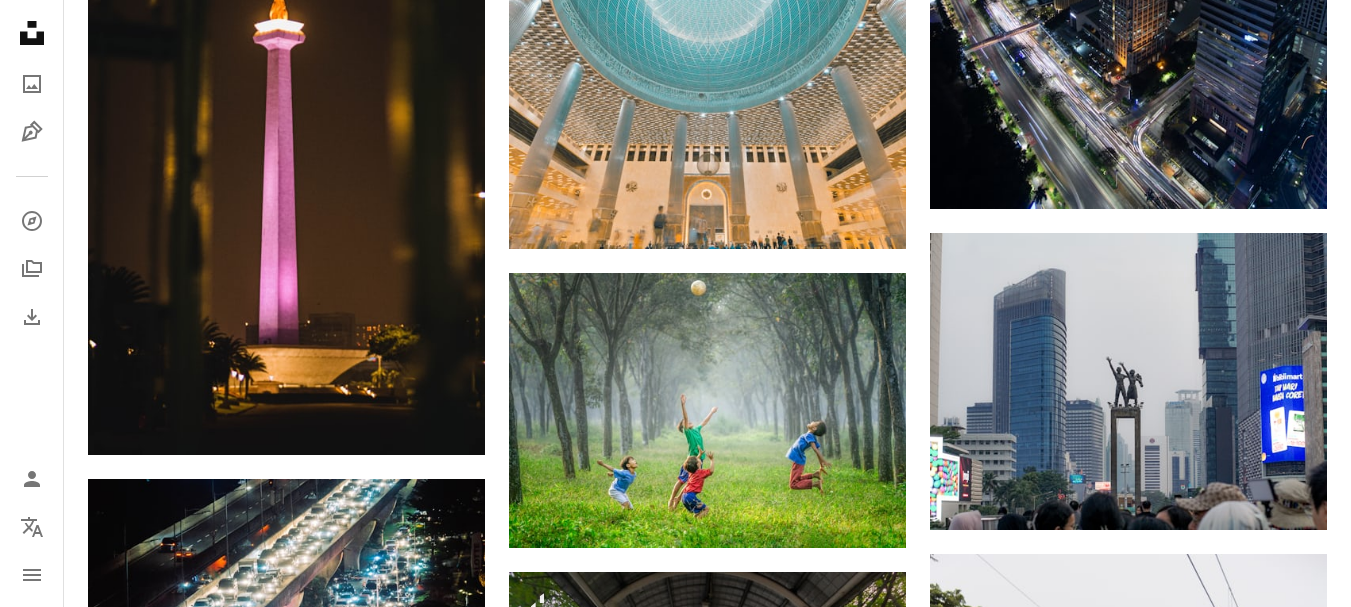 click at bounding box center [286, 900] 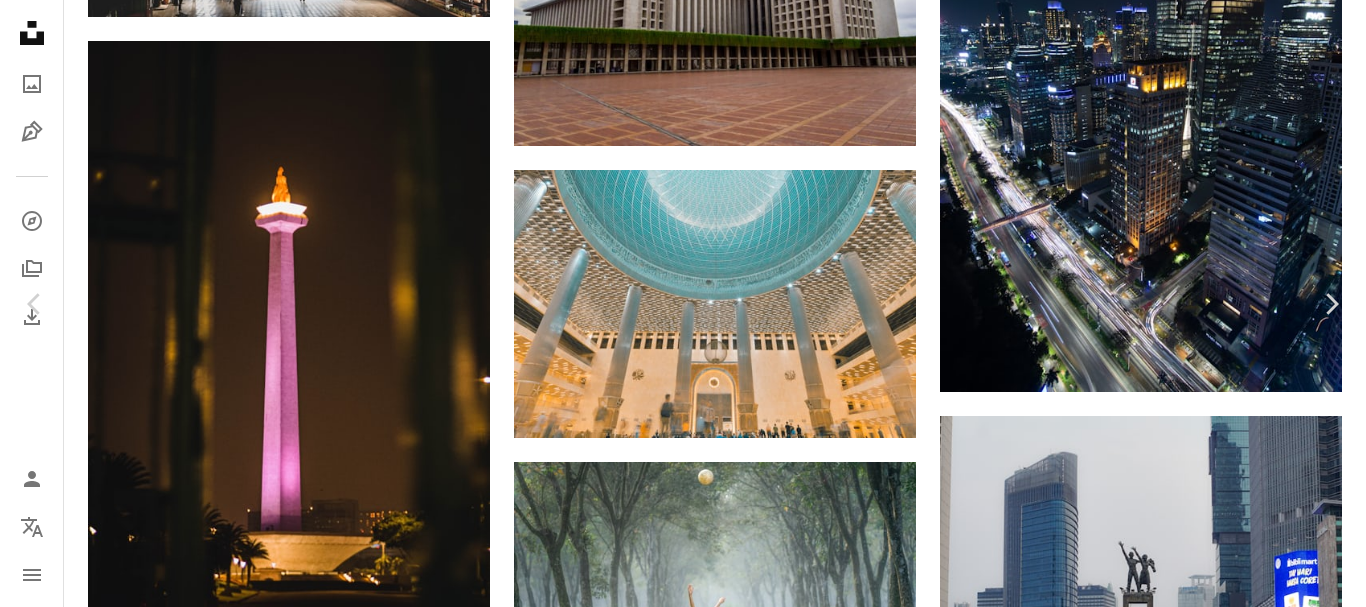 click on "An X shape Chevron left Chevron right Getty Images For Unsplash+ A heart A plus sign A lock Download Zoom in A forward-right arrow Share More Actions Calendar outlined Published on December [DAY], [YEAR] Safety Licensed under the Unsplash+ License business travel city architecture sunset music autumn night photography street river usa cityscape outdoors town skyscraper modern city street [CITY] horizontal Backgrounds From this series Plus sign for Unsplash+ Plus sign for Unsplash+ Related images Plus sign for Unsplash+ A heart A plus sign Getty Images For Unsplash+ A lock Download Plus sign for Unsplash+ A heart A plus sign Getty Images For Unsplash+ A lock Download Plus sign for Unsplash+ A heart A plus sign Getty Images For Unsplash+ A lock Download Plus sign for Unsplash+ A heart A plus sign Getty Images For Unsplash+ A lock Download Plus sign for Unsplash+ A heart A plus sign Getty Images For Unsplash+ A lock For" at bounding box center (683, 4941) 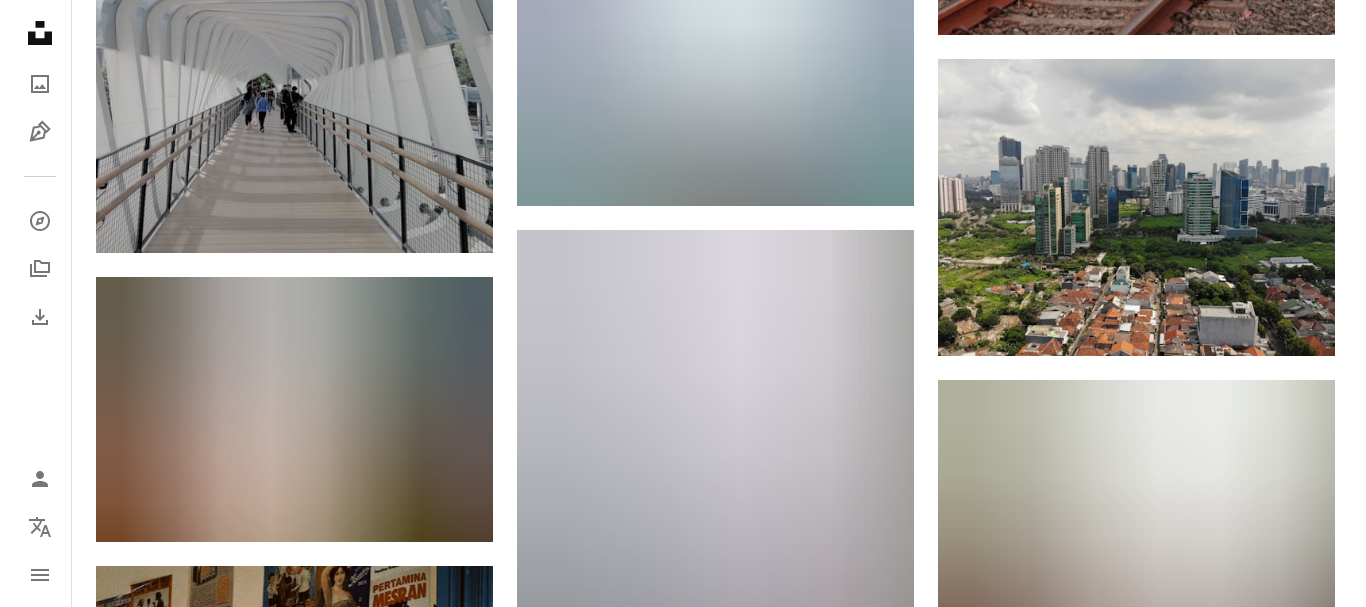 scroll, scrollTop: 17369, scrollLeft: 0, axis: vertical 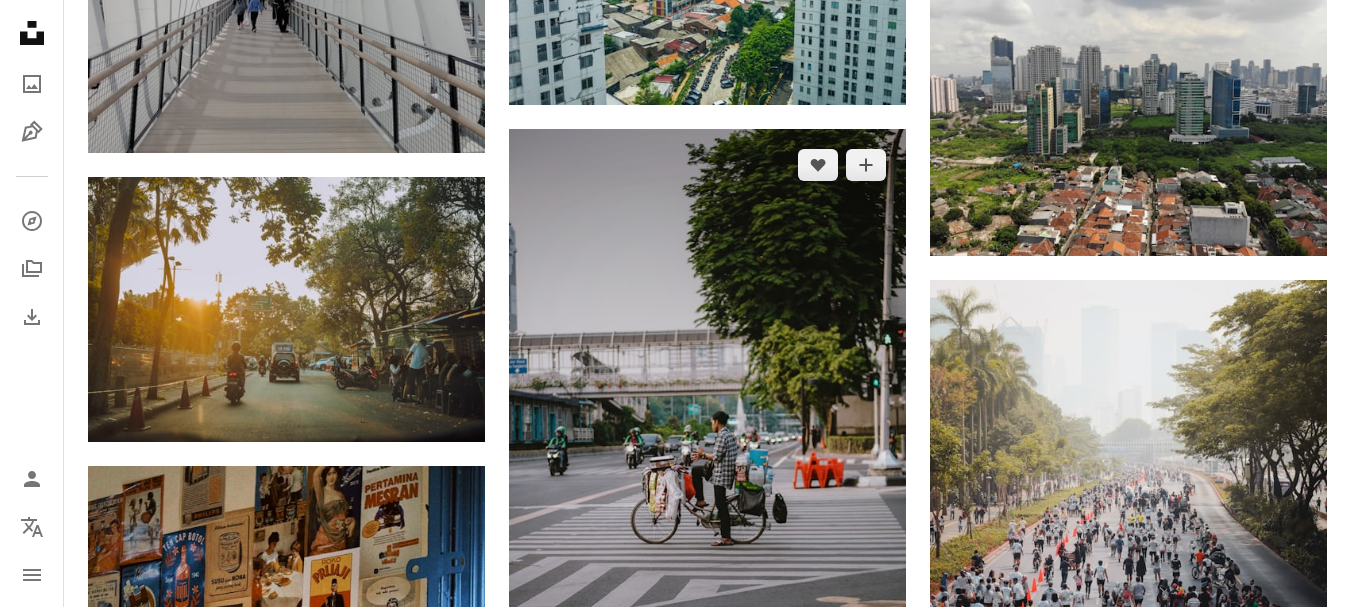 click at bounding box center [707, 482] 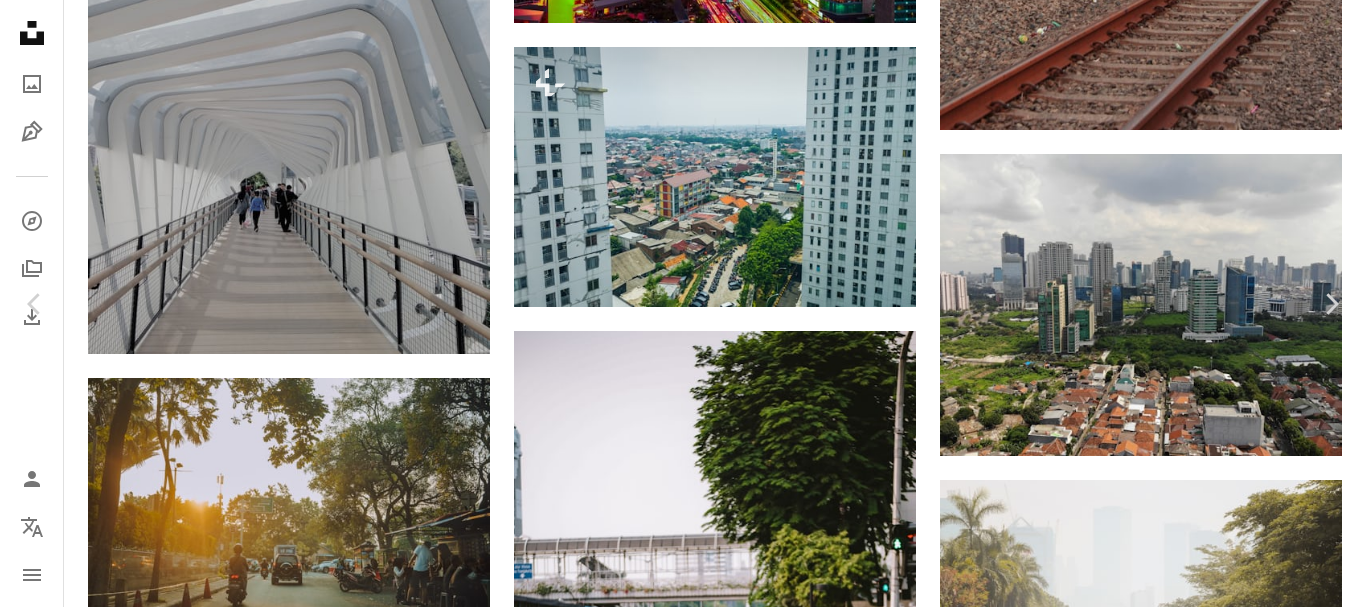 click on "An X shape Chevron left Chevron right [FIRST] [LAST] gemasaputera A heart A plus sign Download free Chevron down Zoom in Views 169,732 Downloads 1,359 A forward-right arrow Share Info icon Info More Actions Jakarta condition before lockdown Covid 19 A map marker [COUNTRY] Calendar outlined Published on [DATE] Camera SONY, ILCE-5100 Safety Free to use under the Unsplash License indonesia jakarta lockdown covid19 human potrait car building city human road urban vehicle bike motorcycle bicycle transportation machine town automobile wheel HD Wallpapers Browse premium related images on iStock | Save 20% with code UNSPLASH20 View more on iStock ↗ Related images A heart A plus sign [FIRST] [LAST] Available for hire A checkmark inside of a circle Arrow pointing down A heart A plus sign [FIRST] [LAST] Available for hire A checkmark inside of a circle Arrow pointing down A heart A plus sign [FIRST] [LAST] Available for hire A checkmark inside of a circle Arrow pointing down A heart A plus sign [FIRST] [LAST]" at bounding box center [683, 6914] 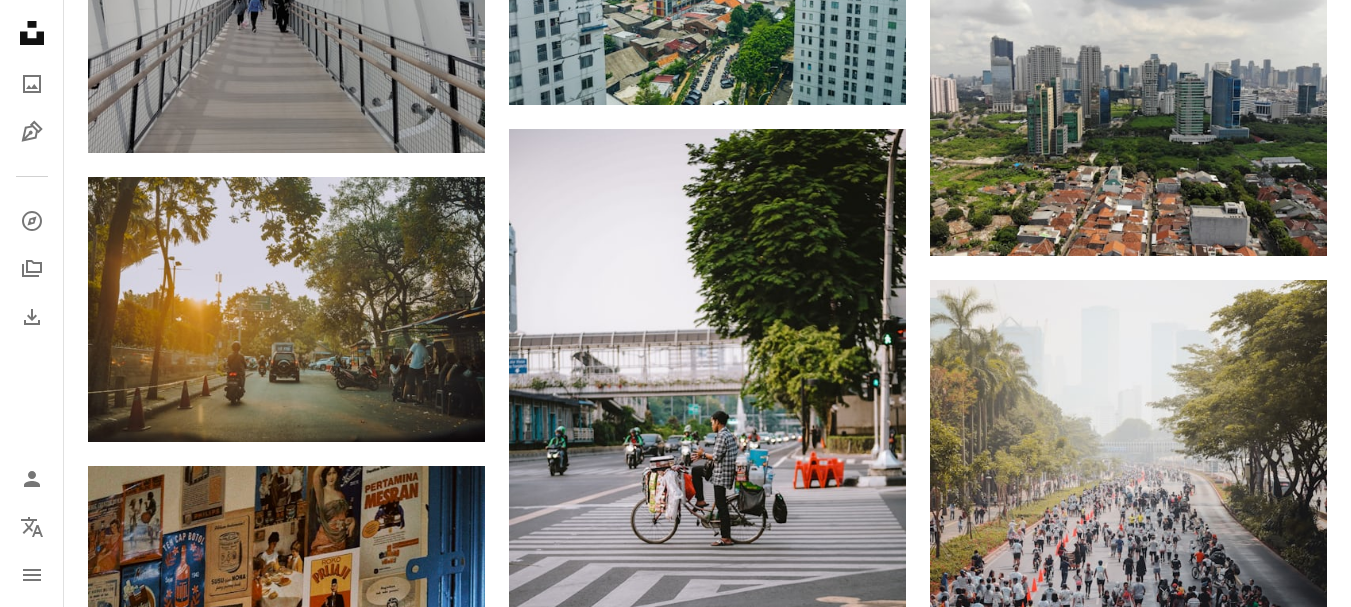 click at bounding box center (1128, 1387) 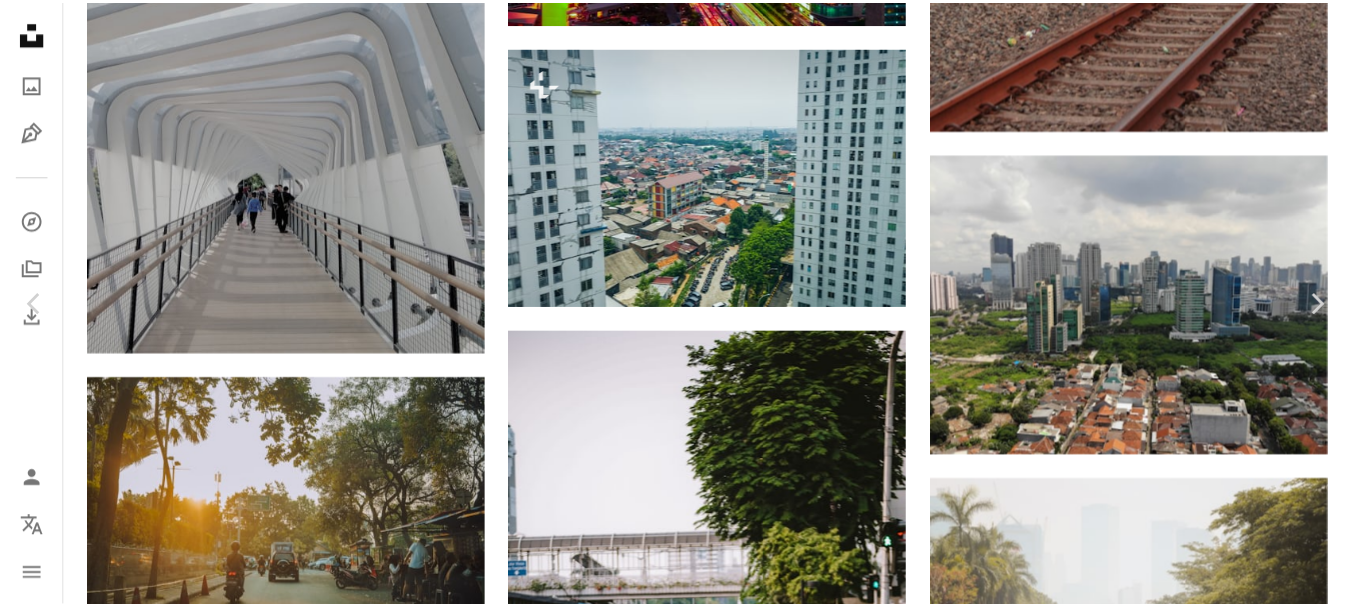 scroll, scrollTop: 0, scrollLeft: 0, axis: both 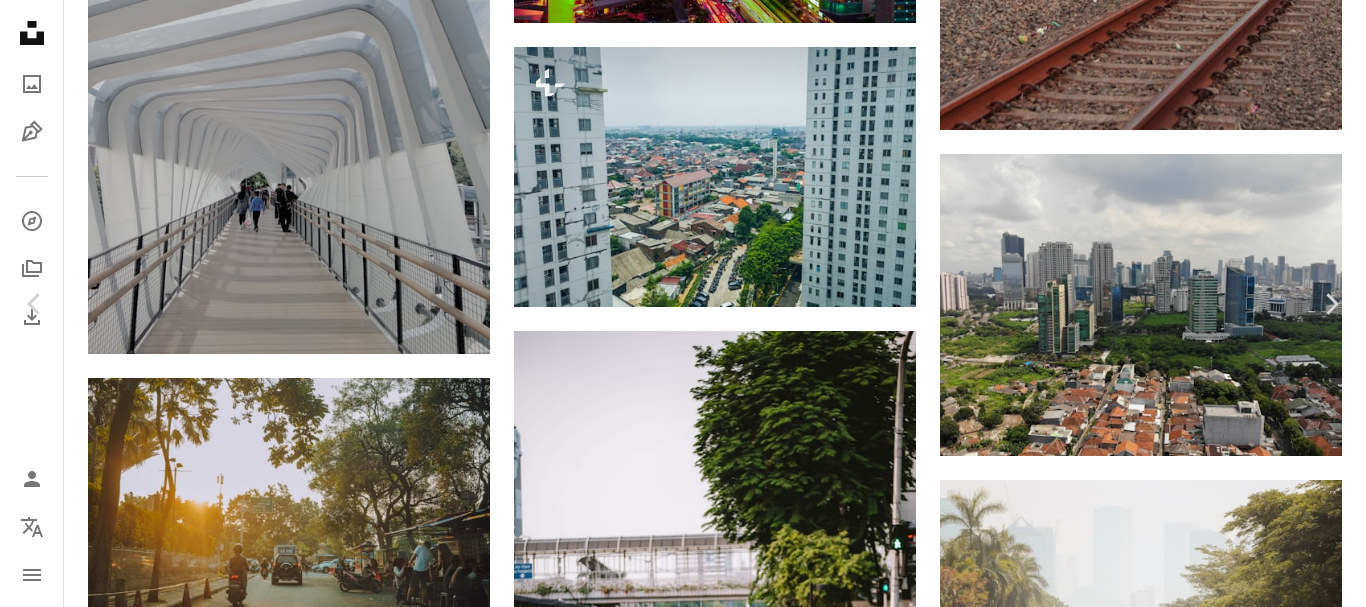 click on "An X shape Chevron left Chevron right [FIRST] [LAST] nopaleon A heart A plus sign Download free Chevron down Zoom in Views 36,977 Downloads 503 A forward-right arrow Share Info icon Info More Actions Jakarta pedestrian in Bundaran HI A map marker Bundaran HI, Menteng, Central Jakarta City, Jakarta, [COUNTRY] Calendar outlined Published on [DATE] Camera SONY, ILCE-7M2 Safety Free to use under the Unsplash License city street indonesia security jakarta street photography traffic golden hour security guard jakarta city mrt bundaran hi metropolitan sarinah car road urban vehicle motorcycle office building Free images Browse premium related images on iStock | Save 20% with code UNSPLASH20 View more on iStock ↗ Related images A heart A plus sign Word Tune Arrow pointing down Plus sign for Unsplash+ A heart A plus sign Getty Images For Unsplash+ A lock Download Plus sign for Unsplash+ A heart A plus sign Getty Images For Unsplash+ A lock Download Plus sign for Unsplash+ A heart A plus sign For A lock" at bounding box center (683, 6914) 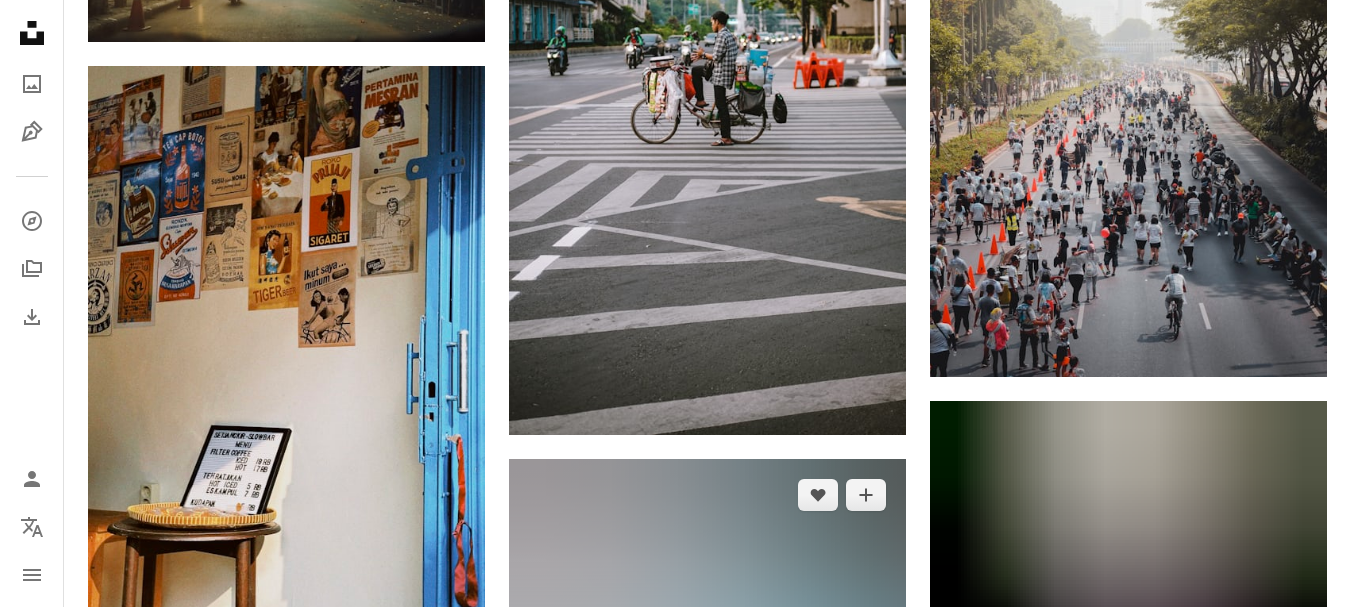 scroll, scrollTop: 17969, scrollLeft: 0, axis: vertical 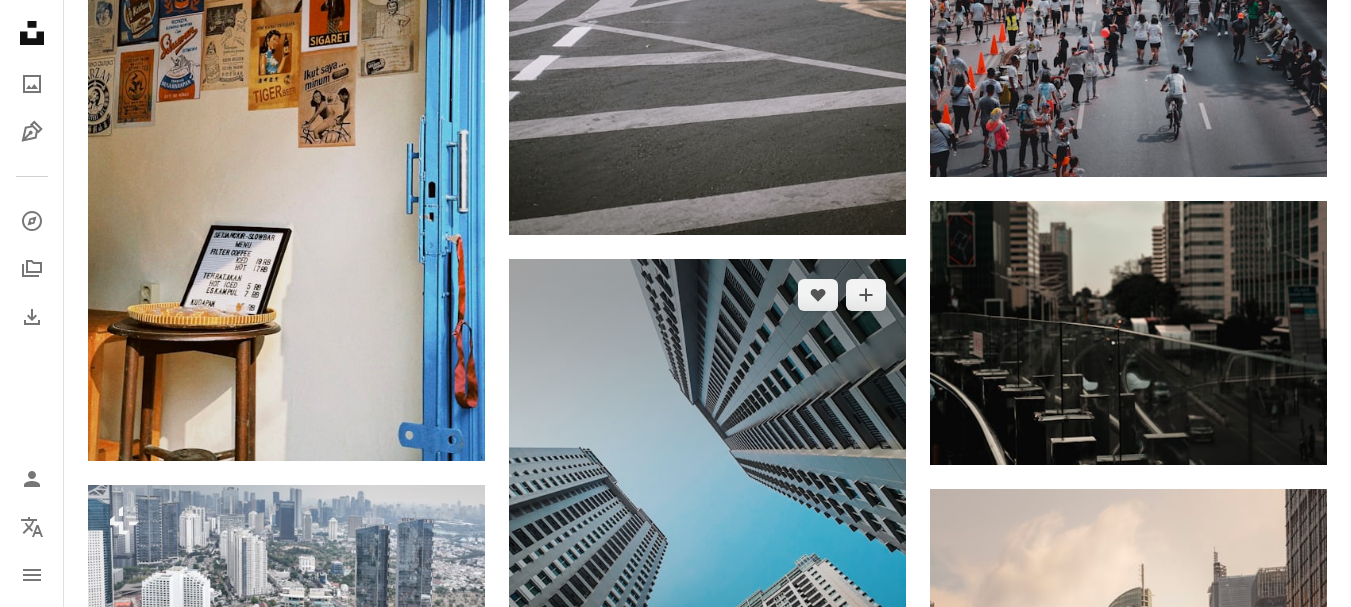 click at bounding box center [707, 524] 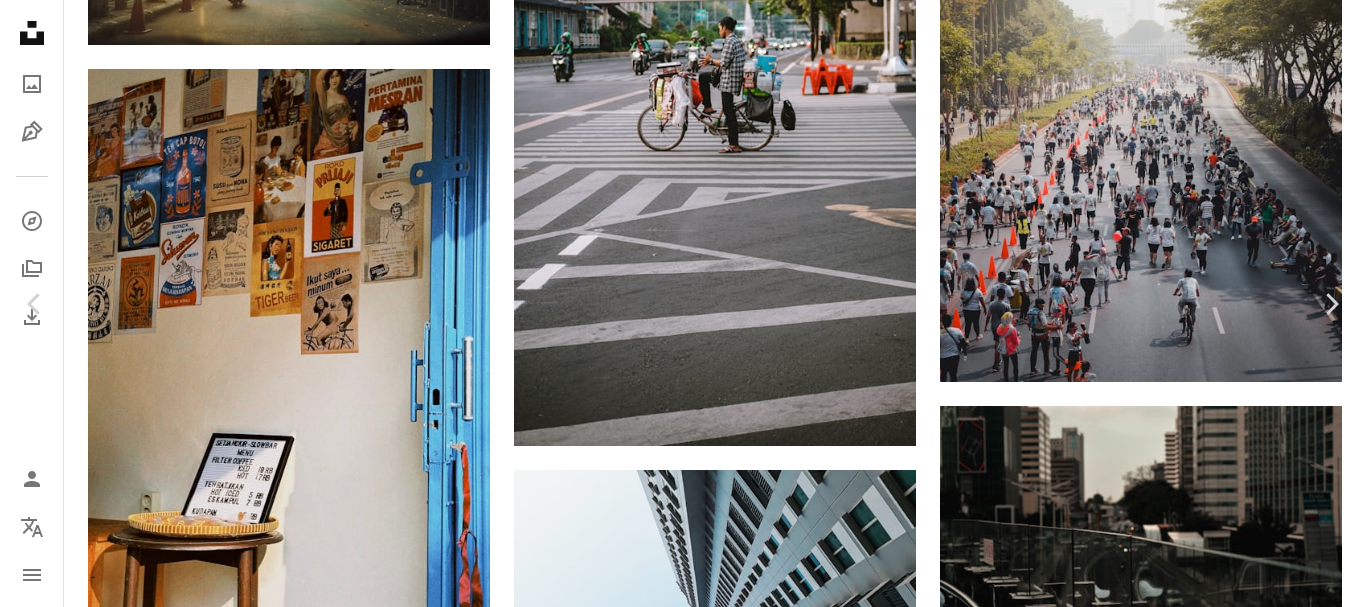 click on "Download free" at bounding box center [1167, 6057] 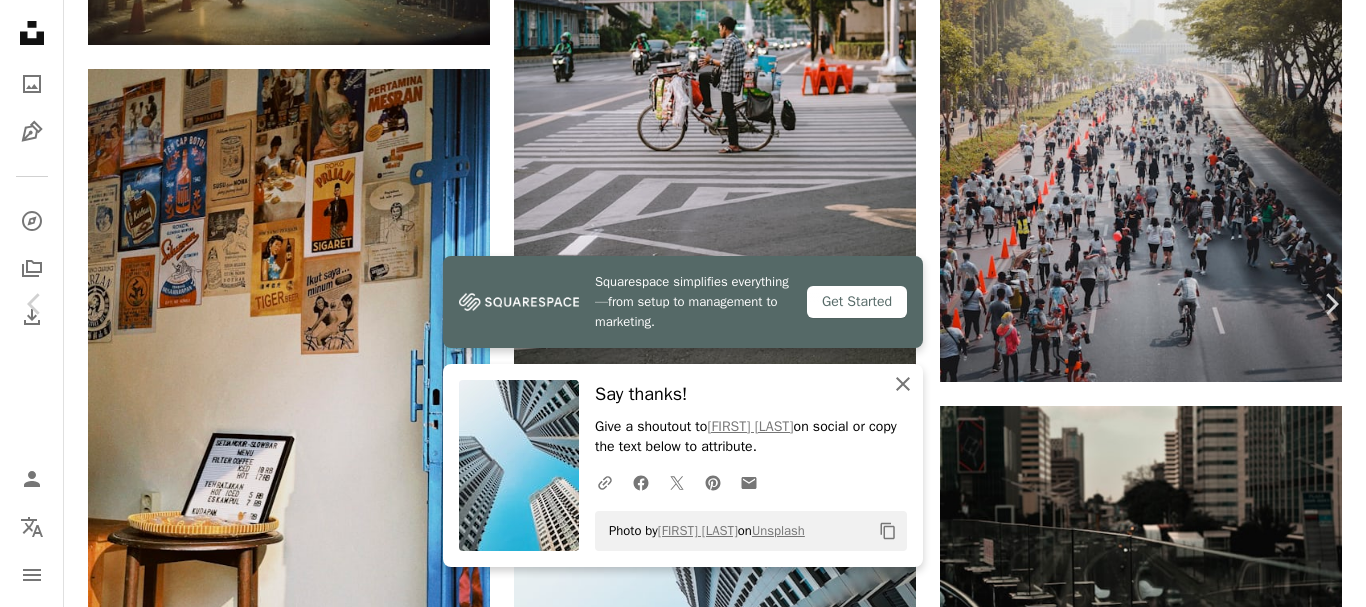 click 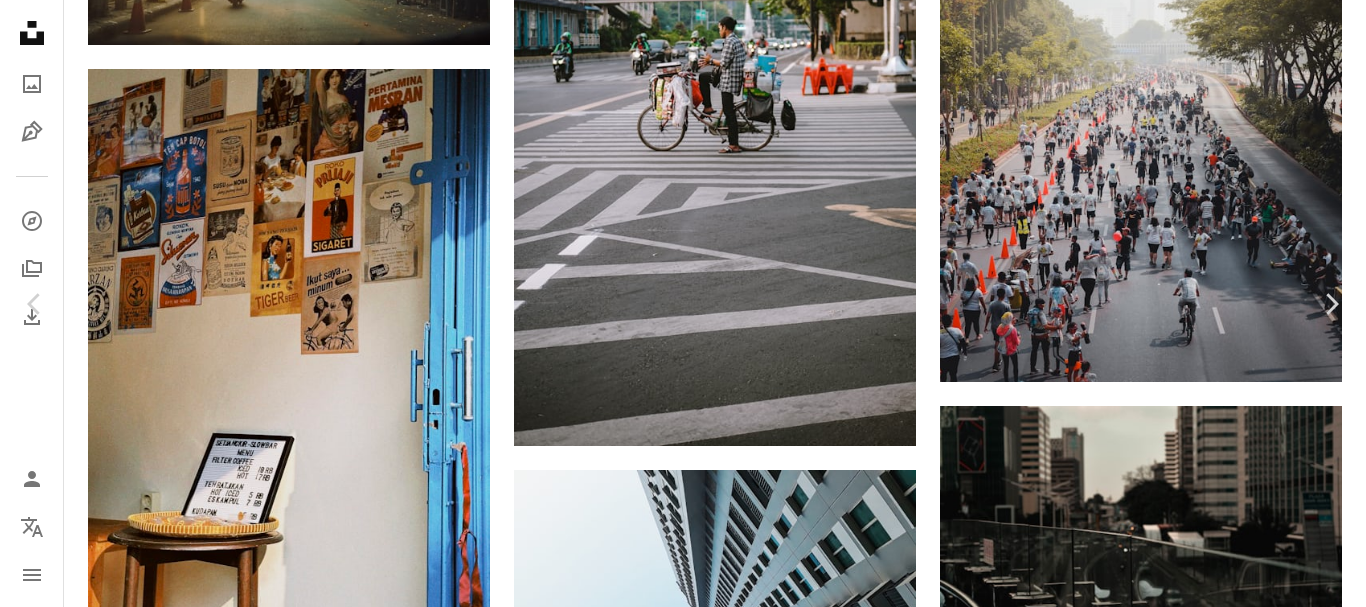 click on "An X shape Chevron left Chevron right [FIRST] [LAST] [FIRST][LAST] A heart A plus sign Download free Chevron down Zoom in Views [NUMBER] Downloads [NUMBER] A forward-right arrow Share Info icon Info More Actions City. A map marker [CITY], [COUNTRY] Calendar outlined Published on October [DAY], [YEAR] Camera samsung, SM-G610F Safety Free to use under the Unsplash License building city architecture blue urban [COUNTRY] office building [CITY] town apartment building housing high rise condo metropolis Free stock photos Browse premium related images on iStock | Save [PERCENT]% with code UNSPLASH20 View more on iStock ↗ Related images A heart A plus sign [FIRST] [LAST] Available for hire A checkmark inside of a circle Arrow pointing down A heart A plus sign [FIRST] [LAST] Arrow pointing down A heart A plus sign [FIRST] [LAST] Arrow pointing down Plus sign for Unsplash+ A heart A plus sign [FIRST] [LAST] For Unsplash+ A lock Download A heart A plus sign [FIRST] [LAST] Arrow pointing down A heart A plus sign A heart For" at bounding box center [683, 6313] 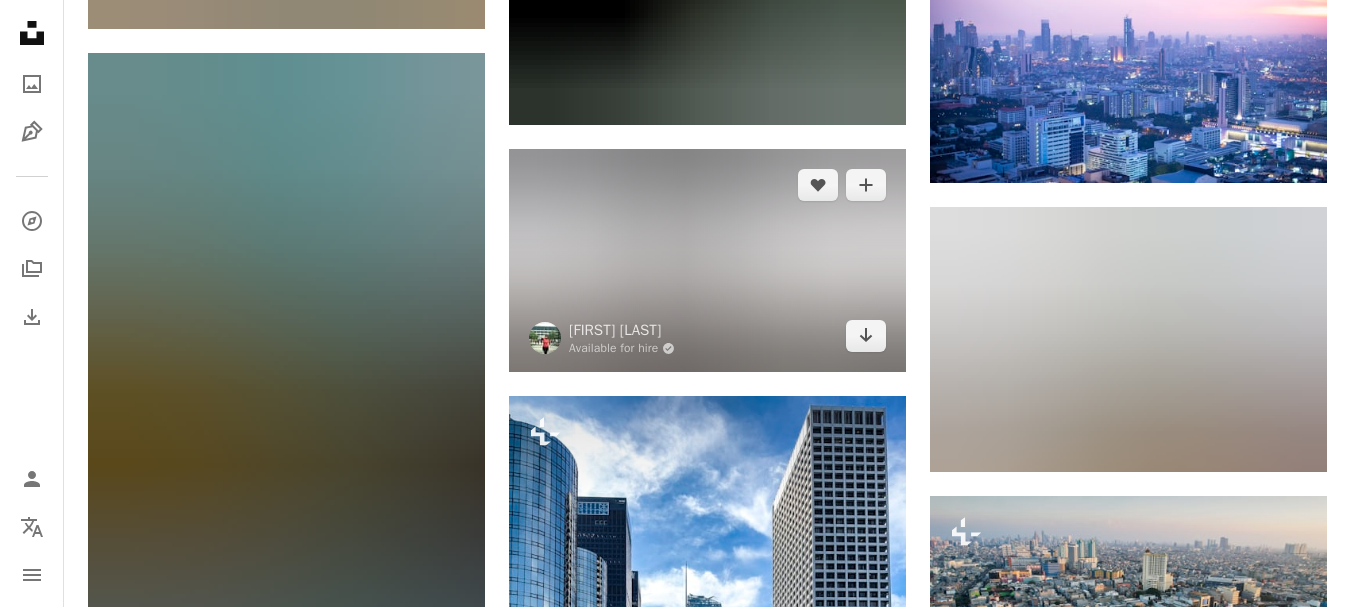 scroll, scrollTop: 22469, scrollLeft: 0, axis: vertical 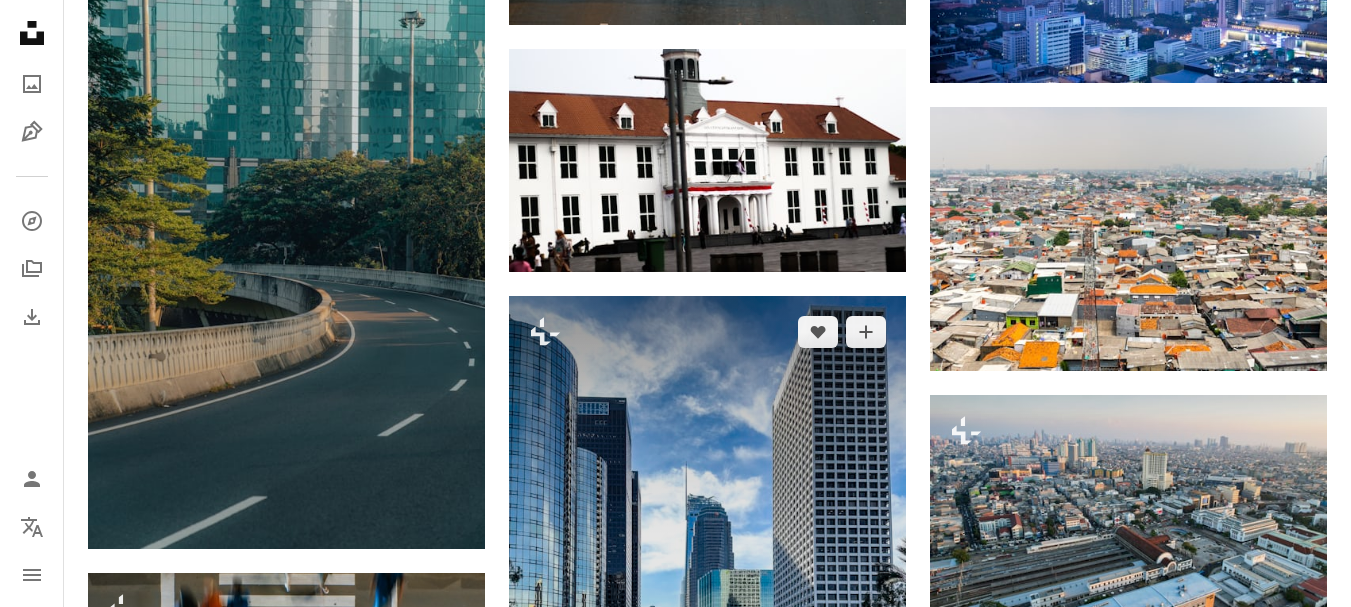 click at bounding box center (707, 561) 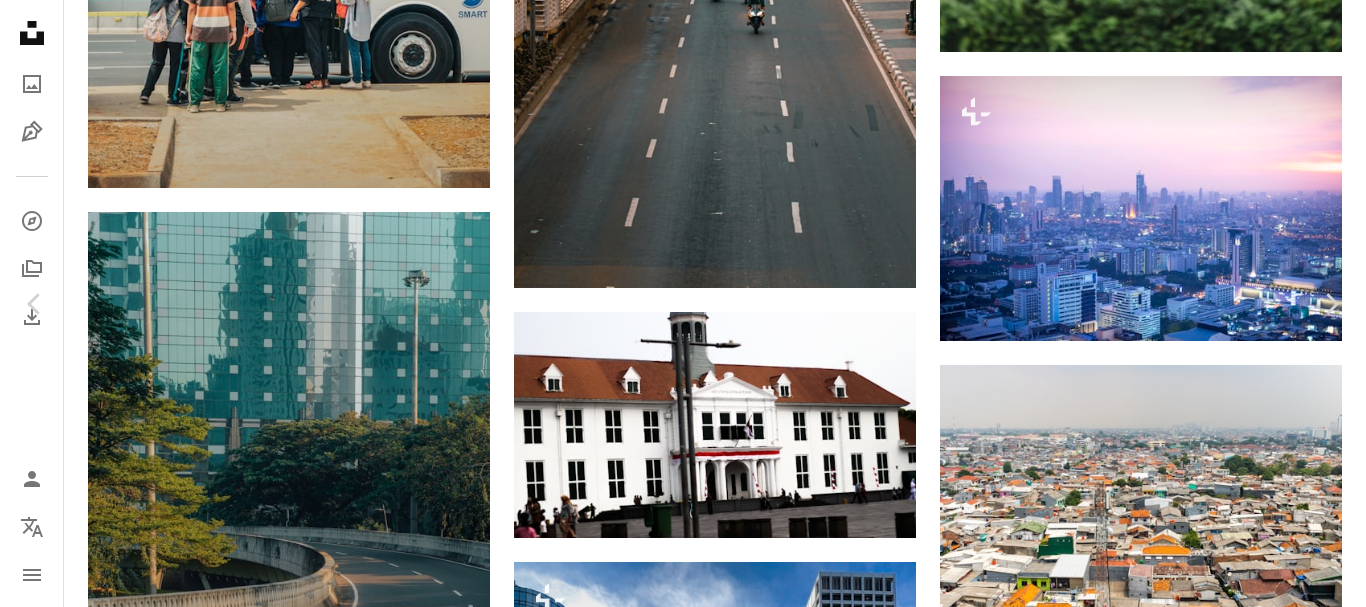 click on "An X shape Chevron left Chevron right Getty Images For Unsplash+ A heart A plus sign A lock Download Zoom in A forward-right arrow Share More Actions Calendar outlined Published on March [DAY], [YEAR] Camera Apple, iPhone 15 Pro Safety Licensed under the Unsplash+ License business travel city architecture road photography street [COUNTRY] cityscape outdoors skyscraper modern tower city street vertical empty city life empty road color image no people HD Wallpapers From this series Plus sign for Unsplash+ Related images Plus sign for Unsplash+ A heart A plus sign Getty Images For Unsplash+ A lock Download Plus sign for Unsplash+ A heart A plus sign Getty Images For Unsplash+ A lock Download Plus sign for Unsplash+ A heart A plus sign Getty Images For Unsplash+ A lock Download Plus sign for Unsplash+ A heart A plus sign [FIRST] [LAST] For Unsplash+ A lock Download Plus sign for Unsplash+ A heart A plus sign Getty Images For Unsplash+ A lock Download Plus sign for Unsplash+ A heart A plus sign [FIRST] [LAST]" at bounding box center [683, 4536] 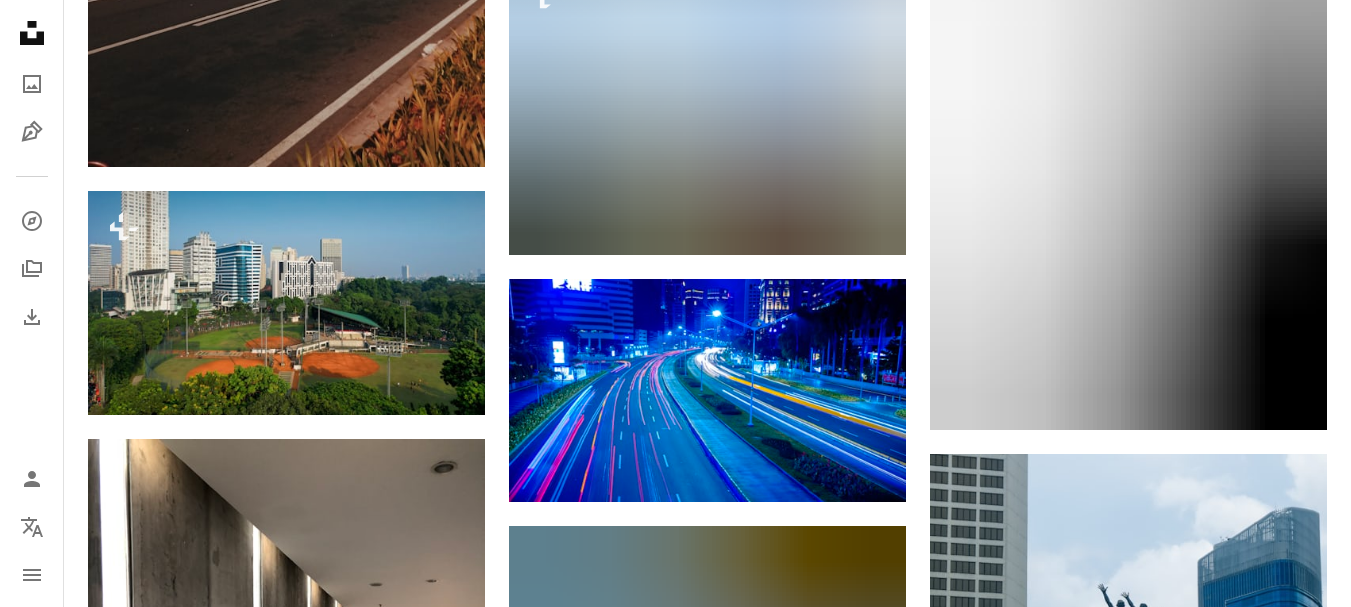 scroll, scrollTop: 25269, scrollLeft: 0, axis: vertical 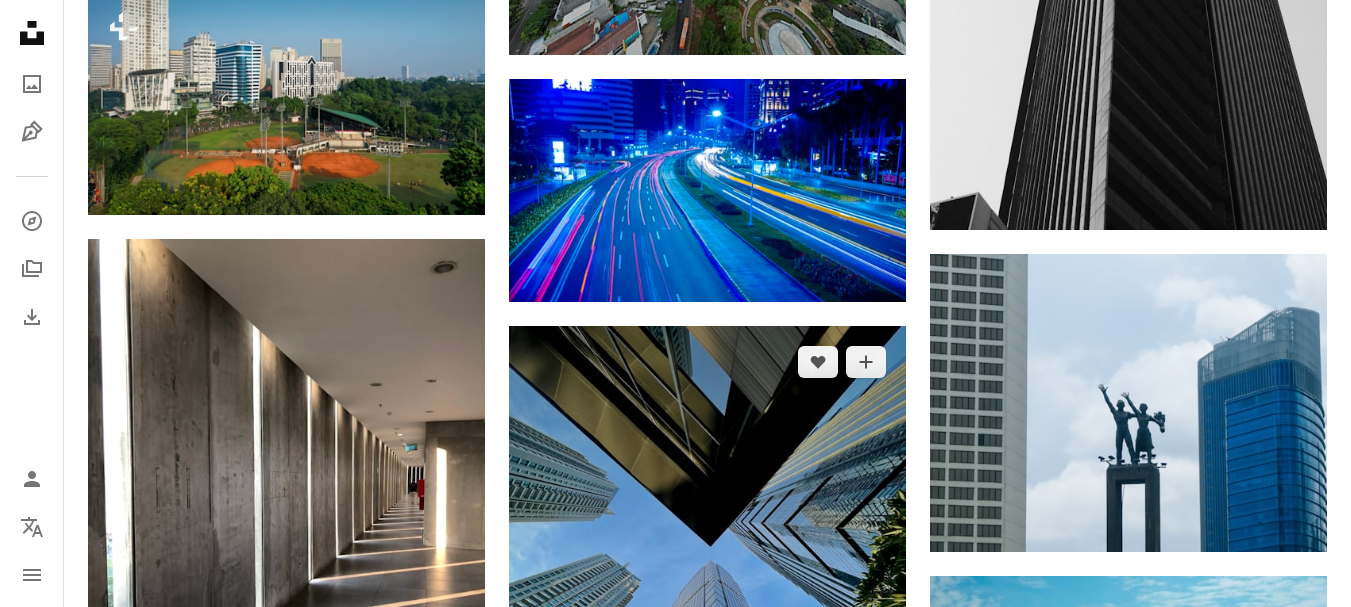 click at bounding box center (707, 591) 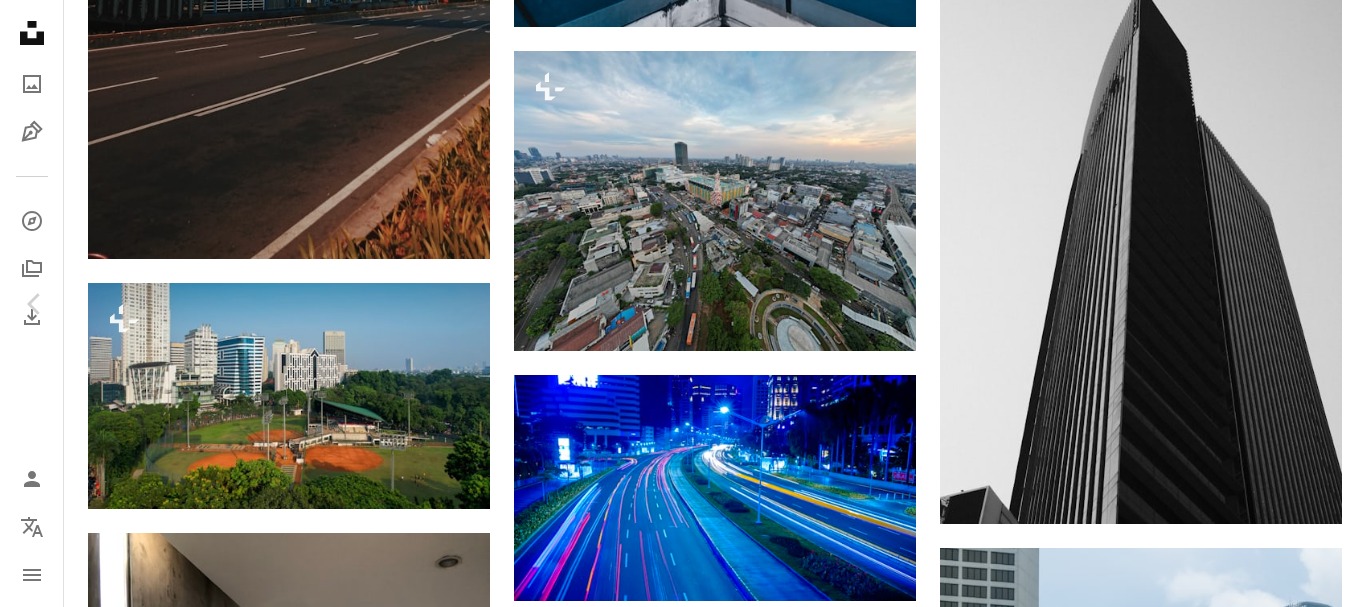 click on "Download free" at bounding box center (1167, 6919) 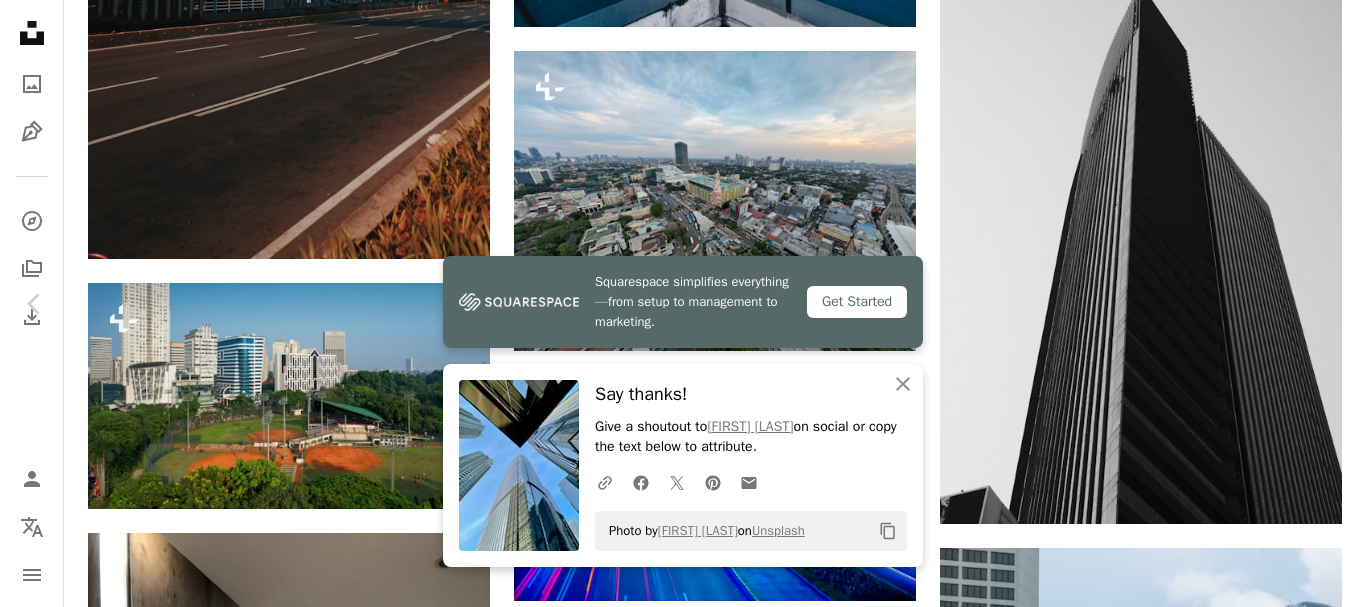 click on "An X shape Chevron left Chevron right Squarespace simplifies everything—from setup to management to marketing. Get Started An X shape Close Say thanks! Give a shoutout to [FIRST] [LAST] on social or copy the text below to attribute. A URL sharing icon (chains) Facebook icon X (formerly Twitter) icon Pinterest icon An envelope Photo by [FIRST] [LAST] on Unsplash
Copy content [FIRST] [LAST] [USERNAME] A heart A plus sign Download free Chevron down Zoom in Views 13,209 Downloads 320 A forward-right arrow Share Info icon Info More Actions Buildings. A map marker [STREET], [NEIGHBORHOOD], [CITY], [STATE], [COUNTRY] Calendar outlined Published on March 4, 2024 Camera Apple, iPhone 12 mini Safety Free to use under the Unsplash License building [CITY] skyscraper cloudy rush hour scbd sudirman city architecture blue urban indonesia town tower landmark senayan south jakarta city Free images Browse premium related images on iStock  |  View more on iStock  ↗ Cj" at bounding box center [683, 7175] 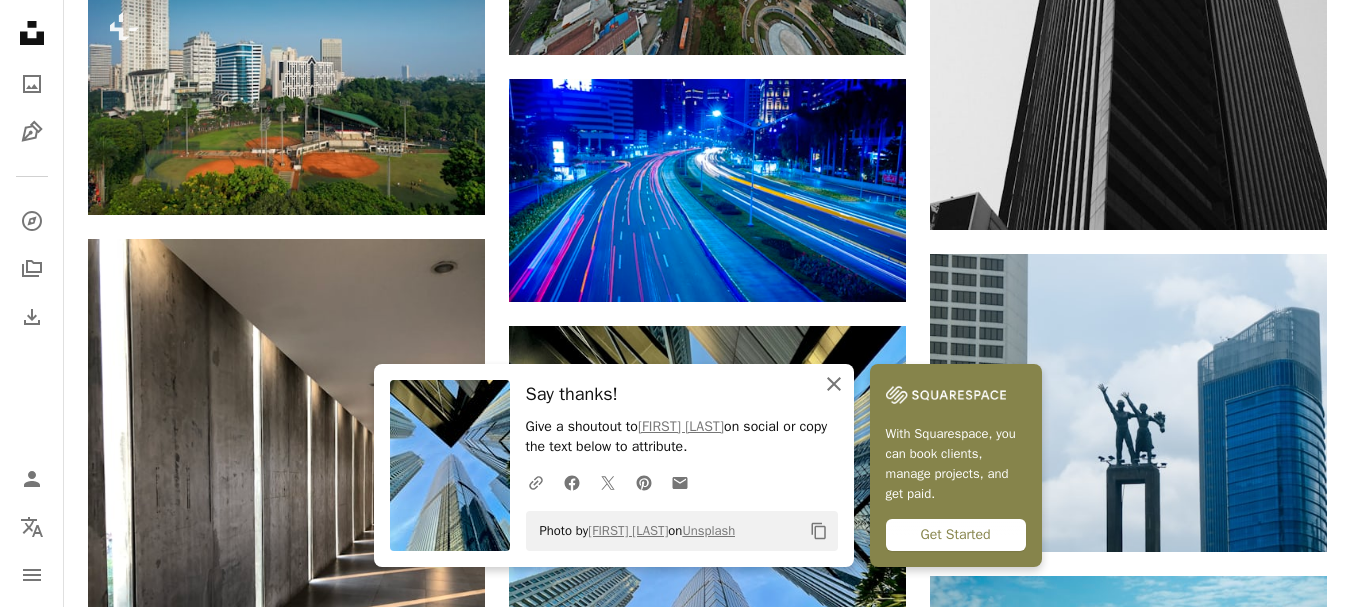 click on "An X shape" 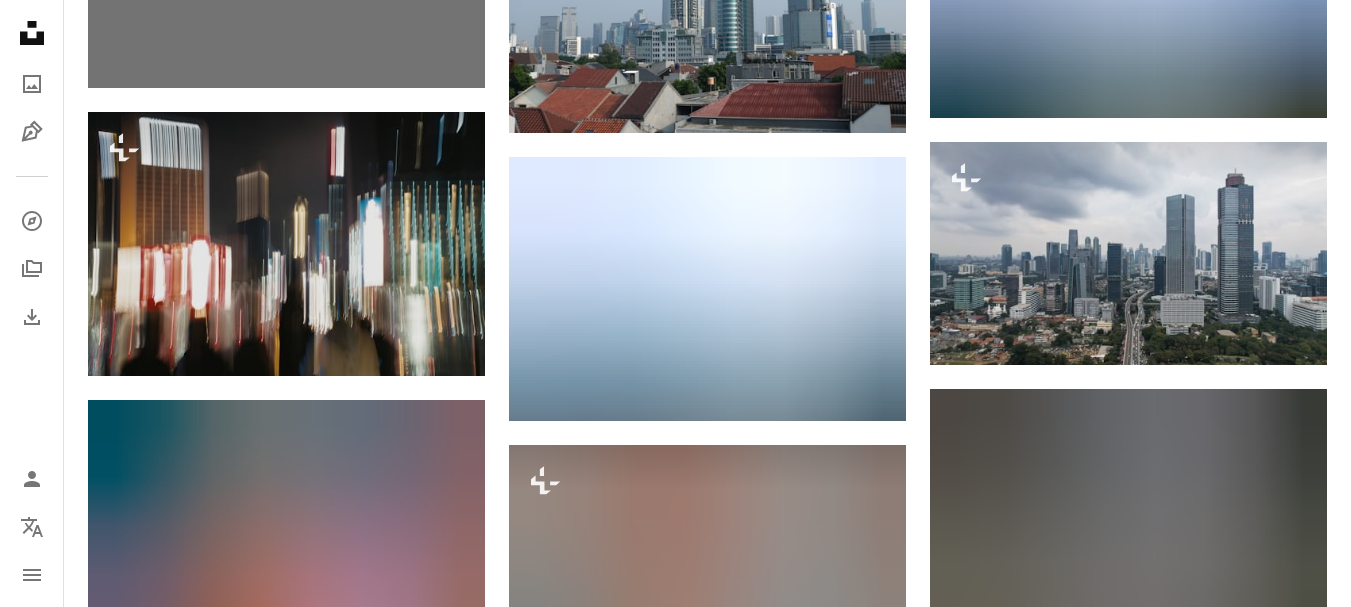 scroll, scrollTop: 26669, scrollLeft: 0, axis: vertical 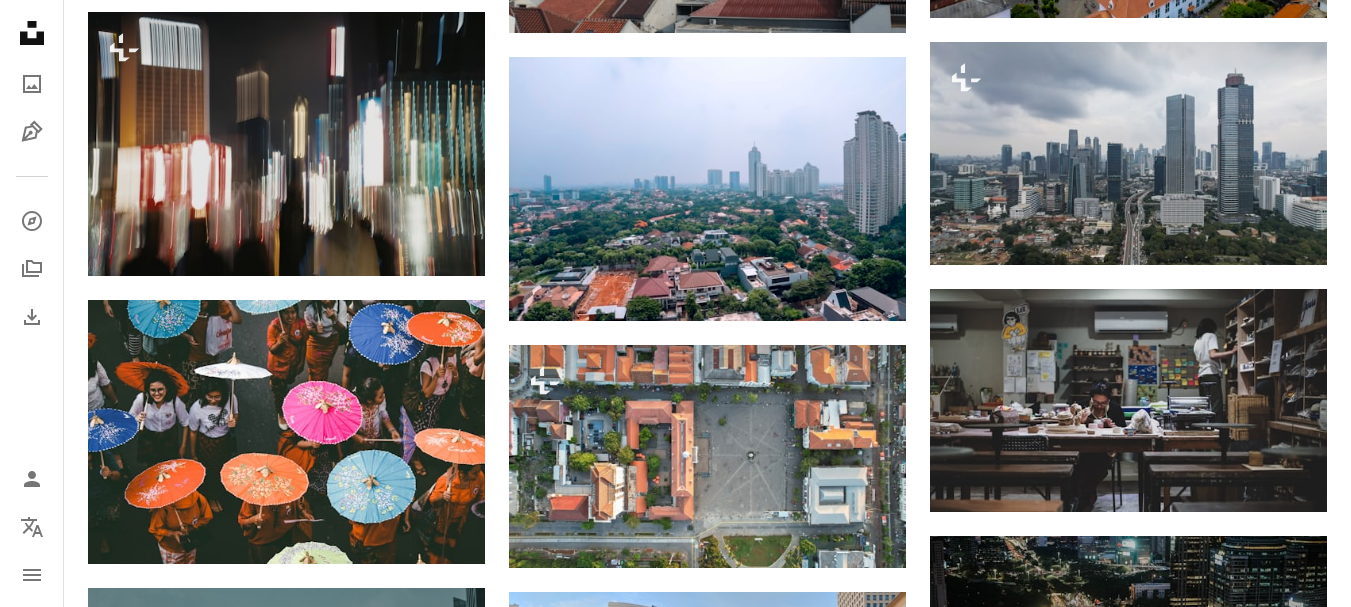 click at bounding box center [286, 886] 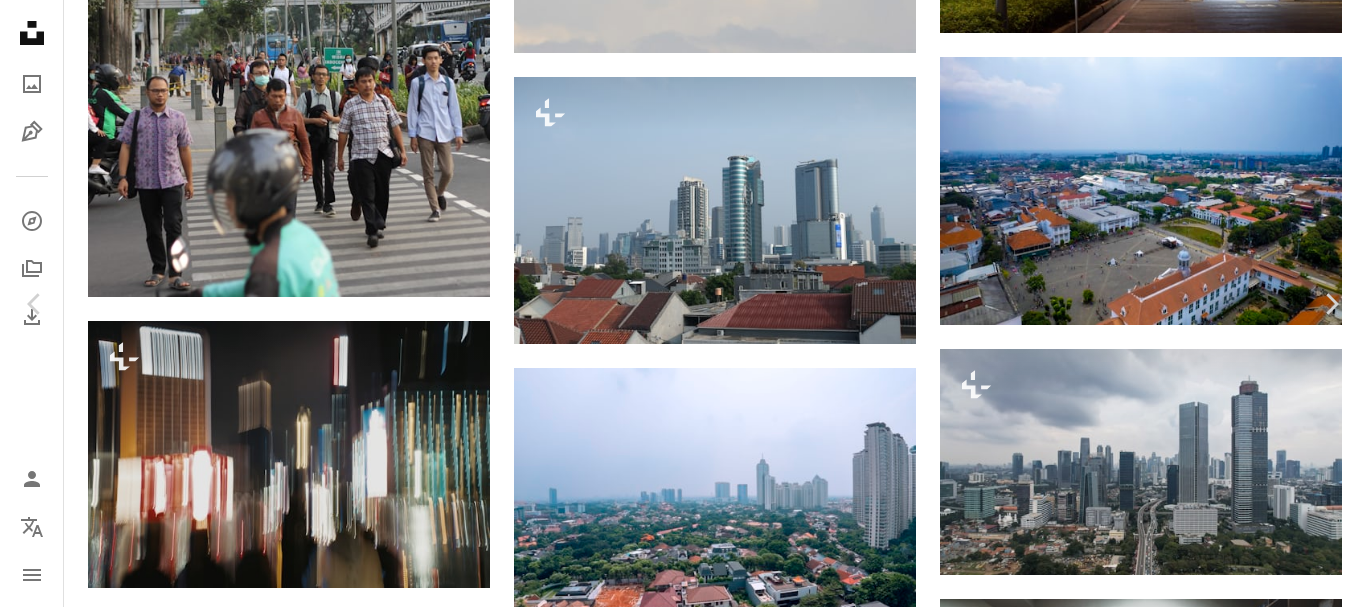 click on "An X shape Chevron left Chevron right [FIRST] Available for hire A checkmark inside of a circle A heart A plus sign Download free Chevron down Zoom in Views 228,357 Downloads 1,166 A forward-right arrow Share Info icon Info More Actions Busy time A map marker [STATE], [STATE], [COUNTRY] Calendar outlined Published on  November 25, 2020 Camera Canon, EOS 7D Safety Free to use under the  Unsplash License car building city blue road urban indonesia vehicle bus transportation jakarta highway town automobile freeway metropolis overpass daerah khusus ibukota jakarta HD Wallpapers Browse premium related images on iStock  |  Save 20% with code UNSPLASH20 Related images A heart A plus sign [FIRST] [LAST] Available for hire A checkmark inside of a circle Arrow pointing down Plus sign for Unsplash+ A heart A plus sign Polina Kuzovkova For  Unsplash+ A lock Download A heart A plus sign Tito Rollis Available for hire A checkmark inside of a circle Arrow pointing down A heart A plus sign Eugenia Clara A heart" at bounding box center [683, 5775] 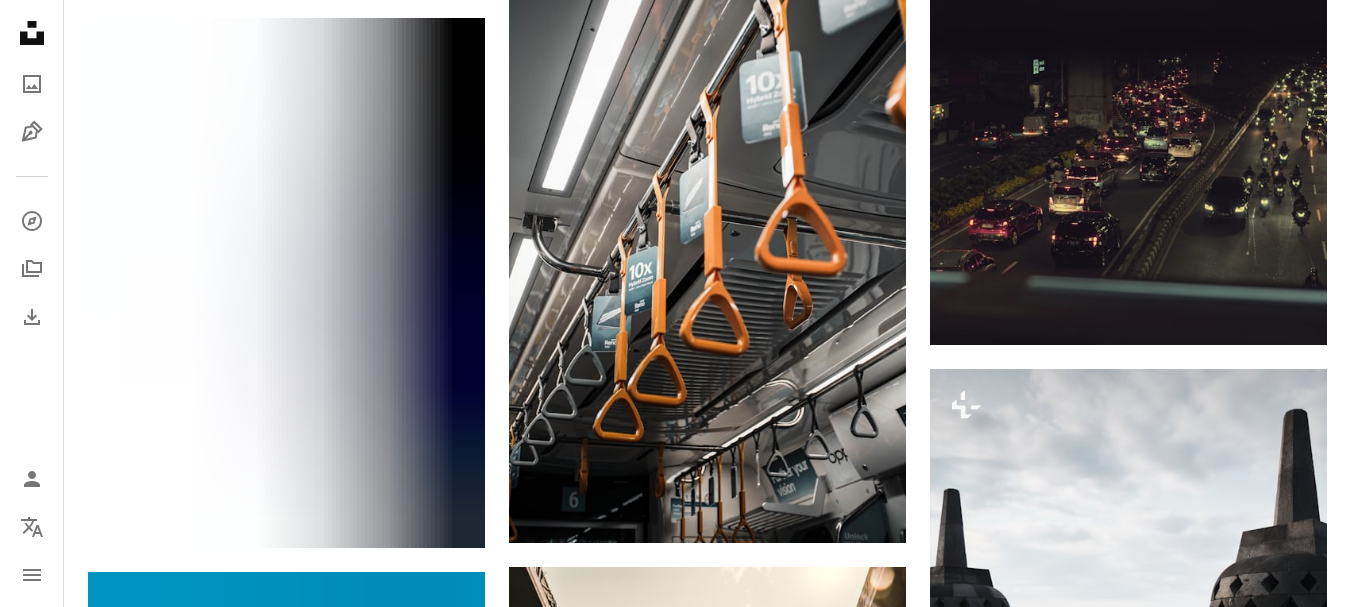 scroll, scrollTop: 32069, scrollLeft: 0, axis: vertical 